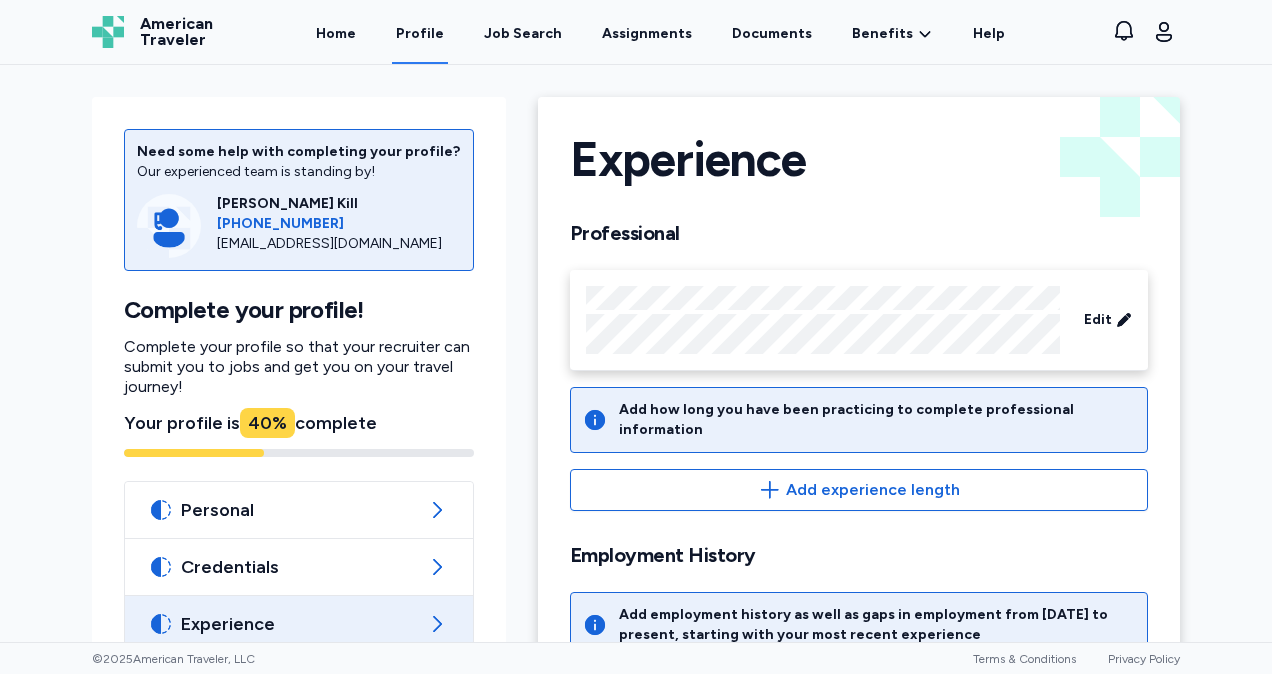 scroll, scrollTop: 0, scrollLeft: 0, axis: both 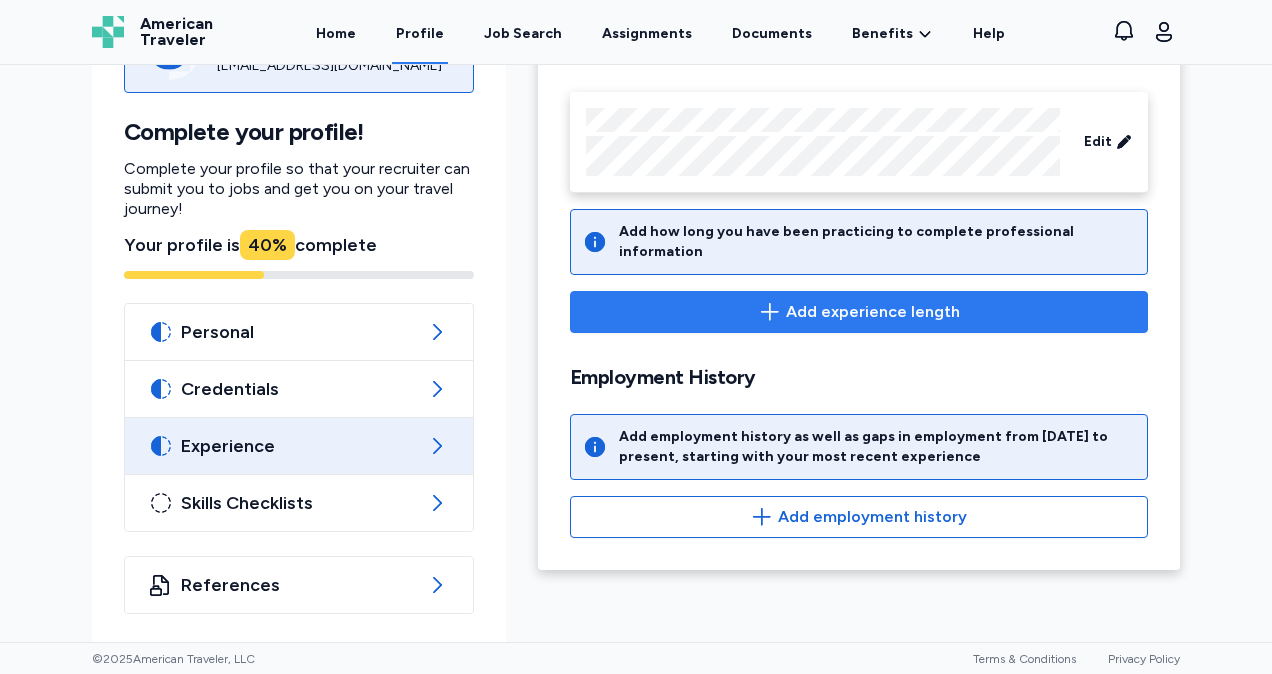 click on "Add experience length" at bounding box center (873, 312) 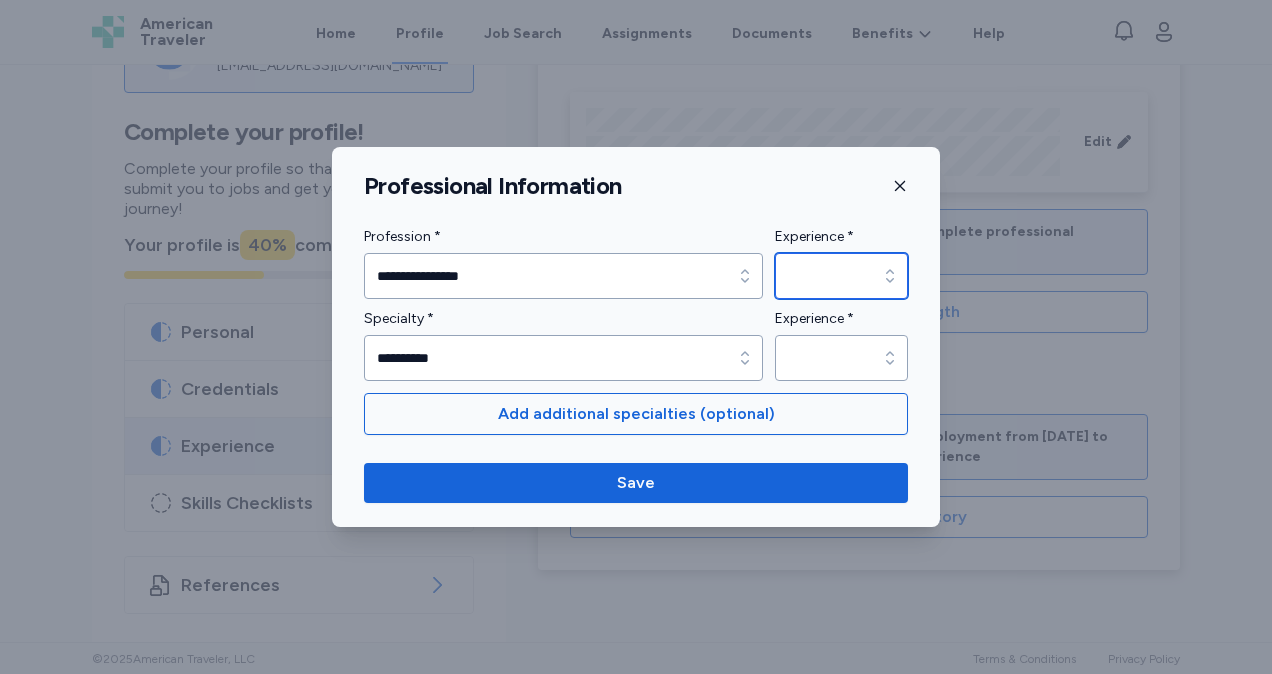 click on "Experience *" at bounding box center [841, 276] 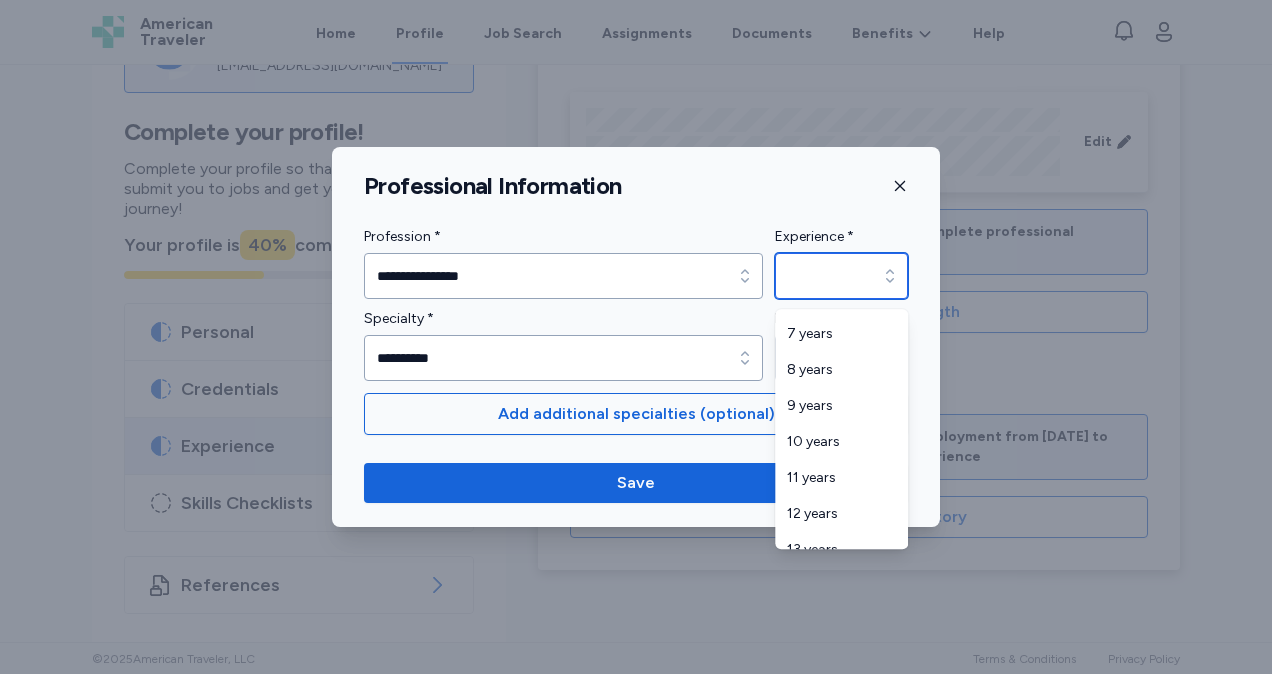 scroll, scrollTop: 360, scrollLeft: 0, axis: vertical 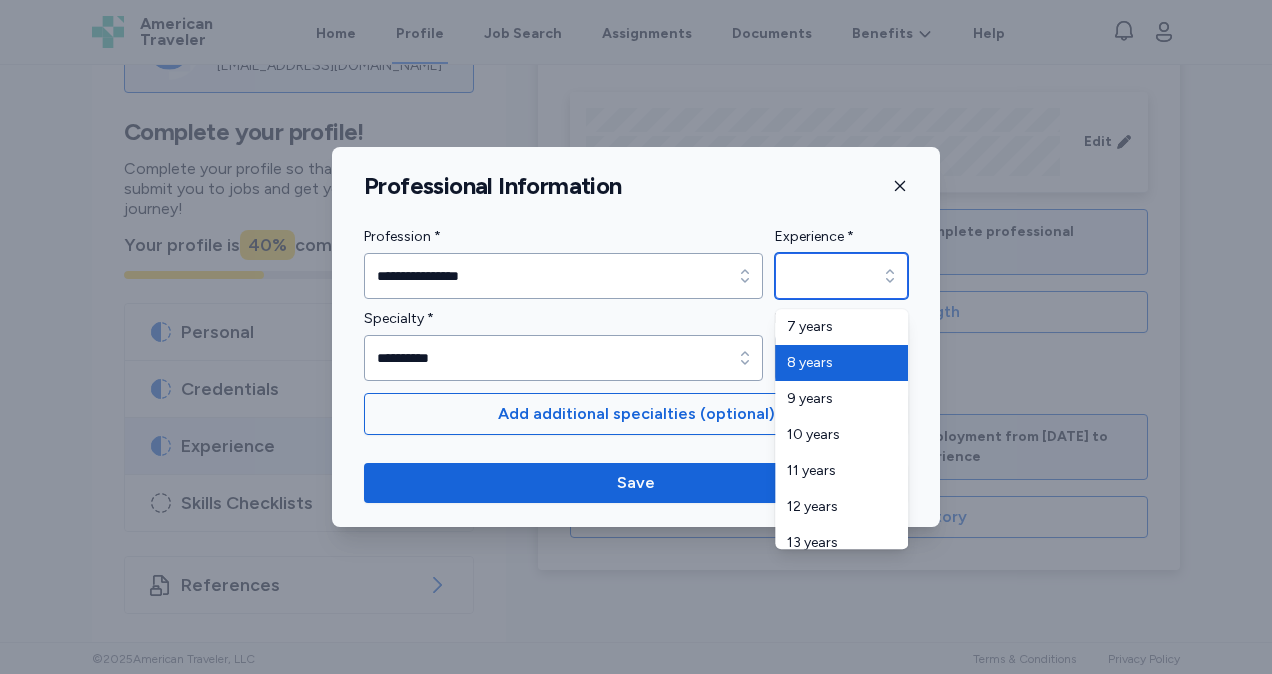 type on "*******" 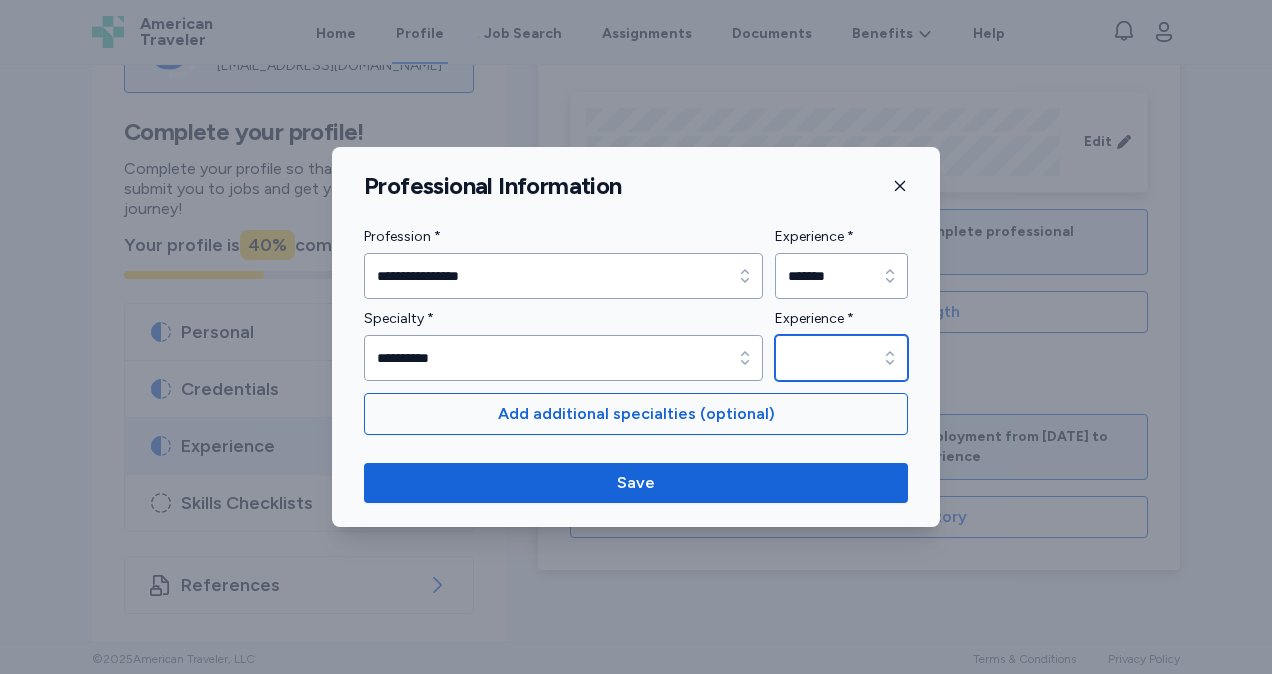 click on "Experience *" at bounding box center (841, 358) 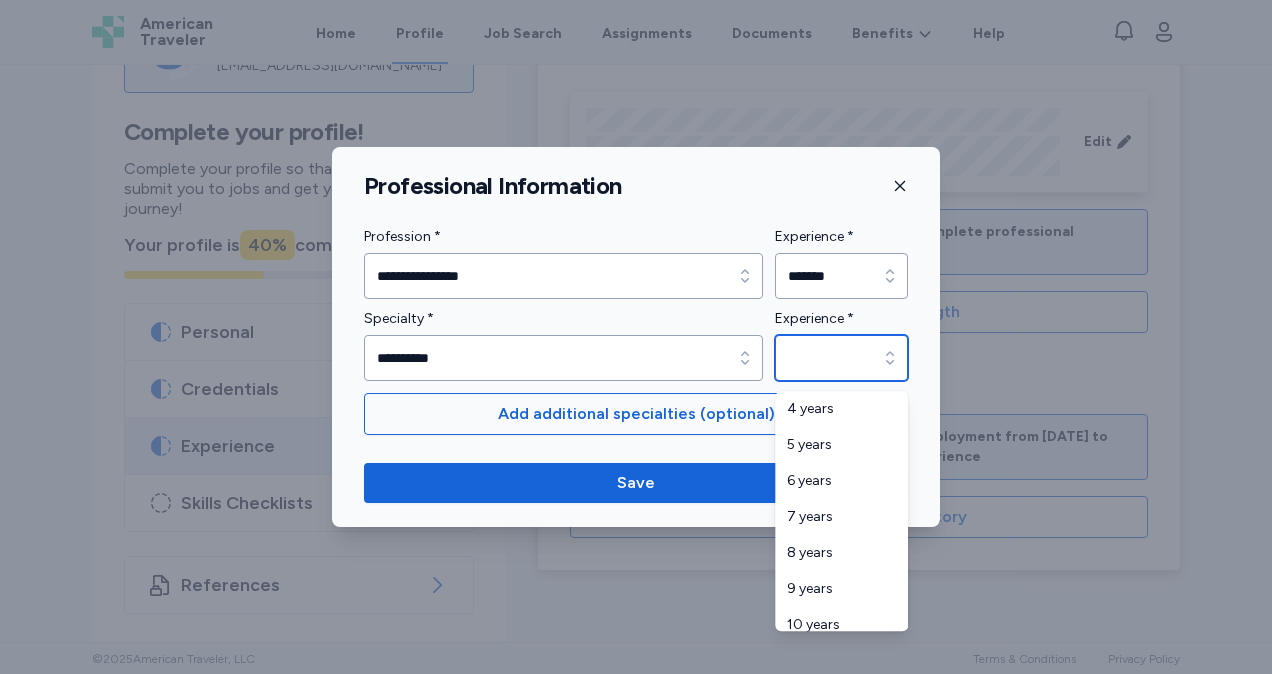 scroll, scrollTop: 274, scrollLeft: 0, axis: vertical 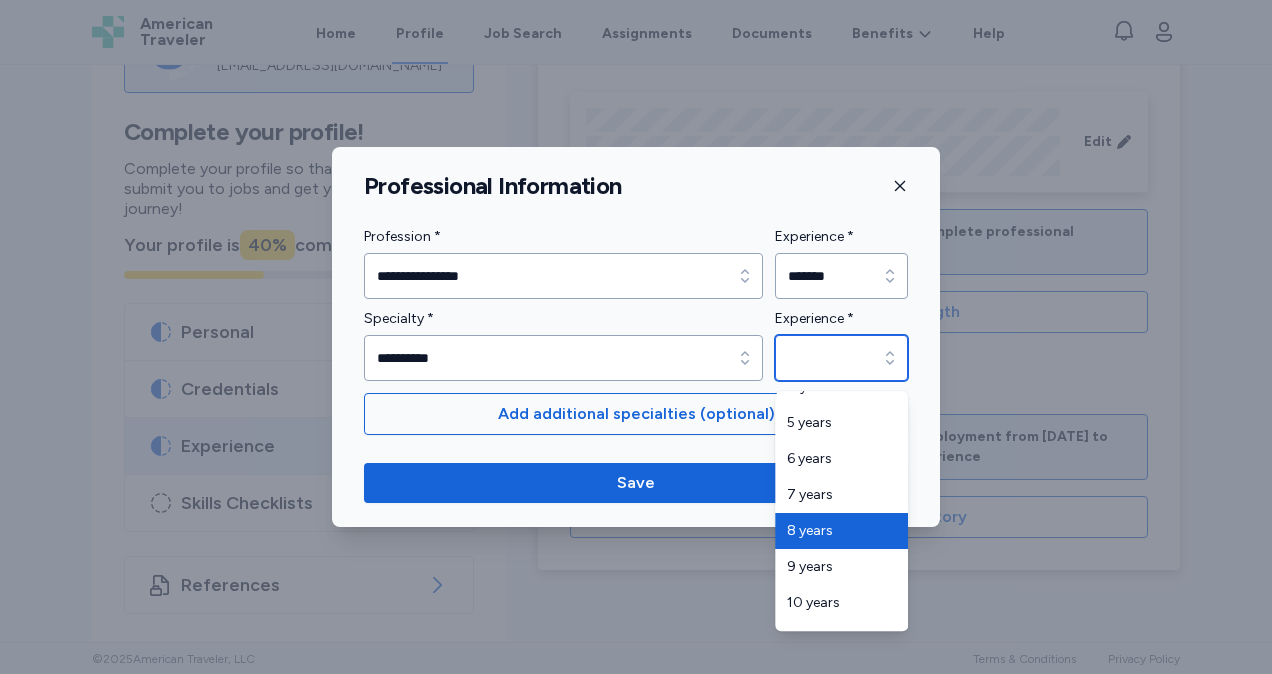 type on "*******" 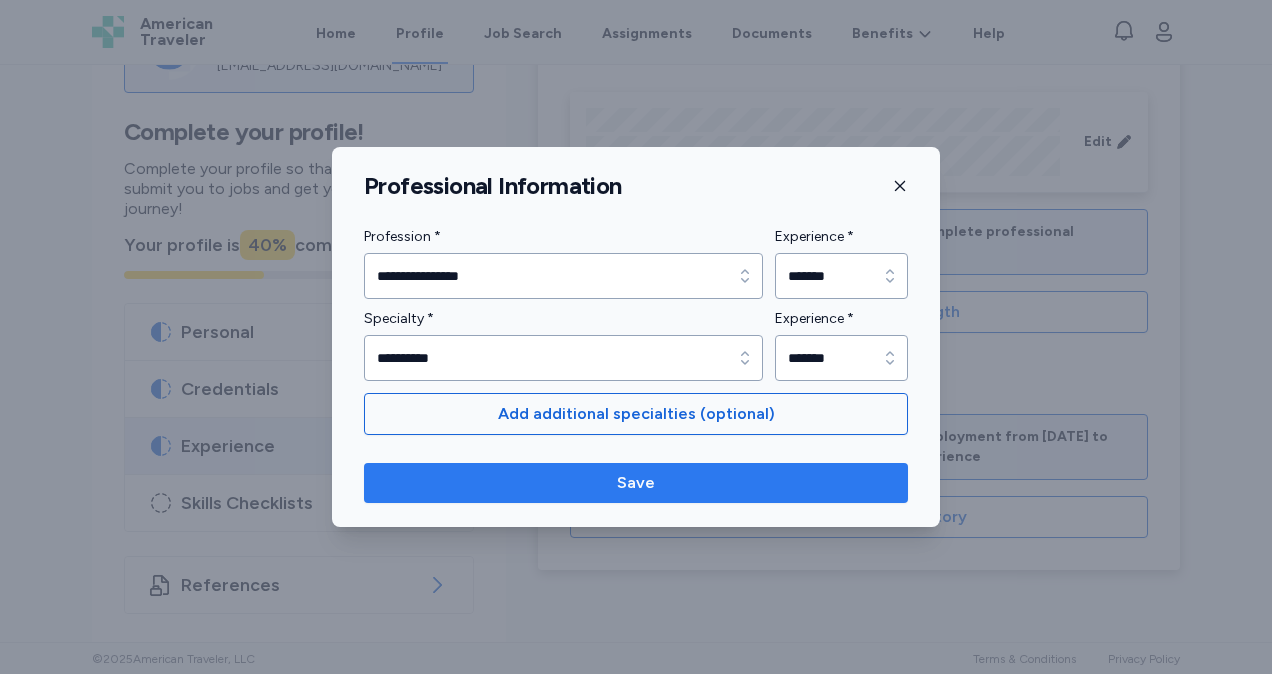 click on "Save" at bounding box center (636, 483) 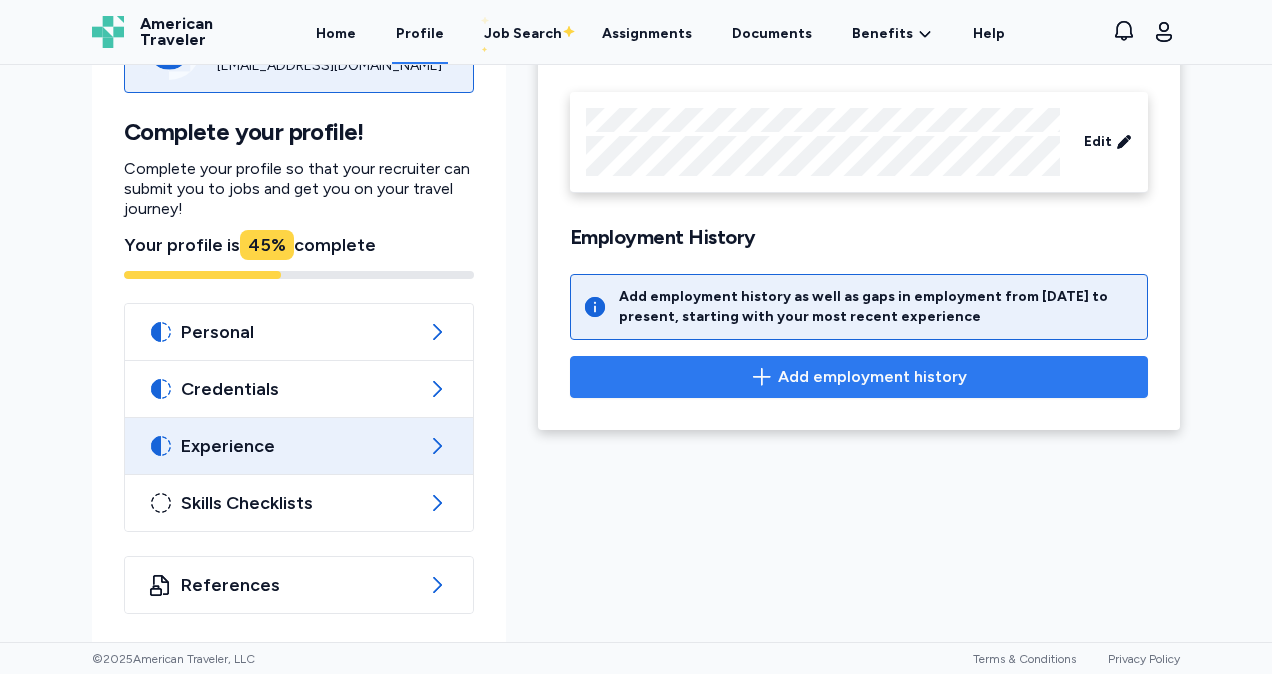 click on "Add employment history" at bounding box center [859, 377] 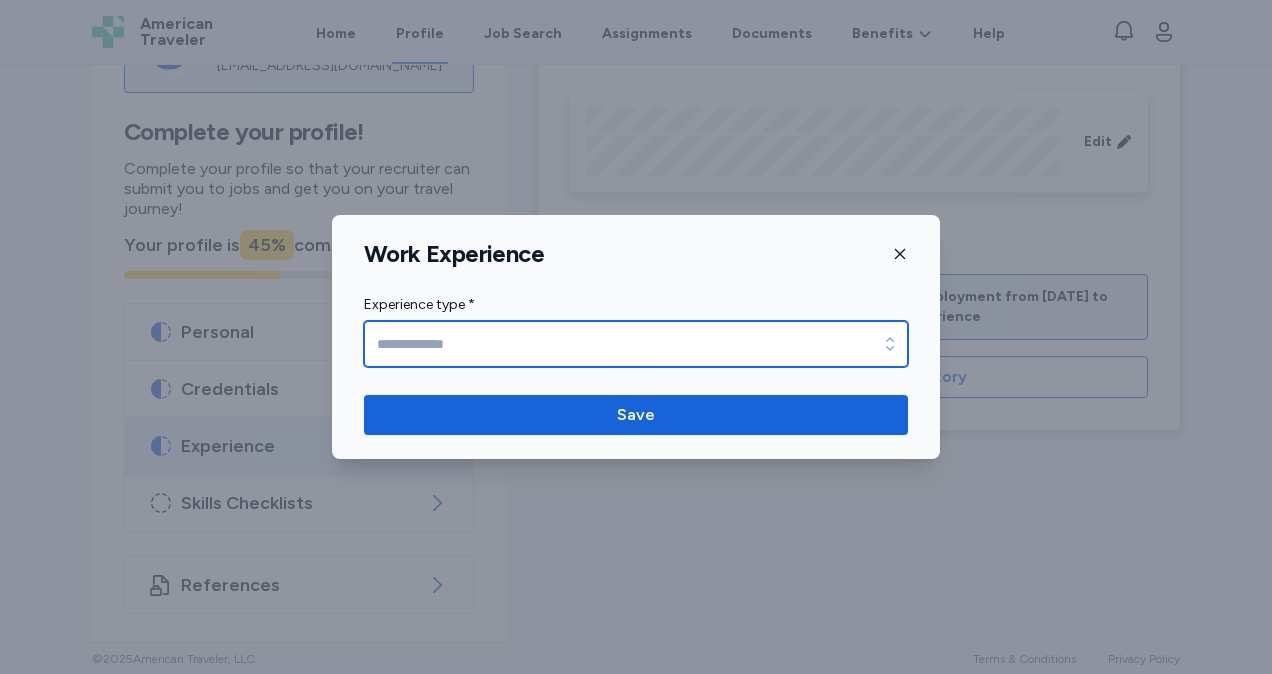 click on "Experience type *" at bounding box center (636, 344) 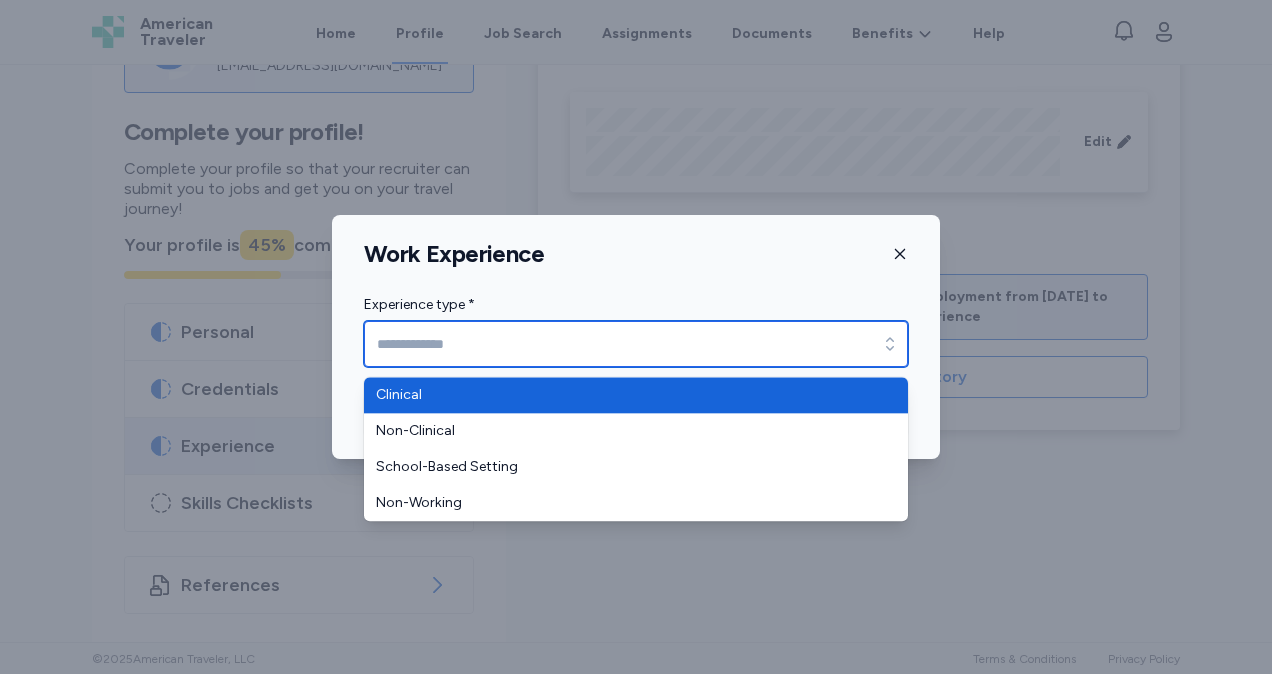 type on "********" 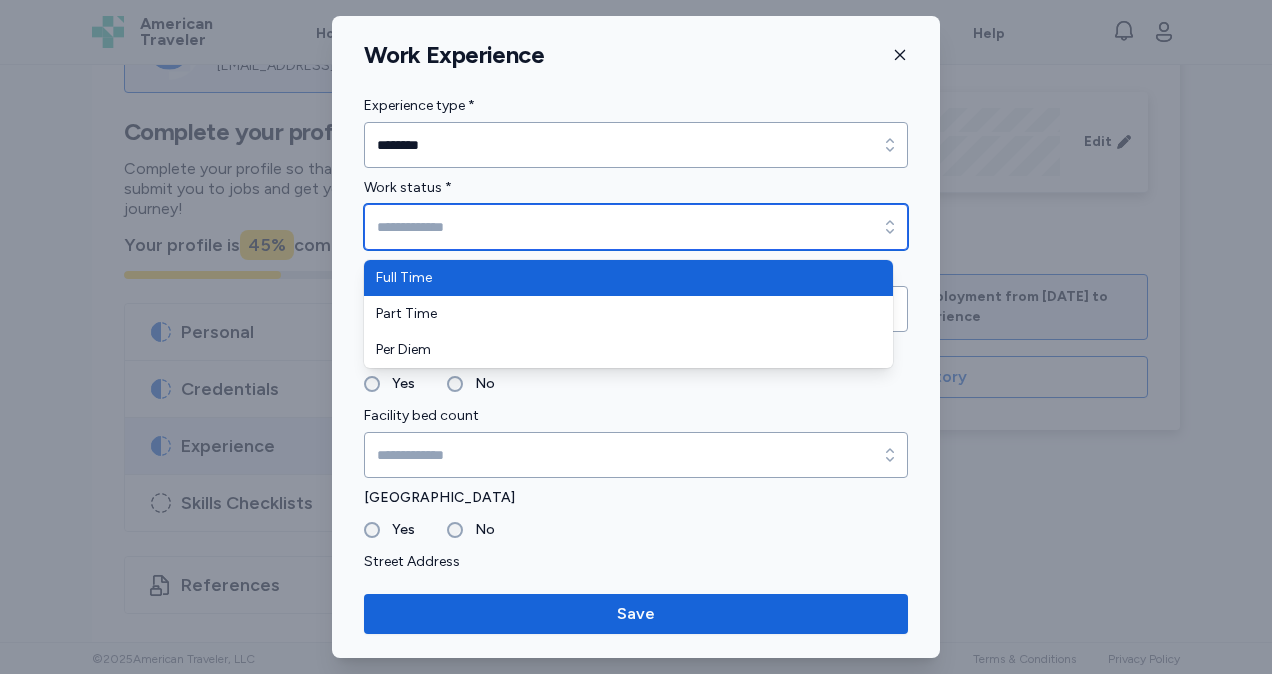 click on "Work status *" at bounding box center (636, 227) 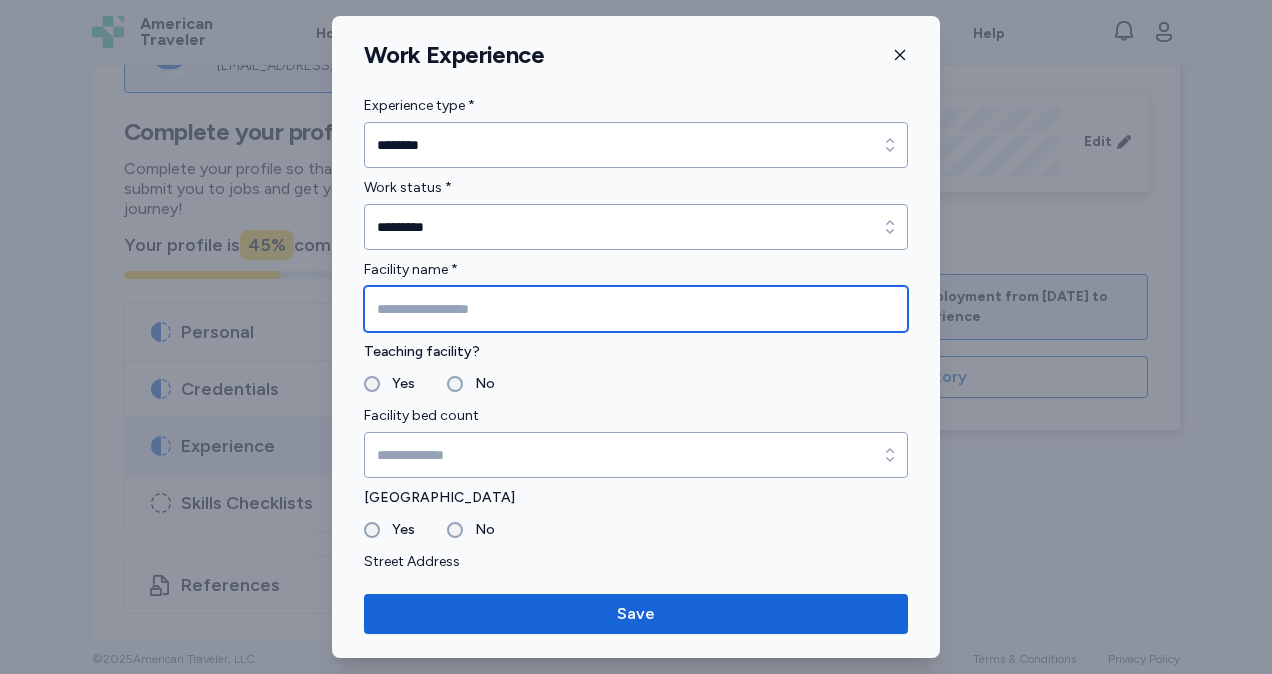 click at bounding box center [636, 309] 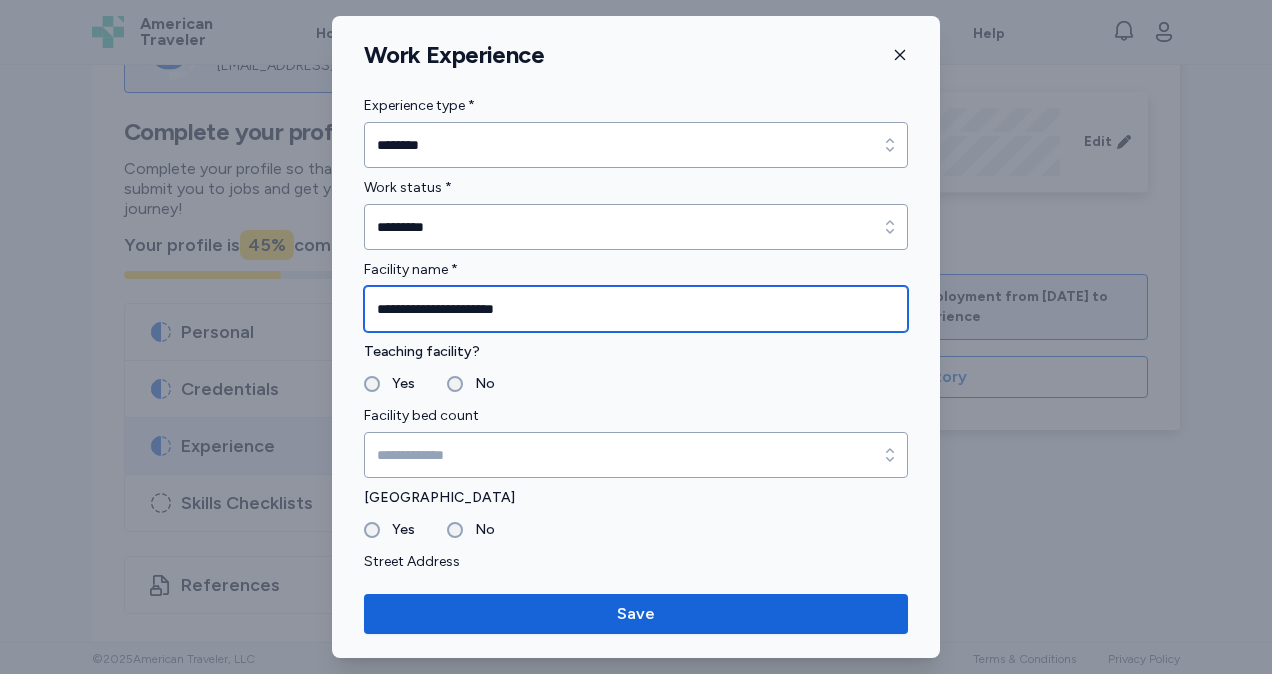 scroll, scrollTop: 208, scrollLeft: 0, axis: vertical 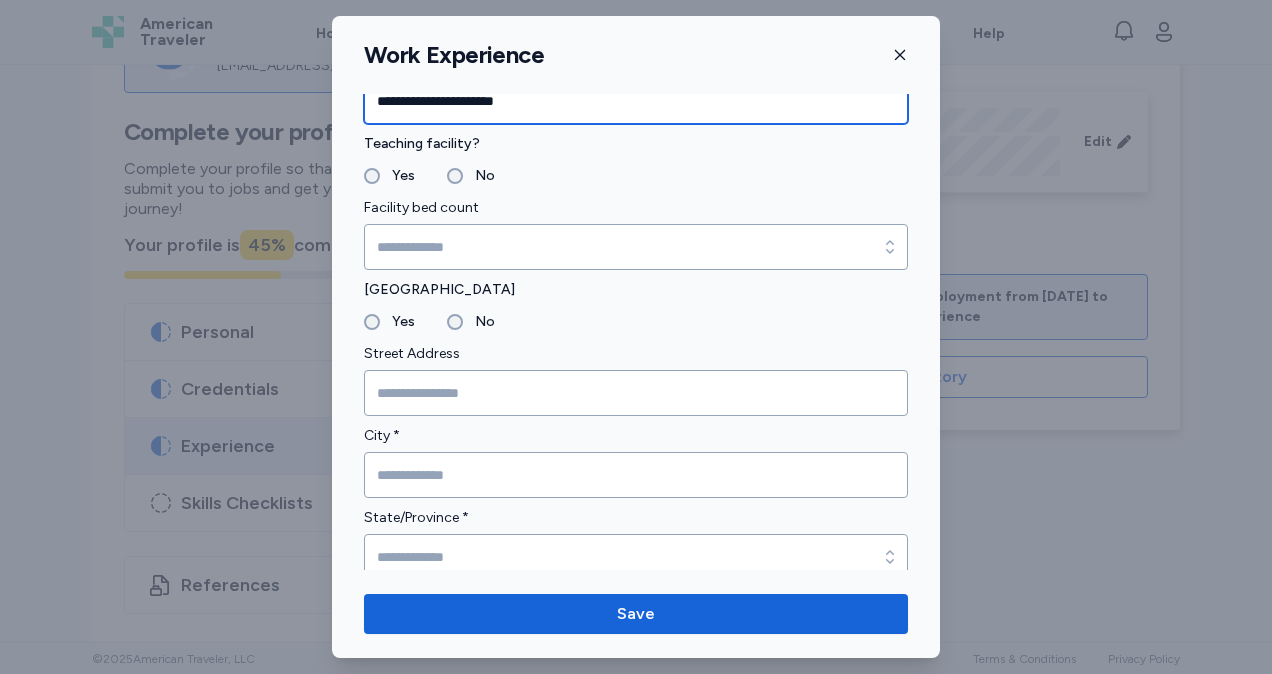 type on "**********" 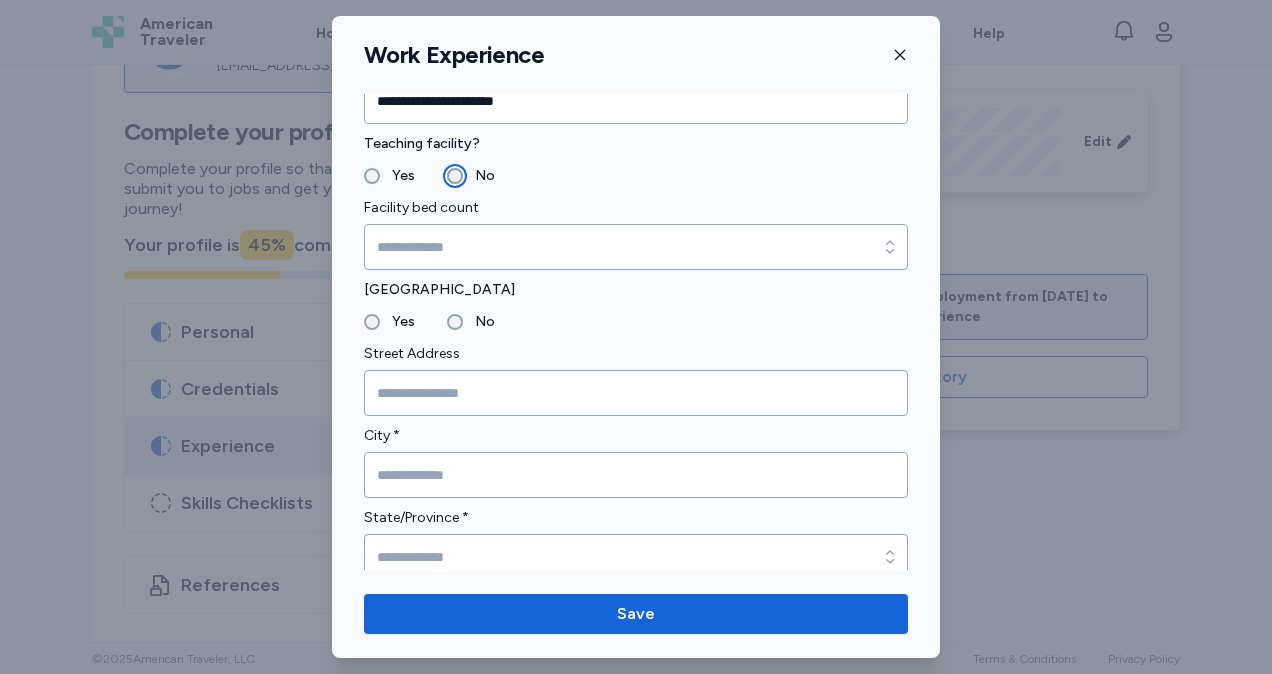 scroll, scrollTop: 324, scrollLeft: 0, axis: vertical 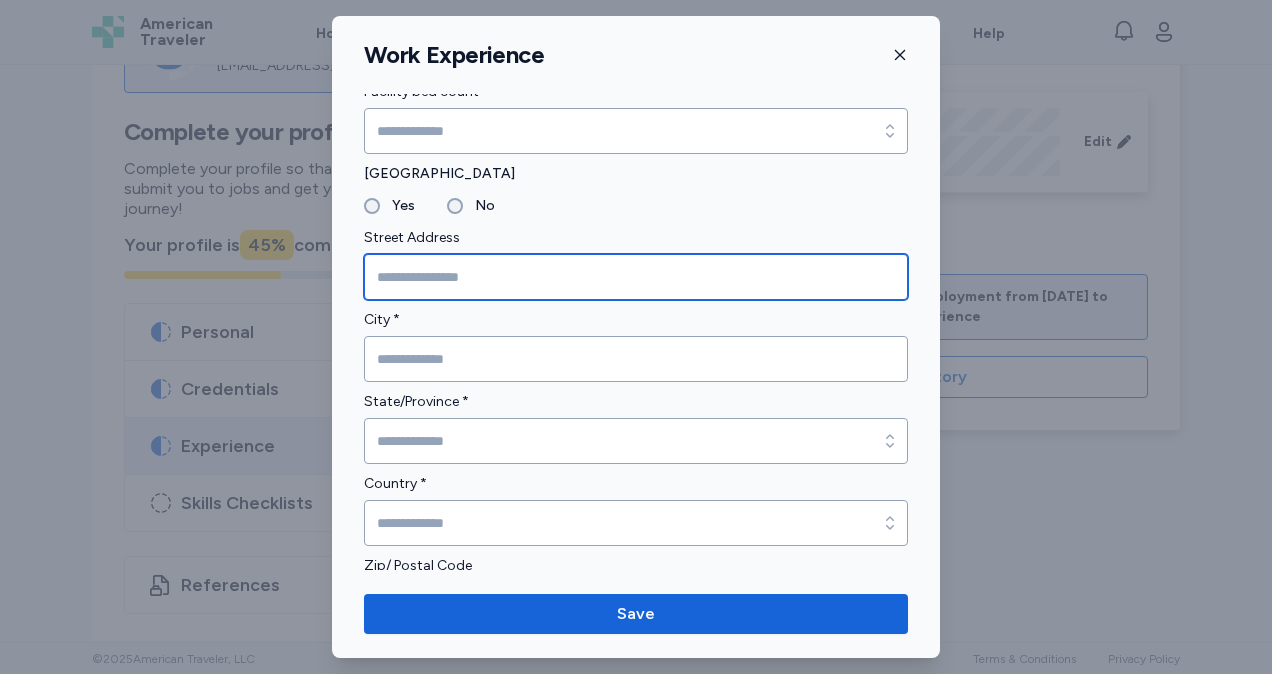click at bounding box center (636, 277) 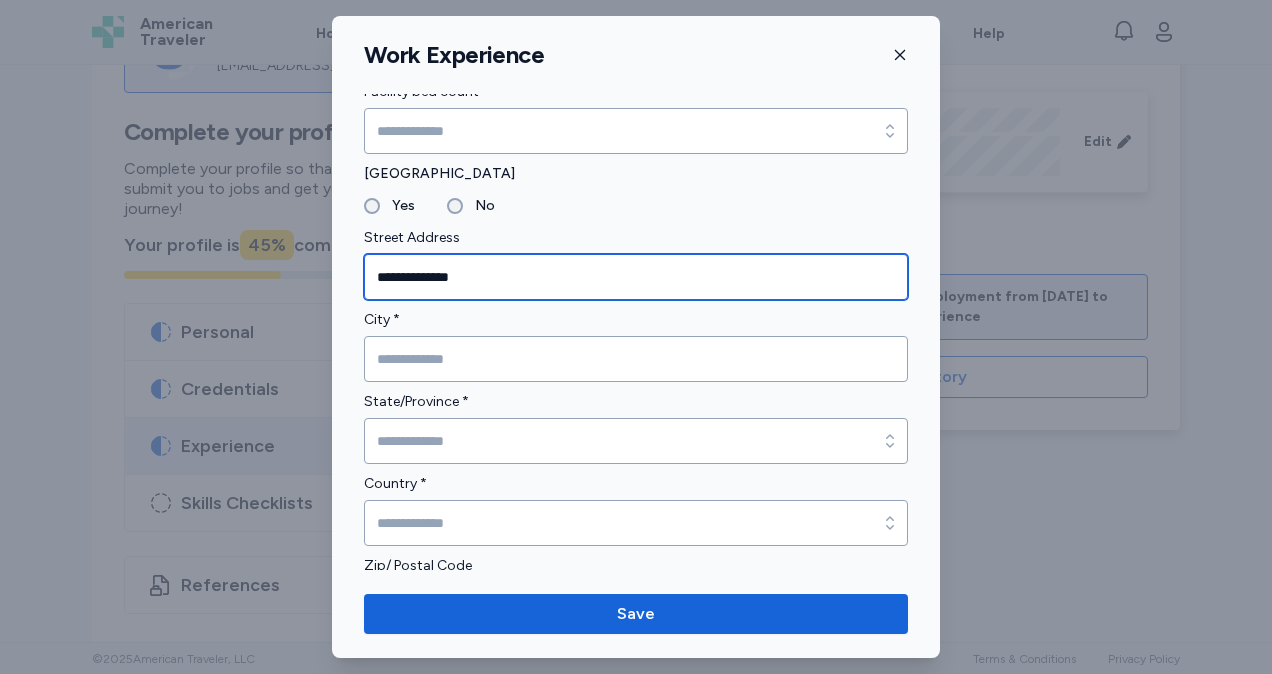 type on "**********" 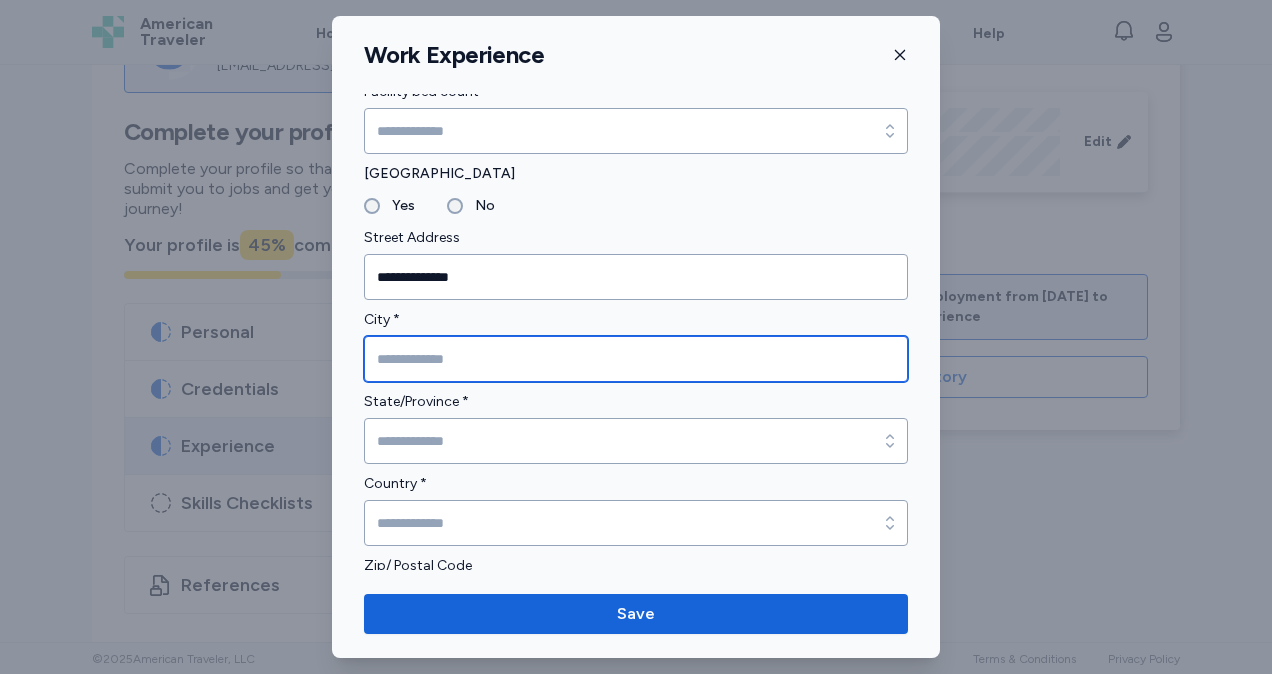 click at bounding box center (636, 359) 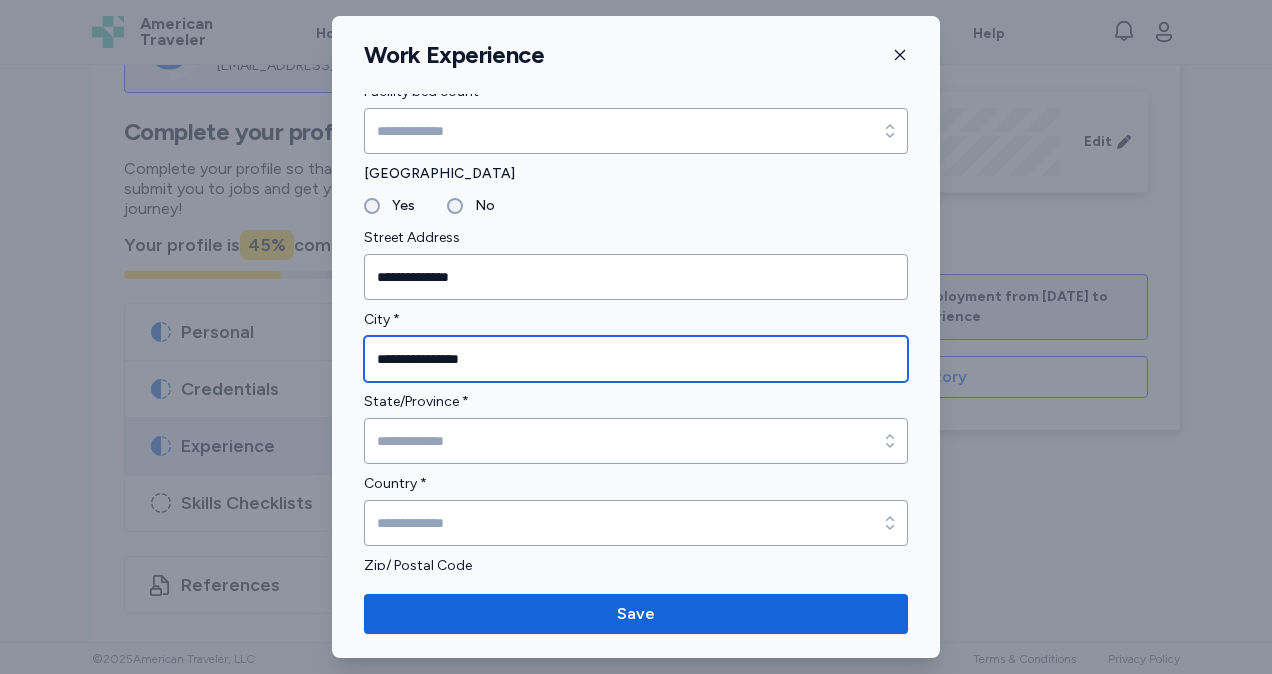type on "**********" 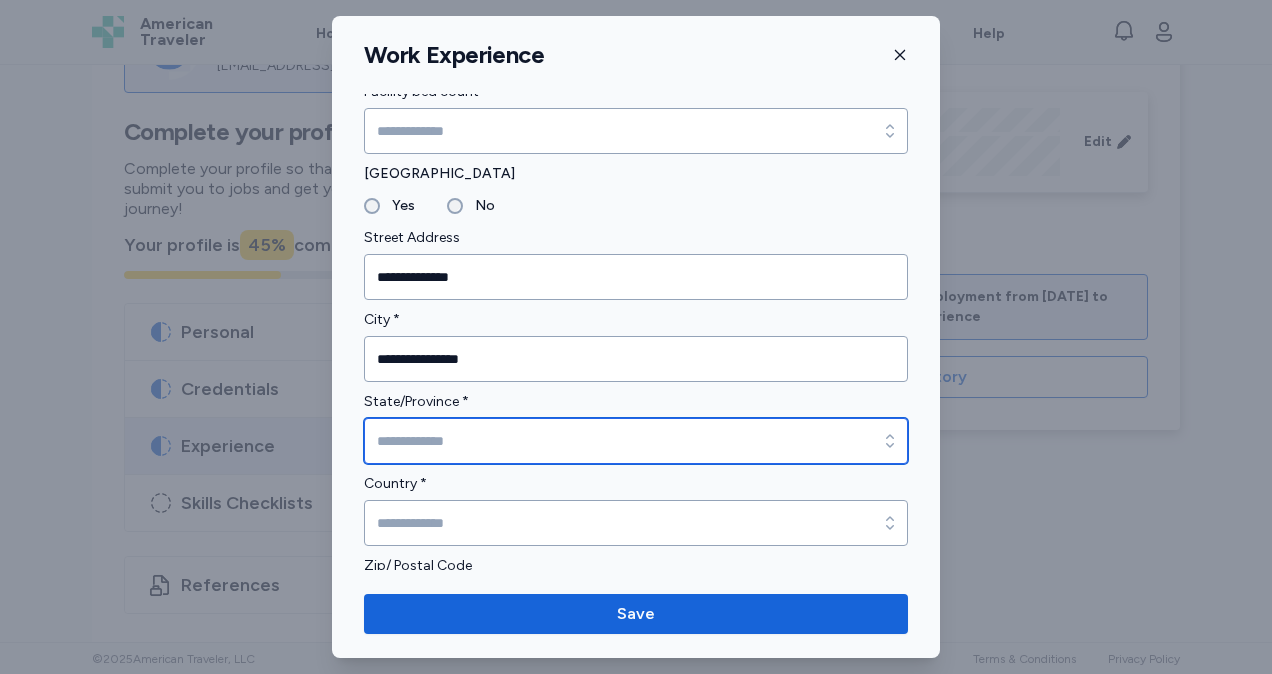 click on "State/Province *" at bounding box center [636, 441] 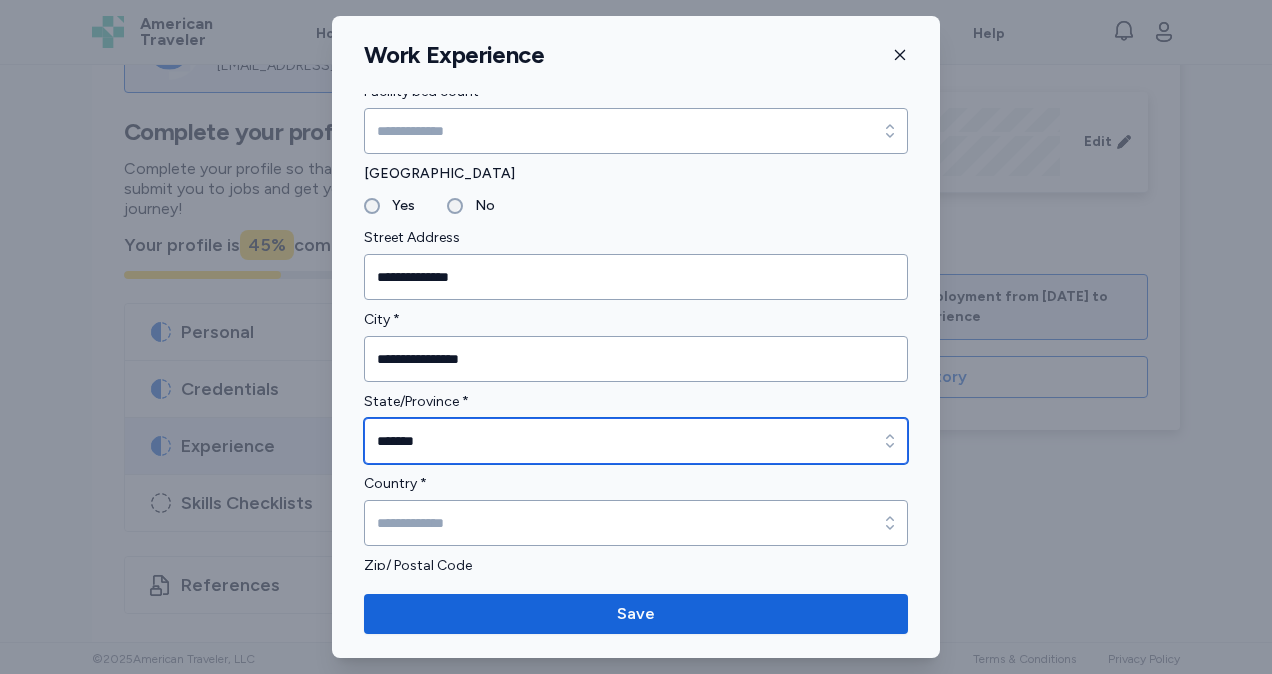 scroll, scrollTop: 458, scrollLeft: 0, axis: vertical 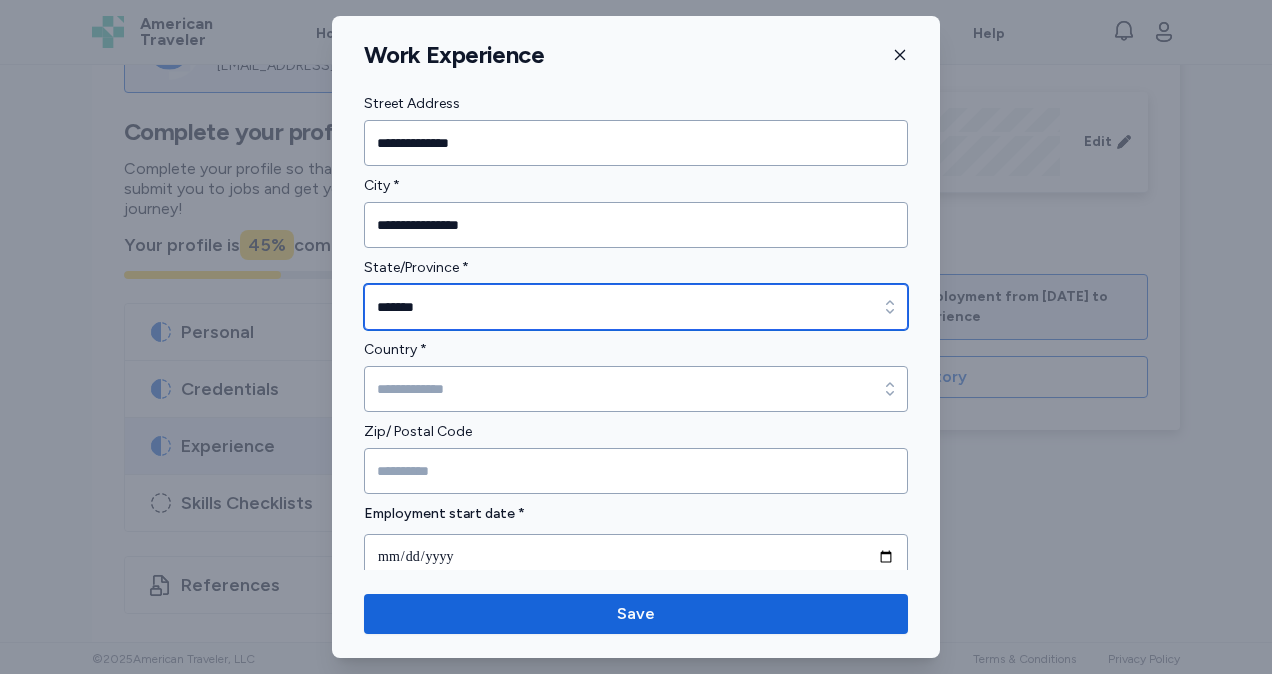type on "*******" 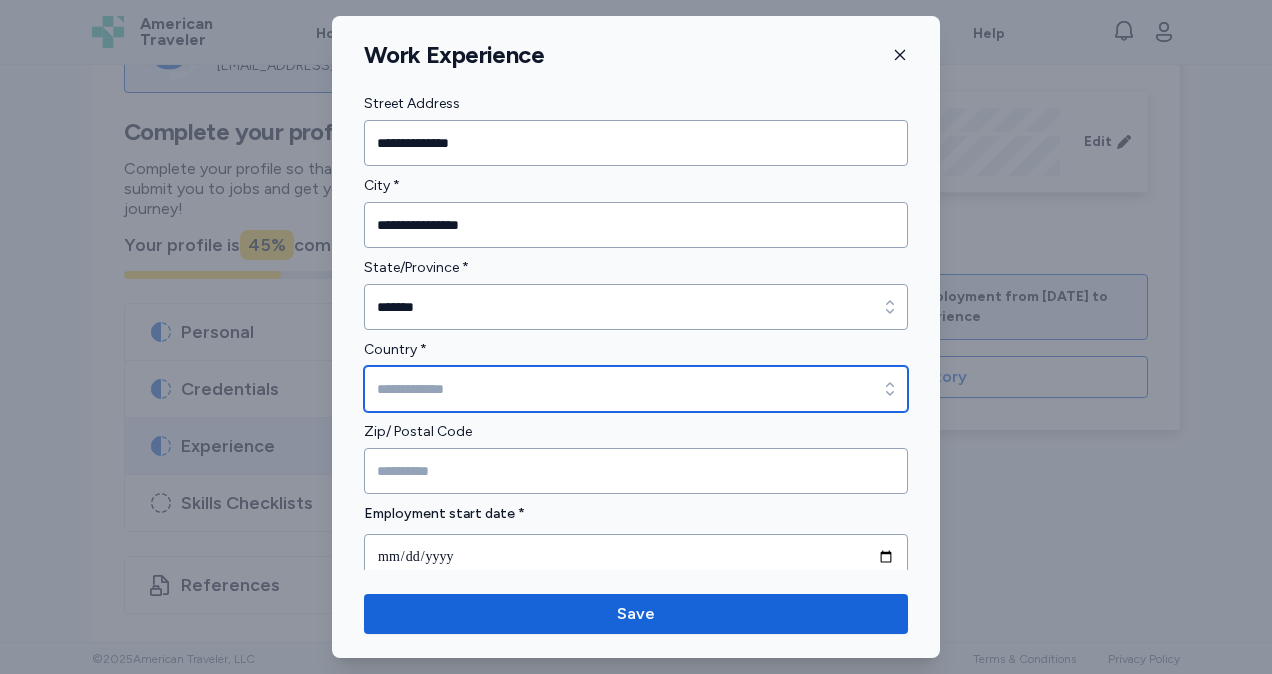 click on "Country *" at bounding box center [636, 389] 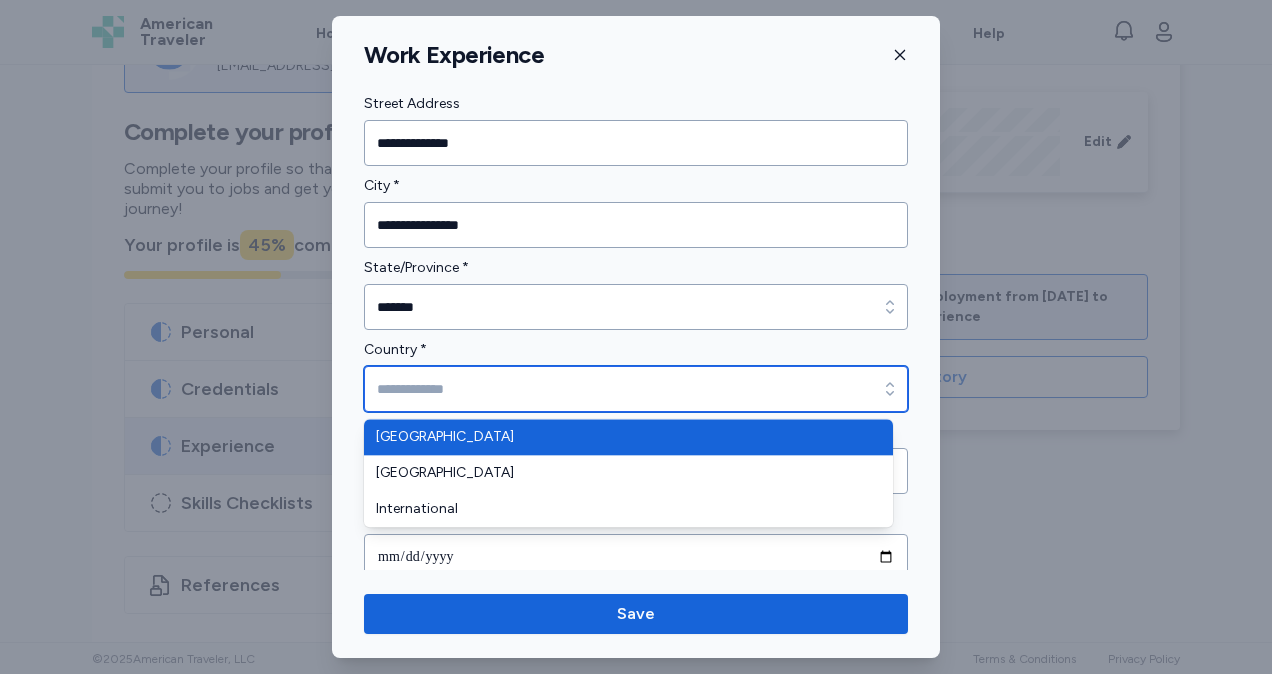 type on "**********" 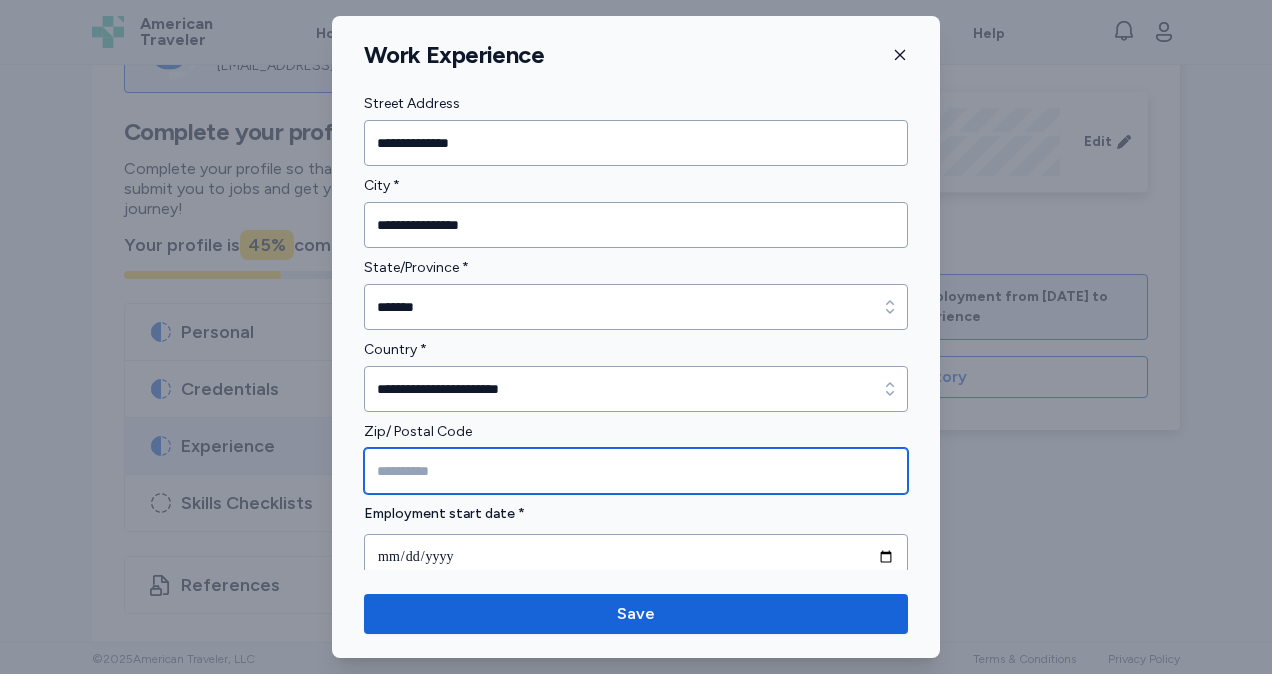 click at bounding box center (636, 471) 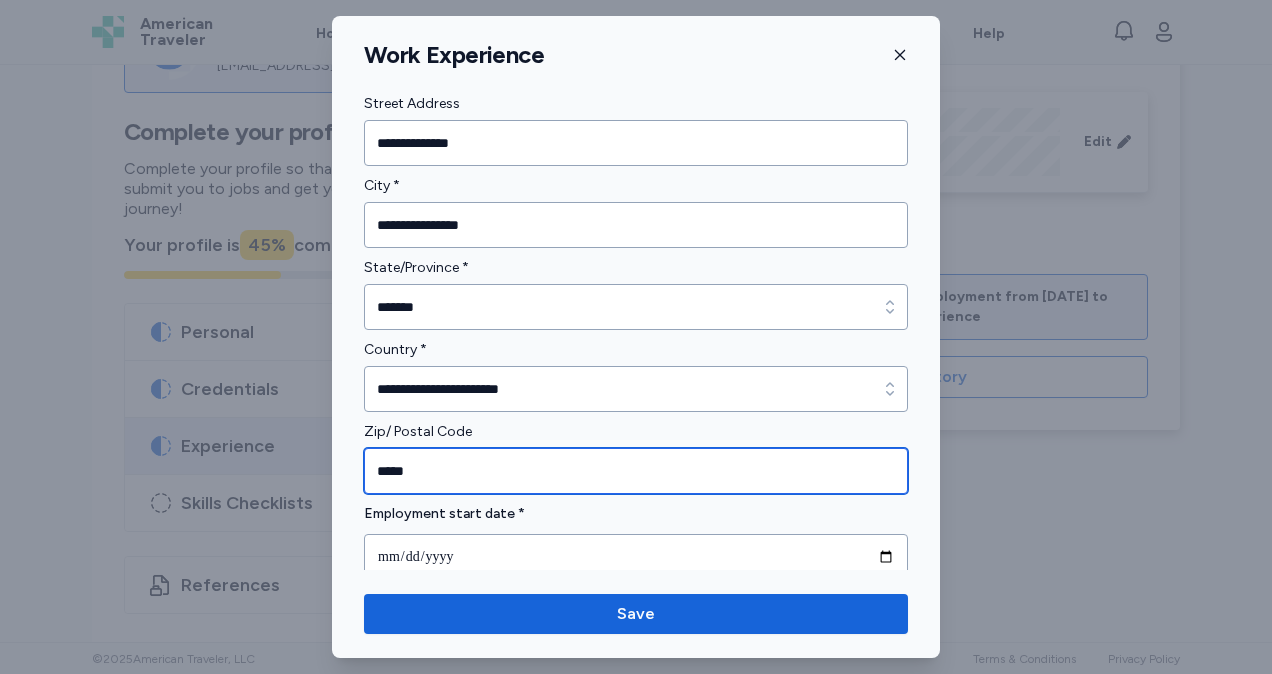 scroll, scrollTop: 606, scrollLeft: 0, axis: vertical 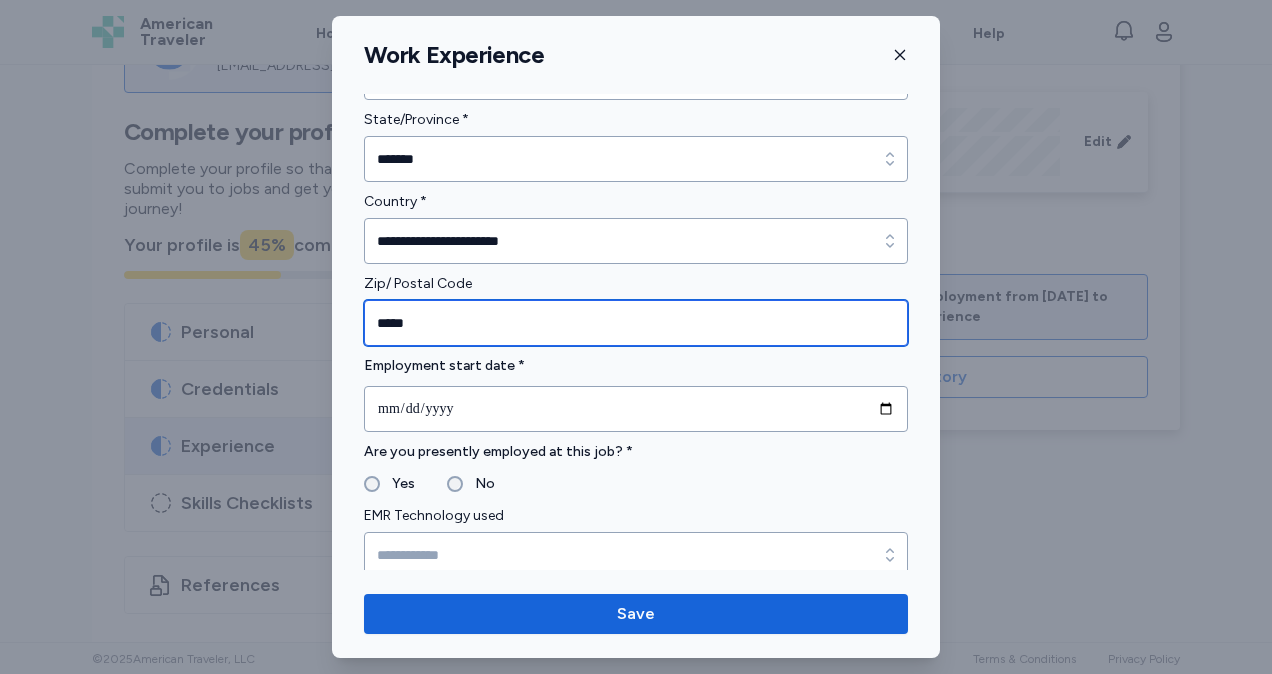 type on "*****" 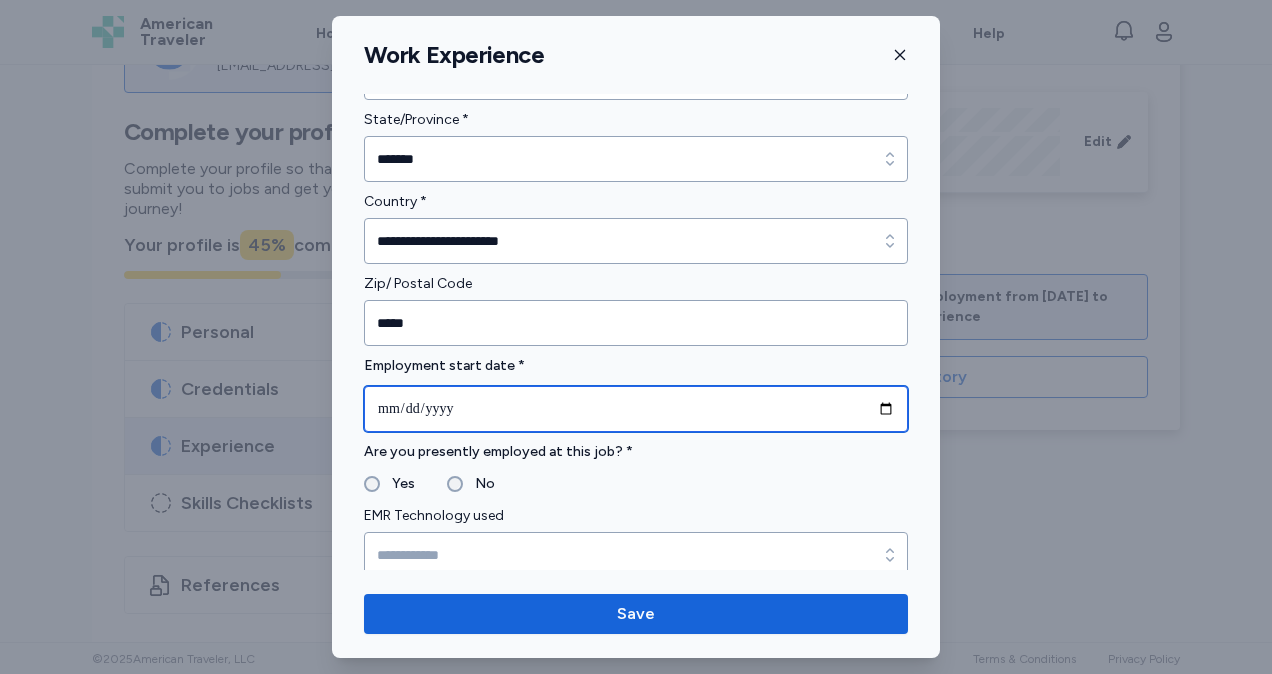 click at bounding box center (636, 409) 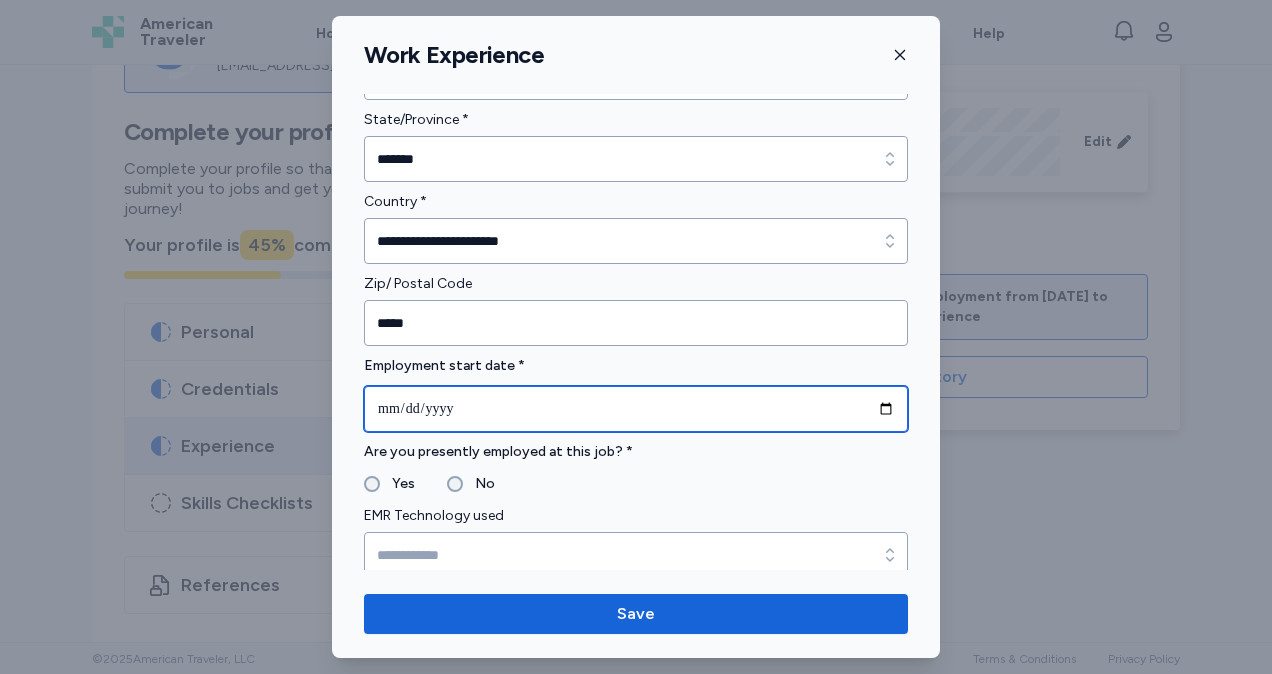 type on "**********" 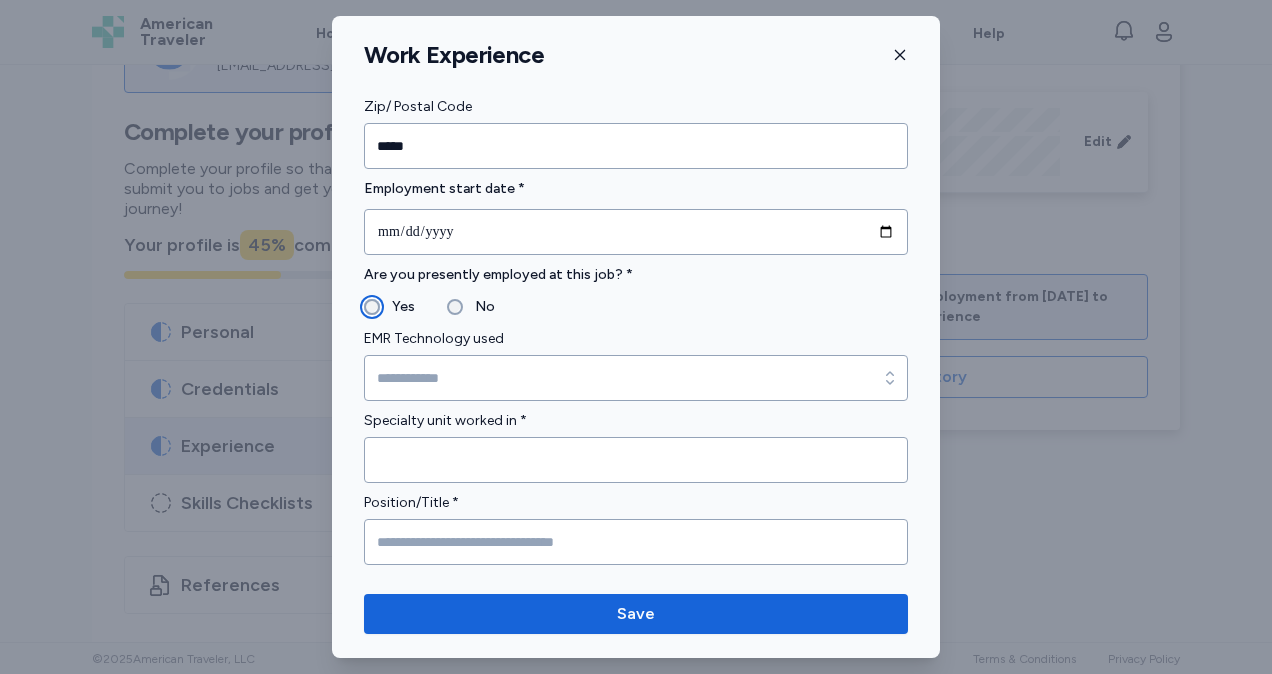 scroll, scrollTop: 786, scrollLeft: 0, axis: vertical 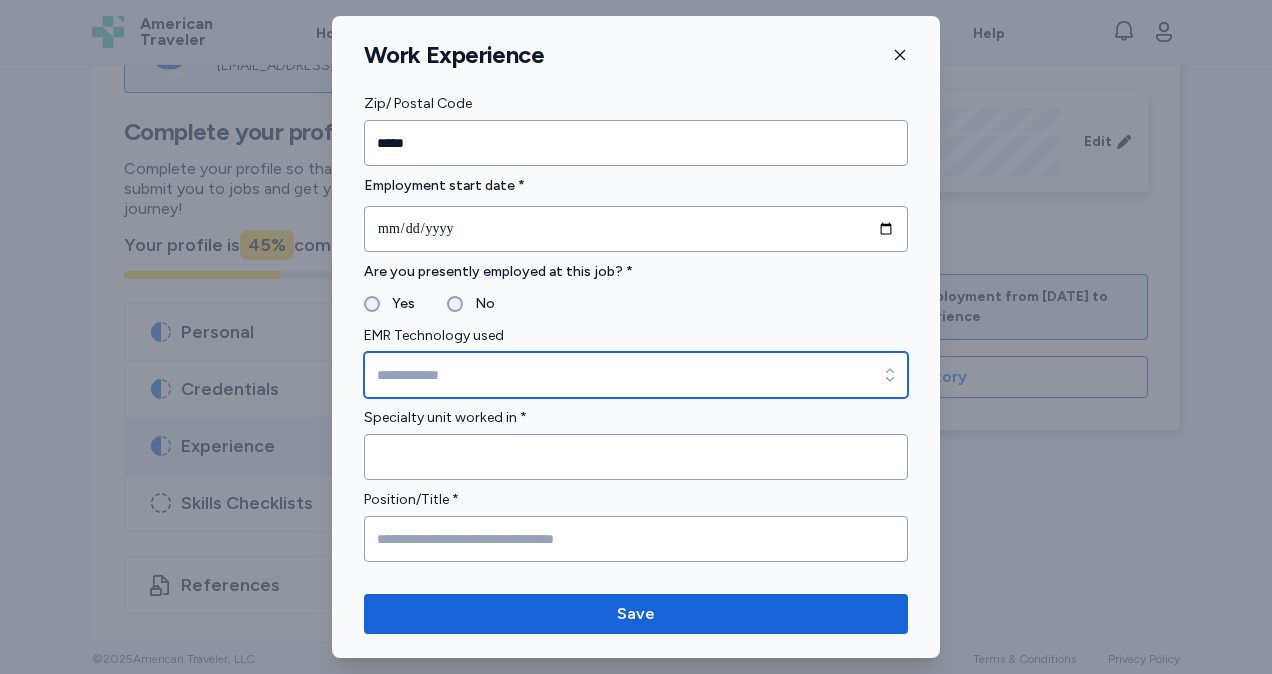 click on "EMR Technology used" at bounding box center [636, 375] 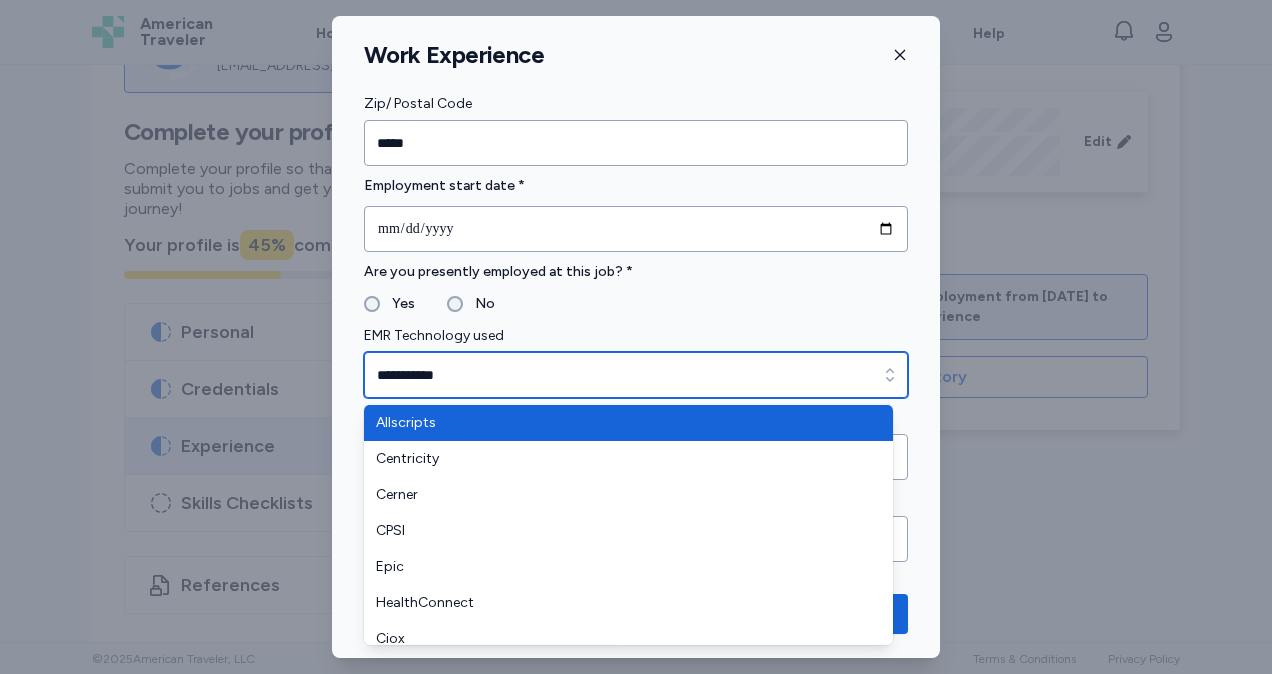 type on "**********" 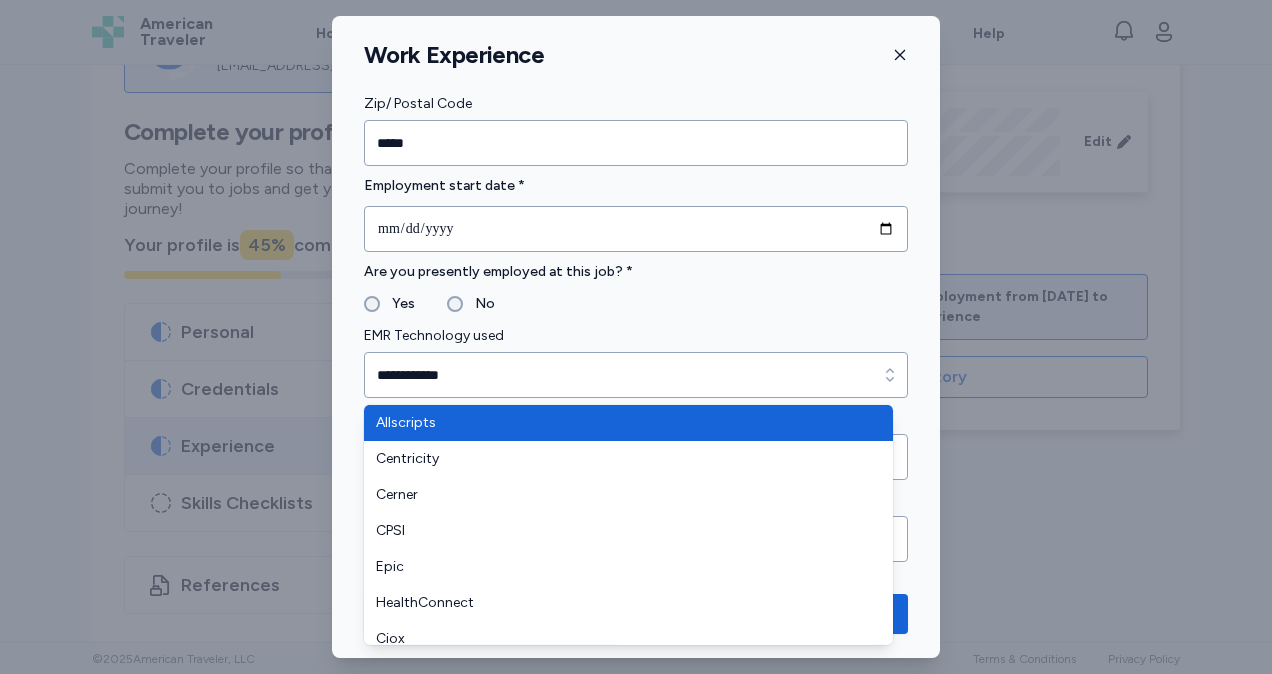 click on "Yes No" at bounding box center [636, 304] 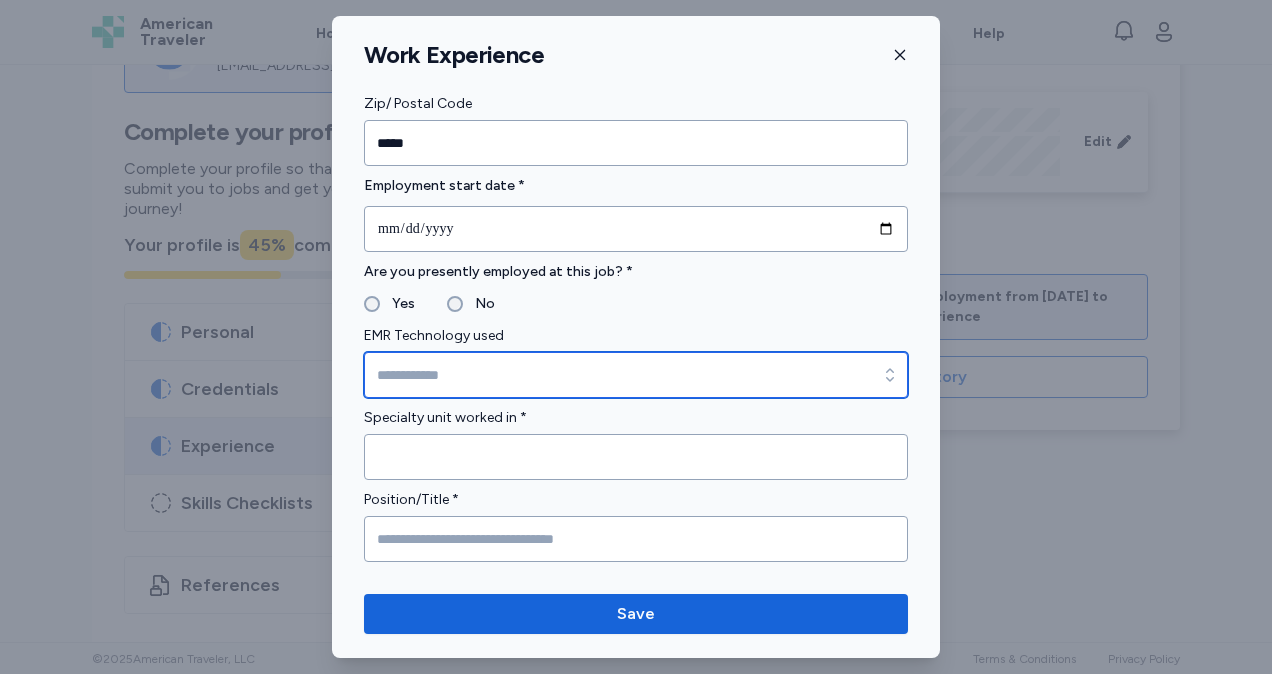 click on "EMR Technology used" at bounding box center [636, 375] 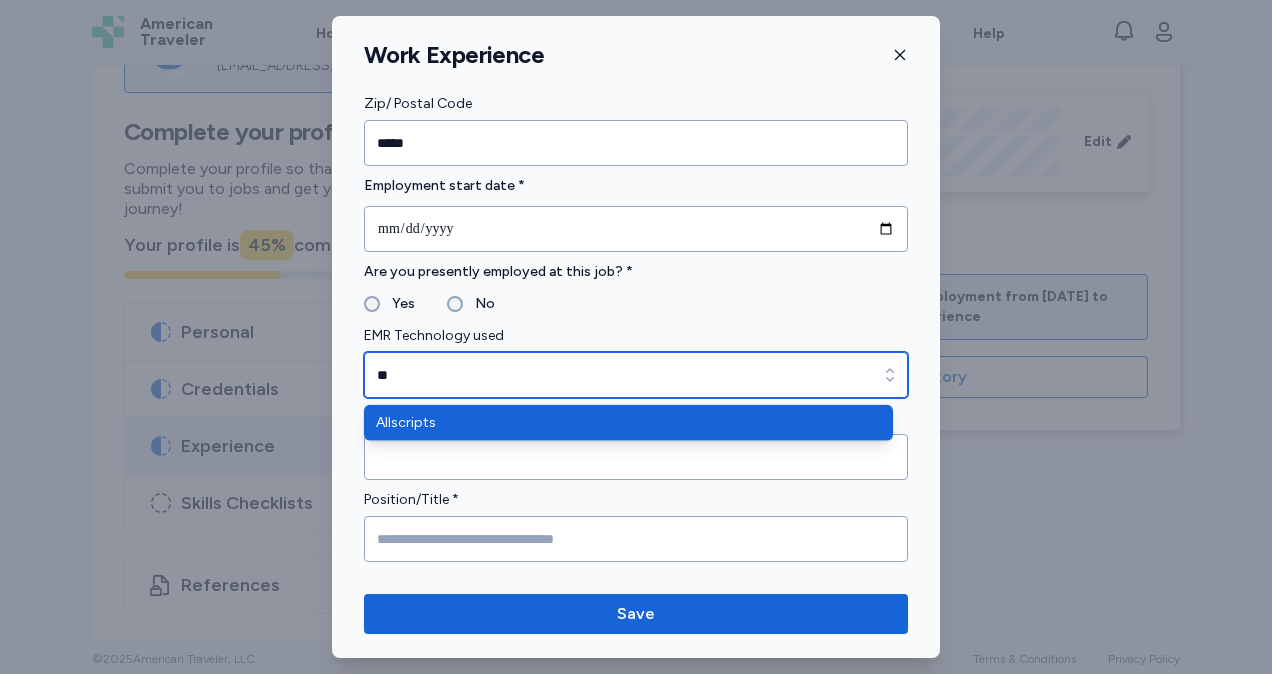 type on "***" 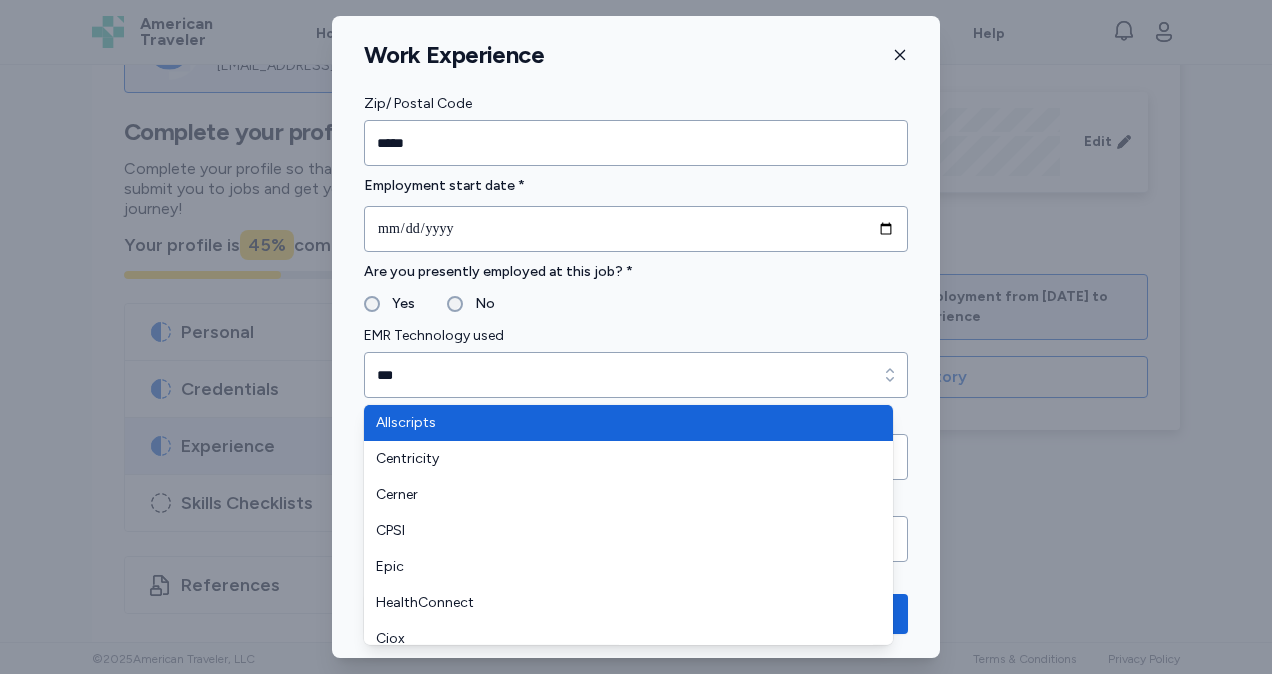 click on "**********" at bounding box center (636, 545) 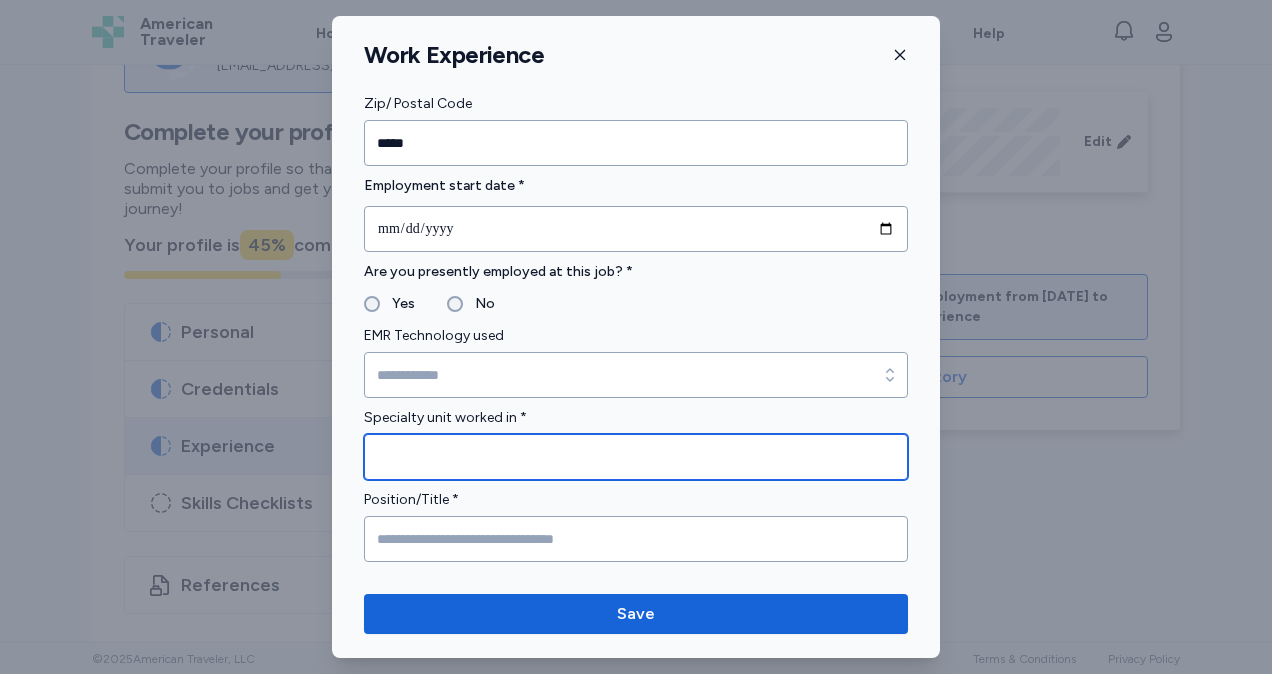 click at bounding box center (636, 457) 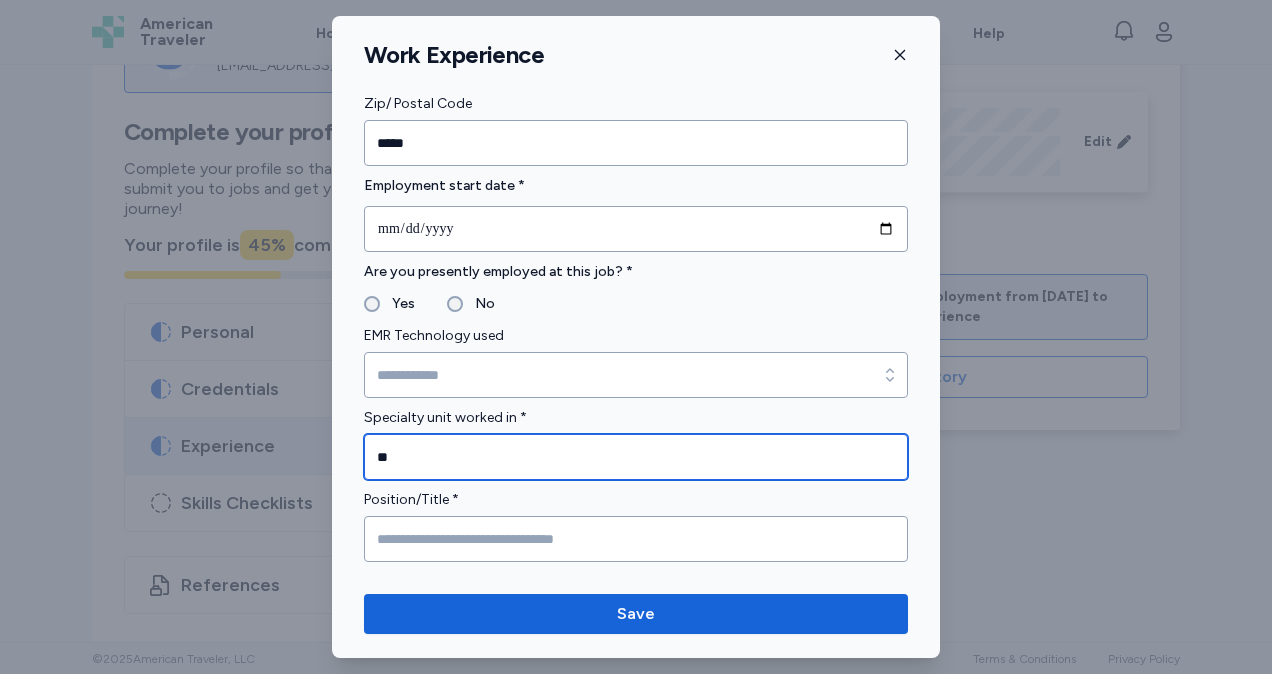 type on "*" 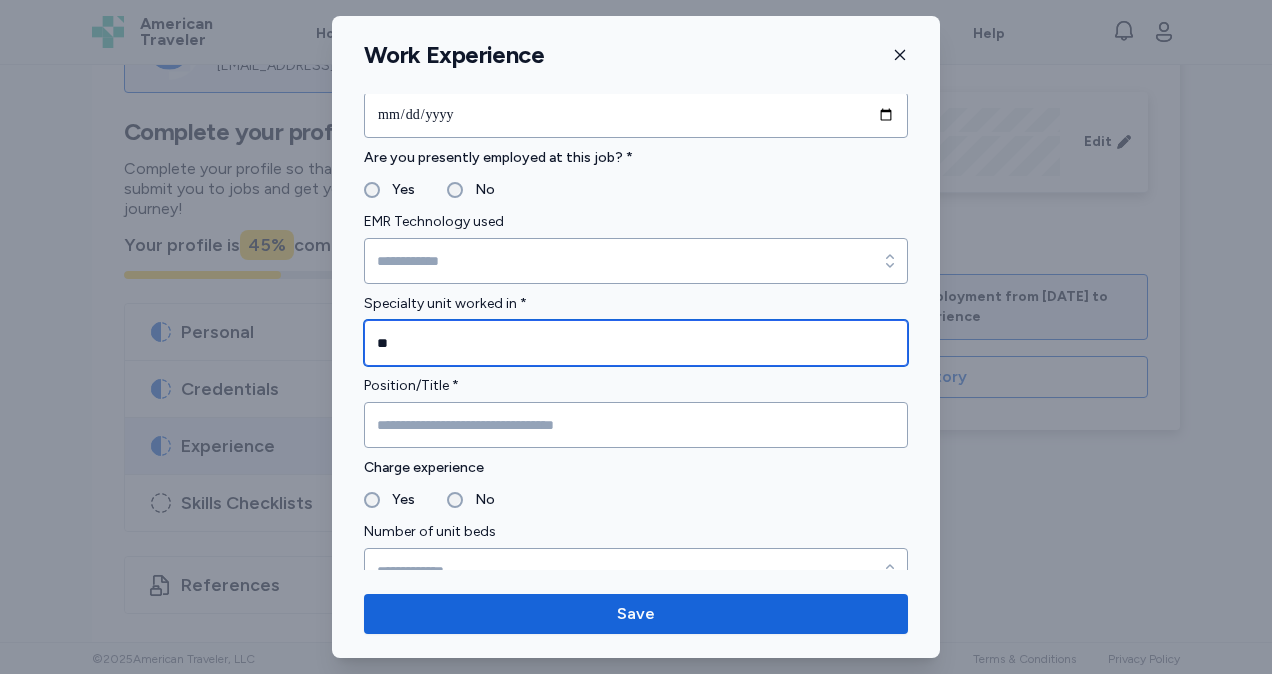 type on "**" 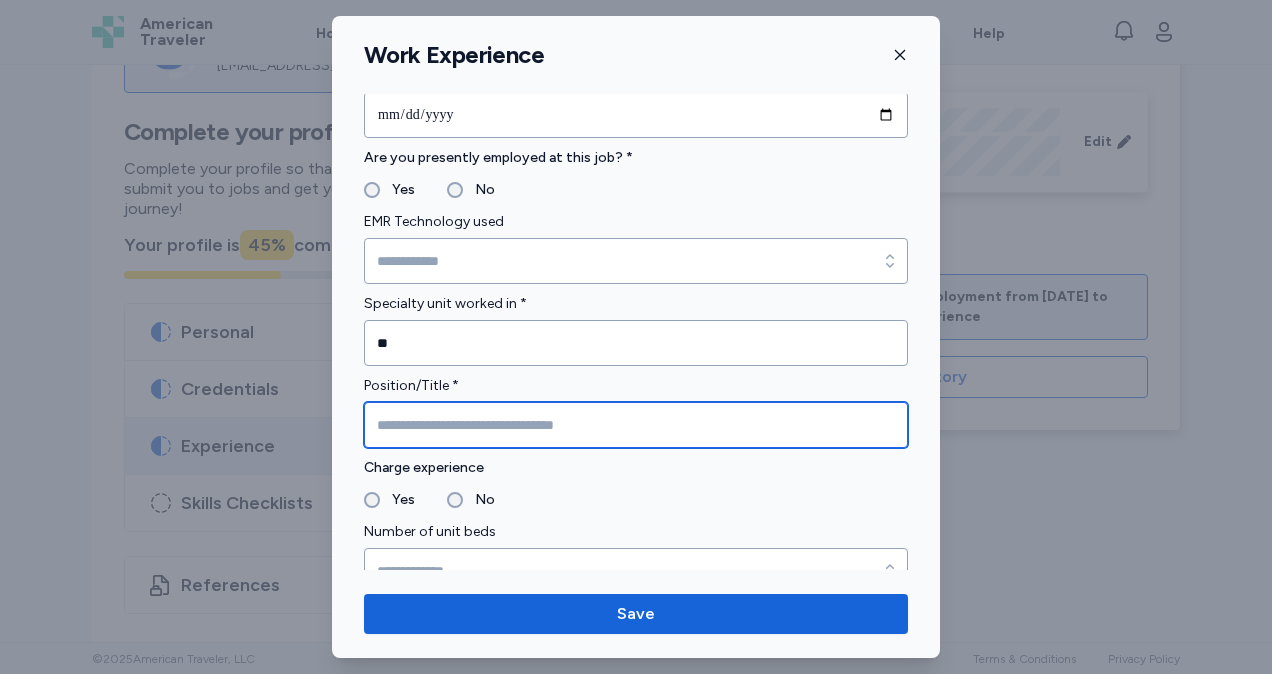 click at bounding box center (636, 425) 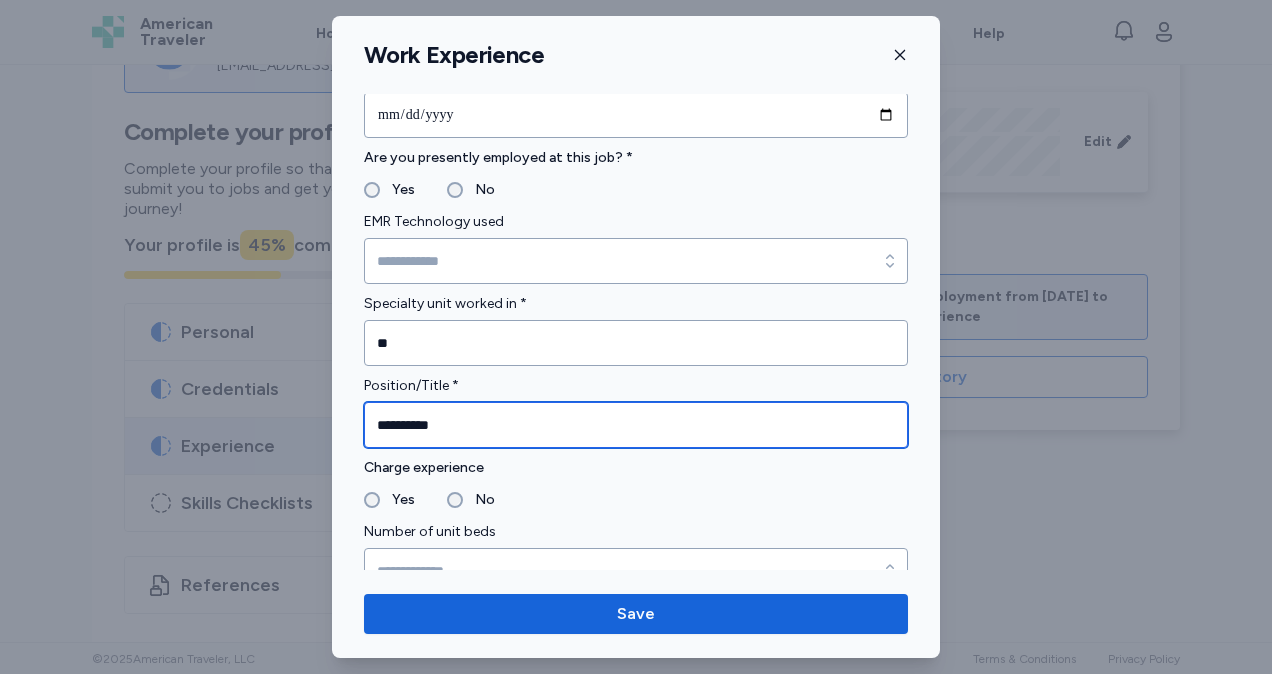 scroll, scrollTop: 1034, scrollLeft: 0, axis: vertical 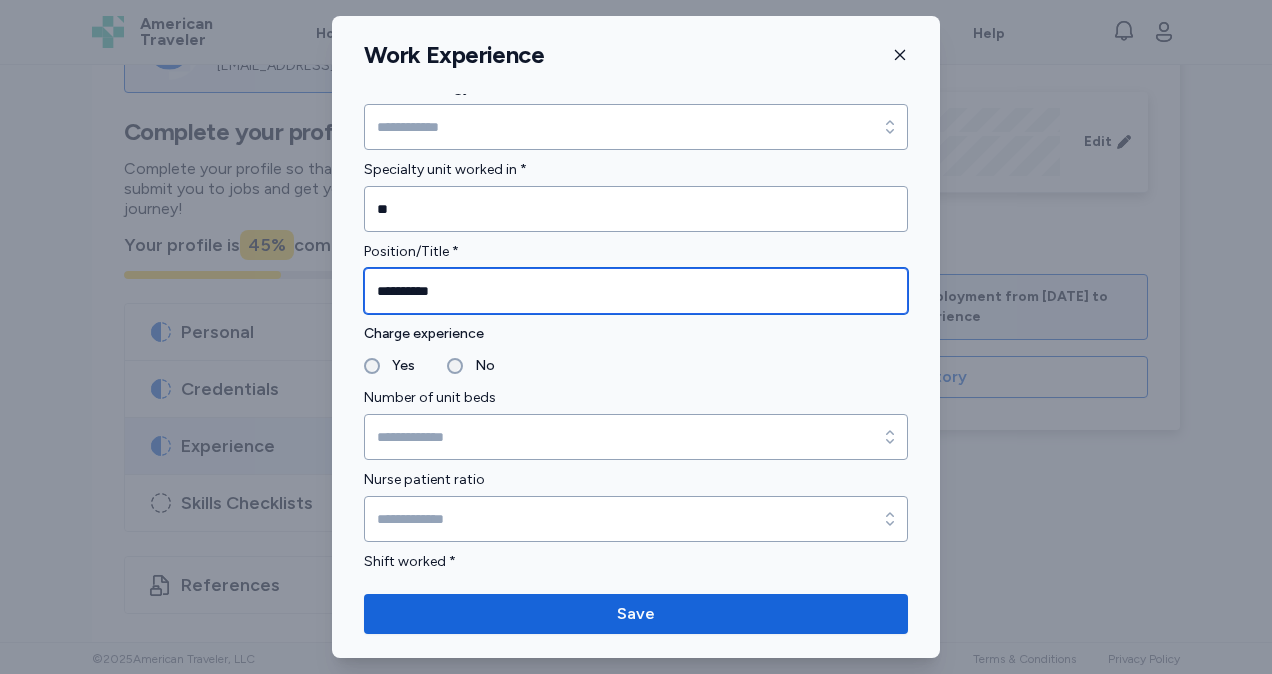 type on "**********" 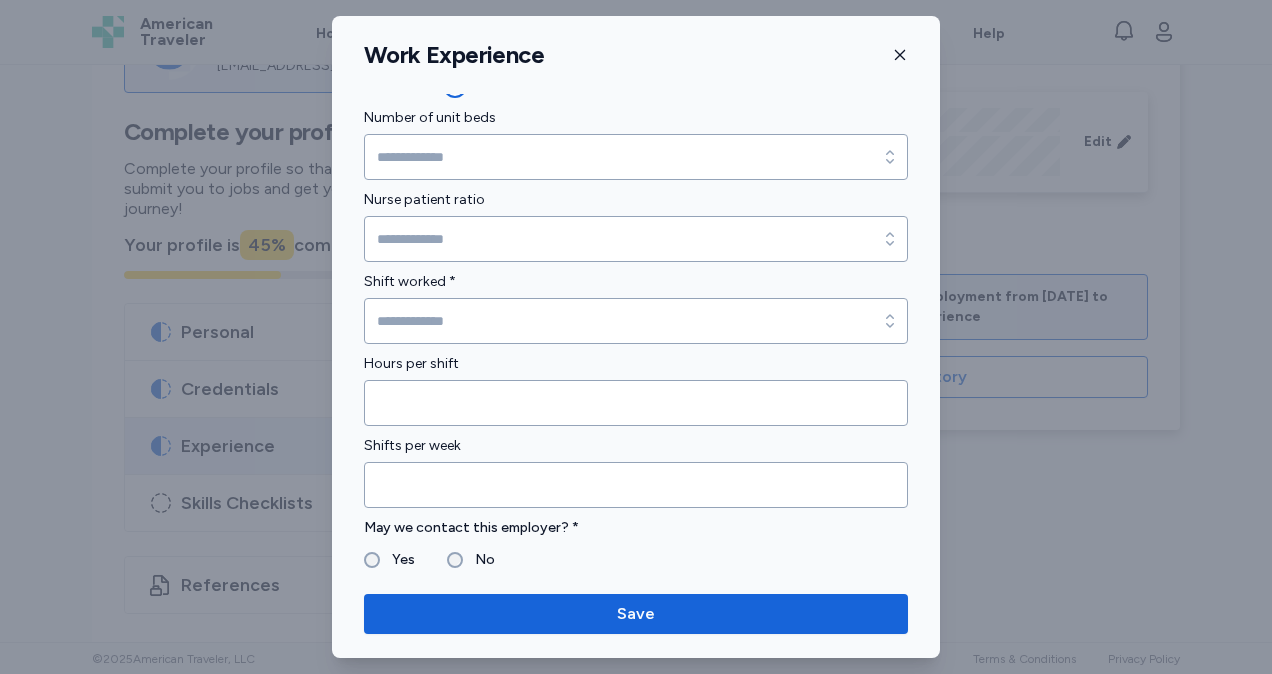 scroll, scrollTop: 1226, scrollLeft: 0, axis: vertical 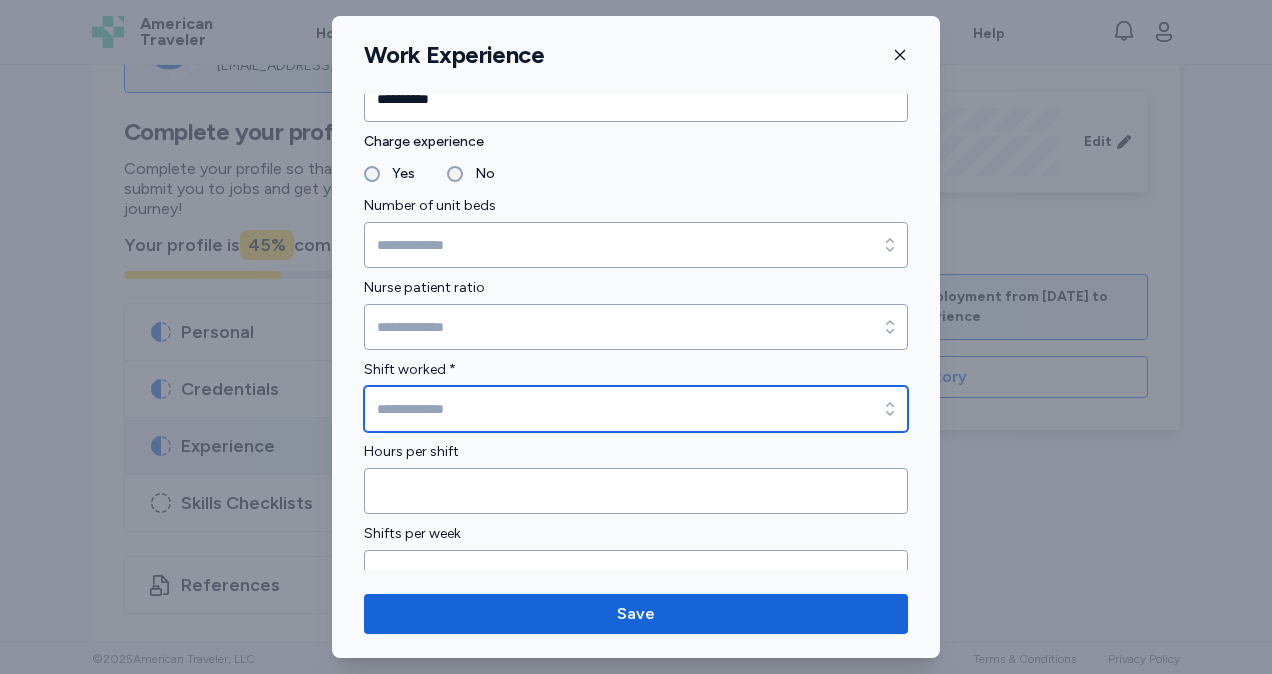 click on "Shift worked *" at bounding box center [636, 409] 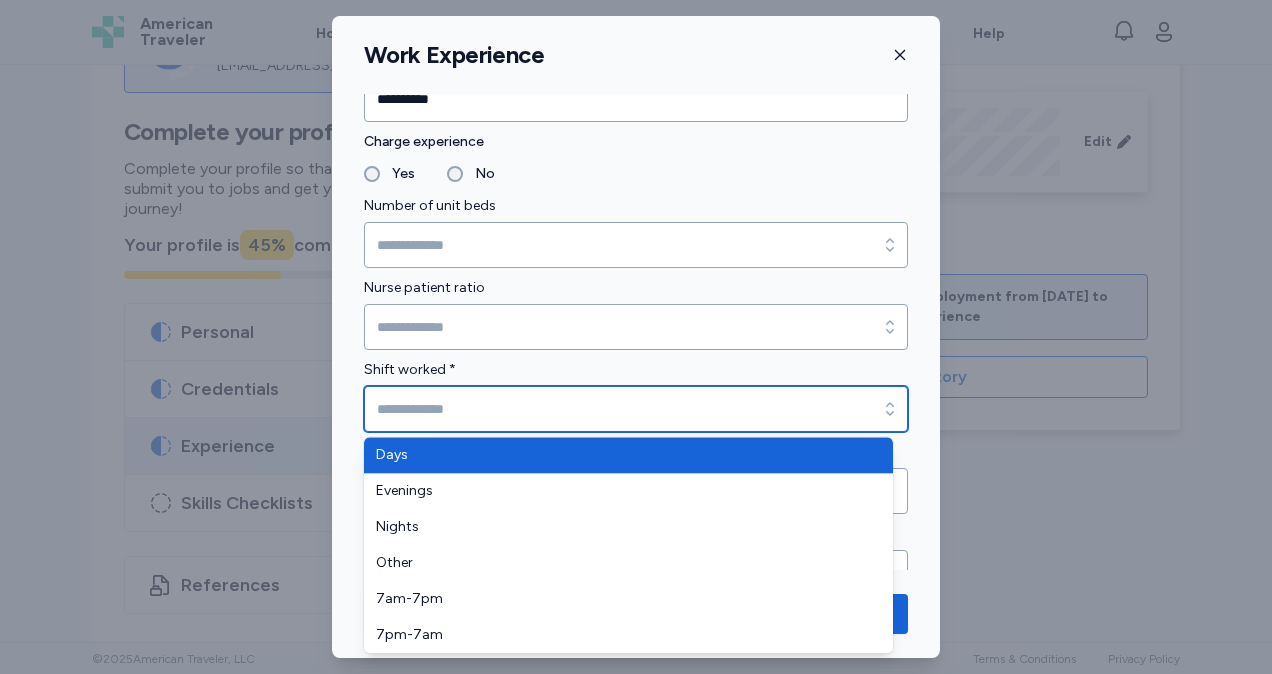 type on "****" 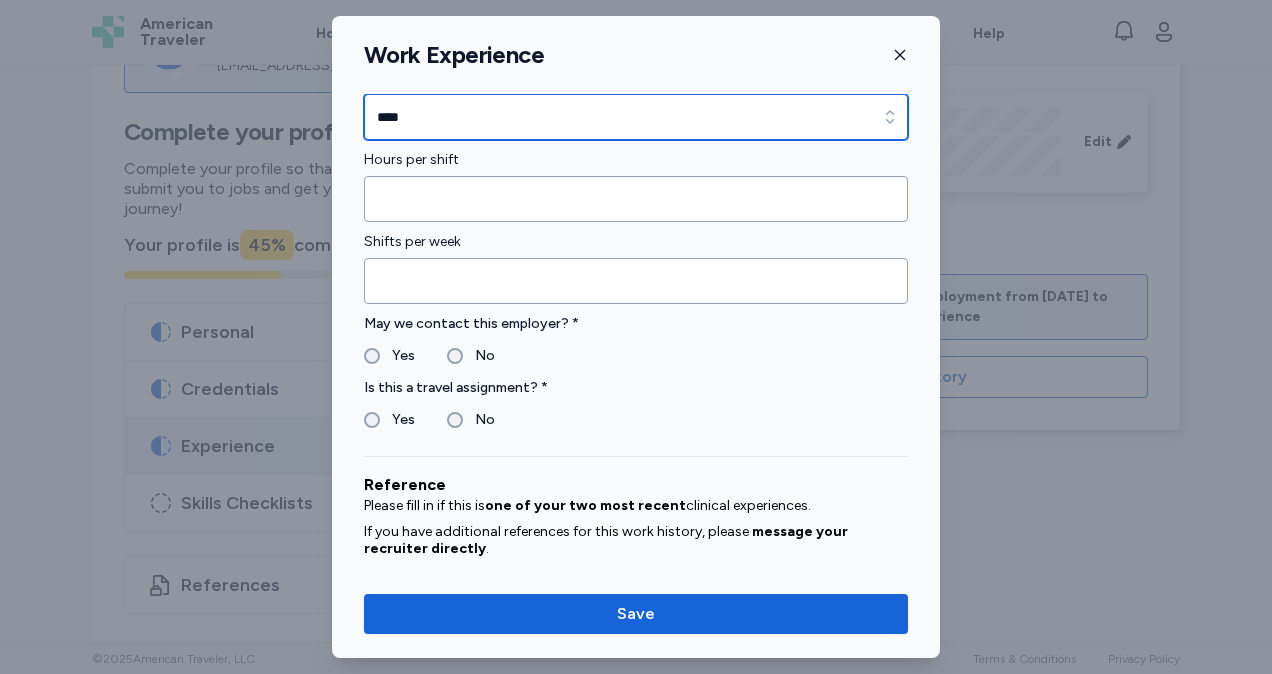 scroll, scrollTop: 1519, scrollLeft: 0, axis: vertical 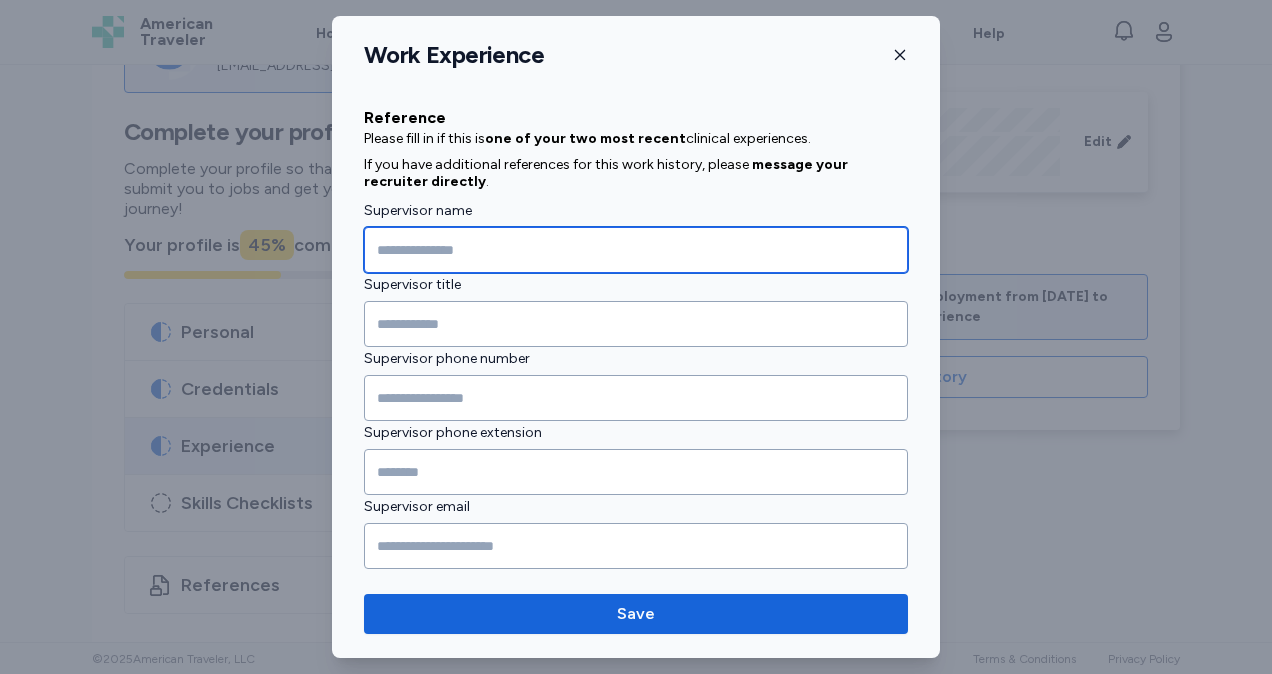 click at bounding box center (636, 250) 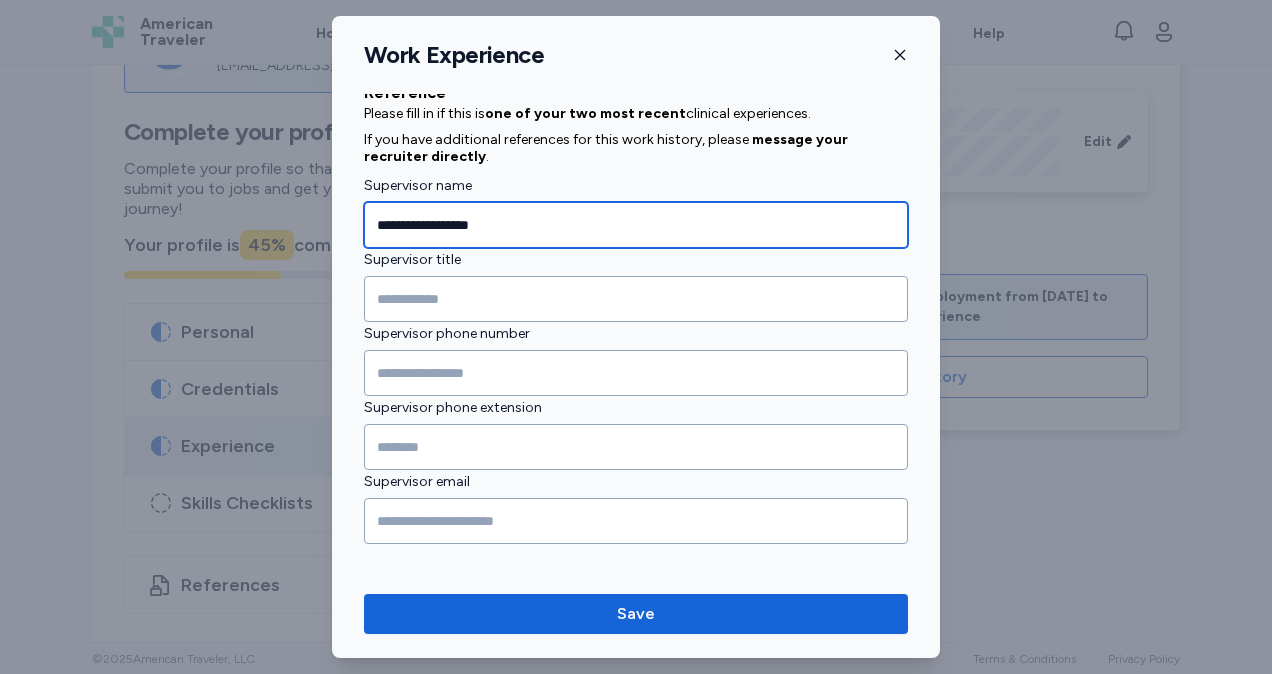type on "**********" 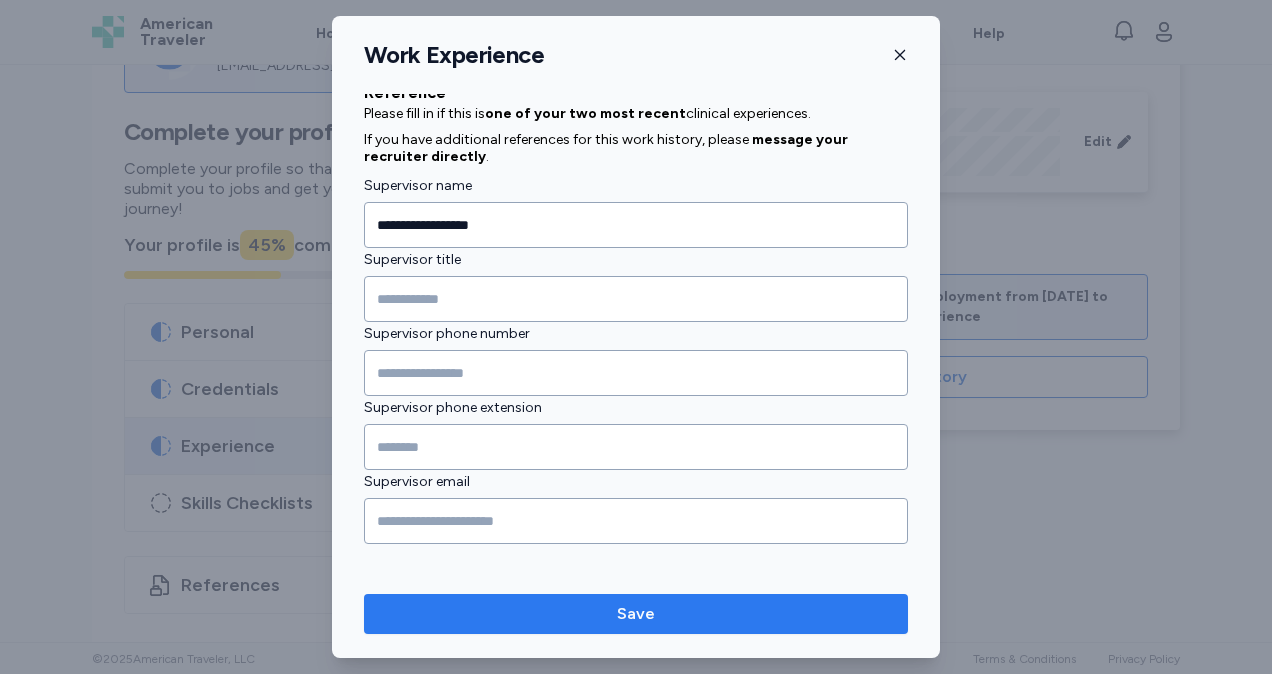 click on "Save" at bounding box center [636, 614] 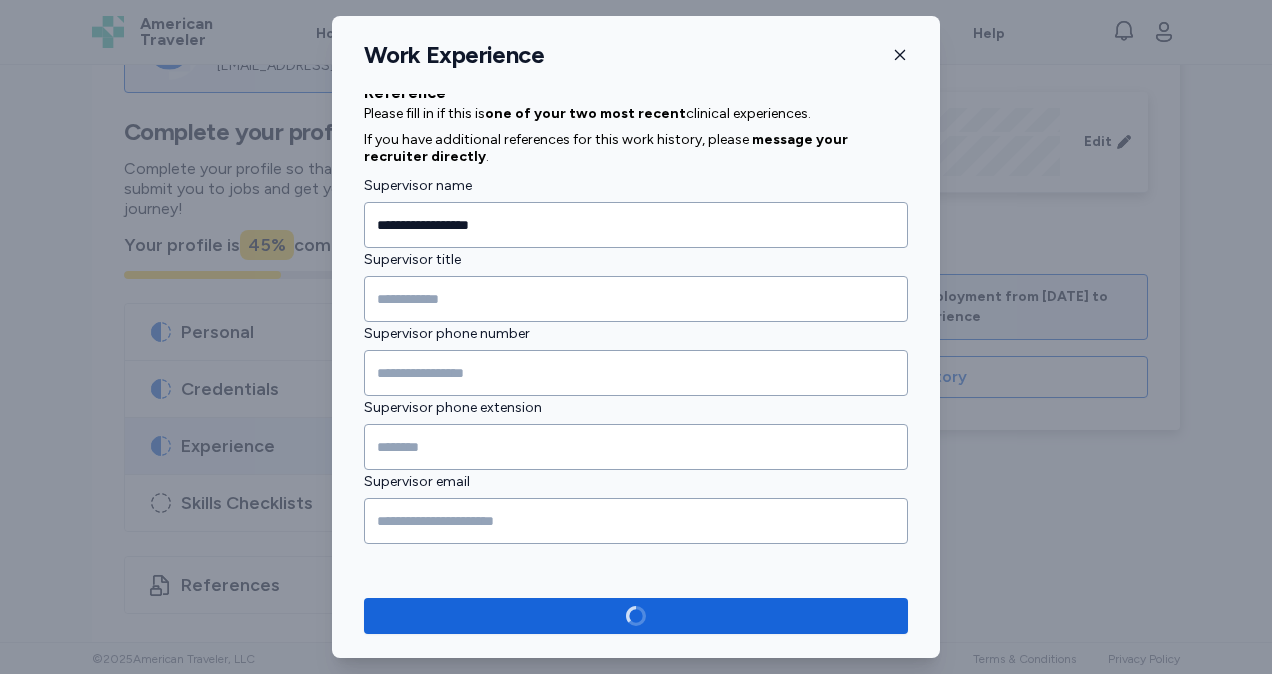 scroll, scrollTop: 1906, scrollLeft: 0, axis: vertical 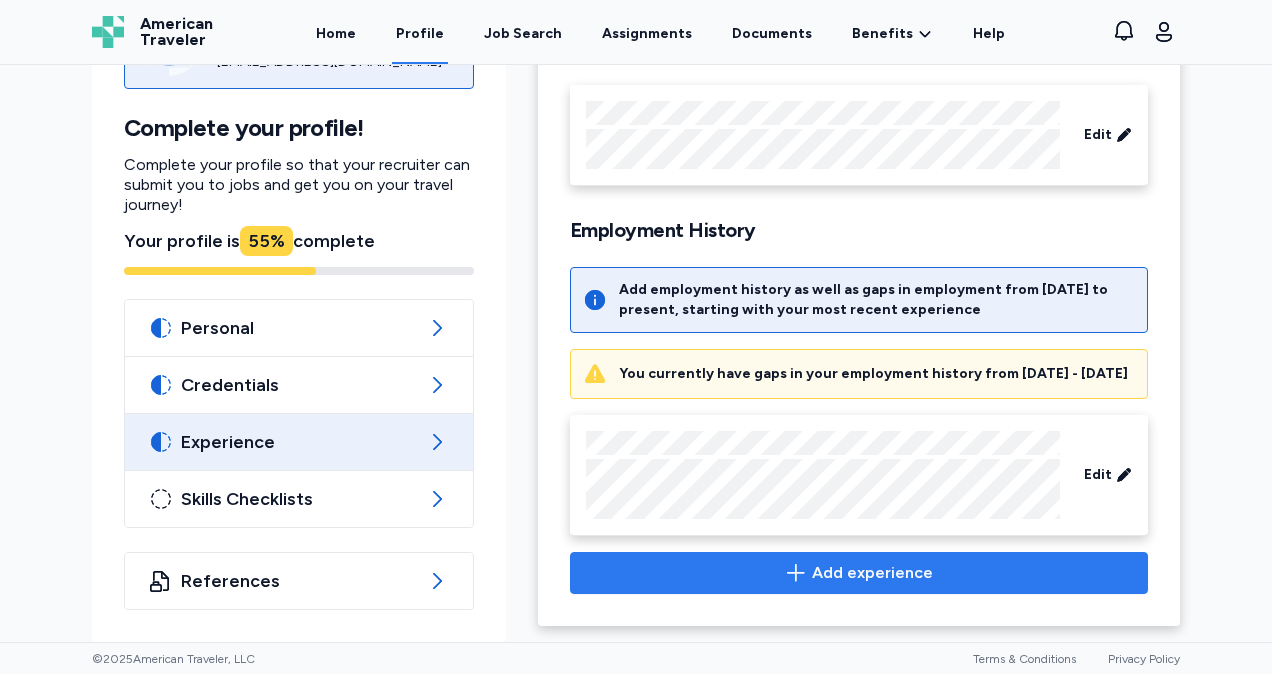 click on "Add experience" at bounding box center [859, 573] 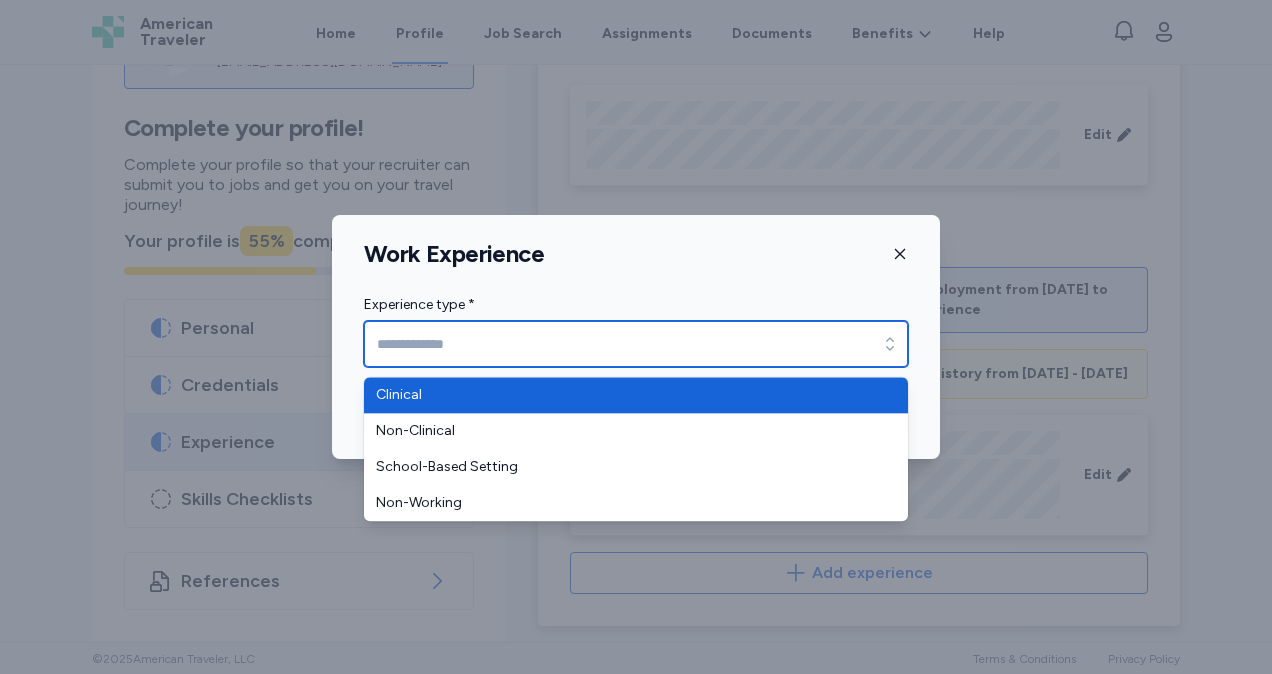 click on "Experience type *" at bounding box center [636, 344] 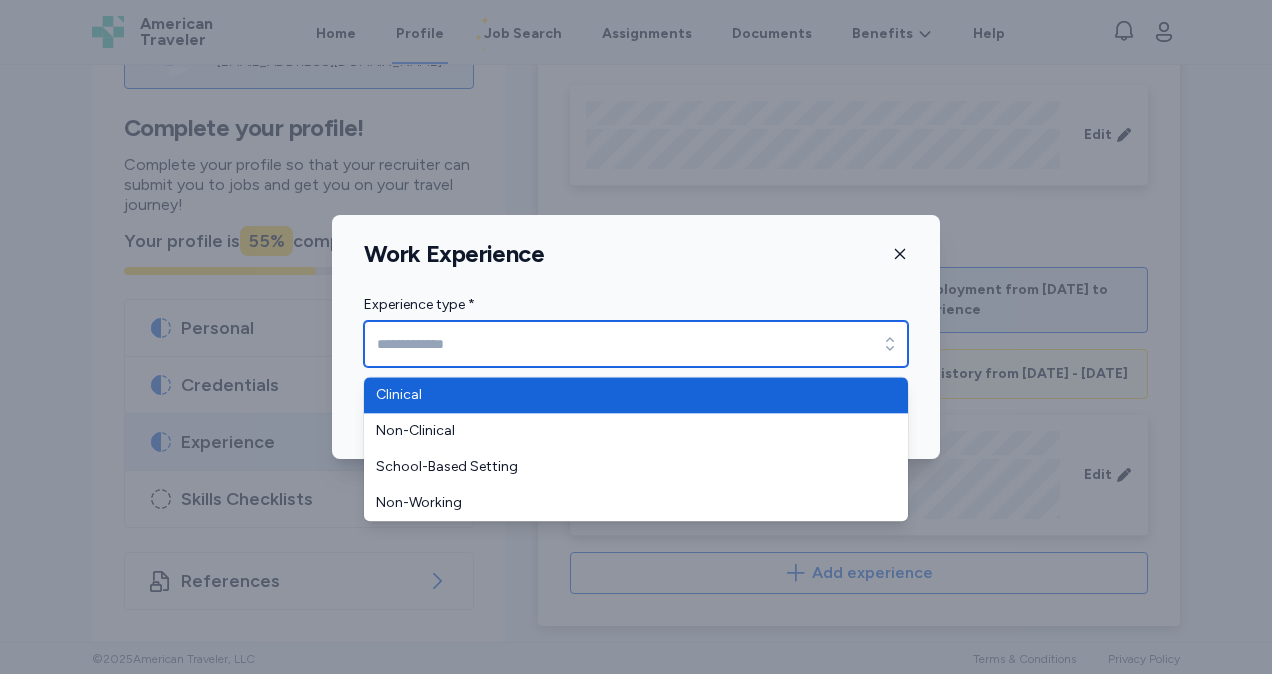type on "********" 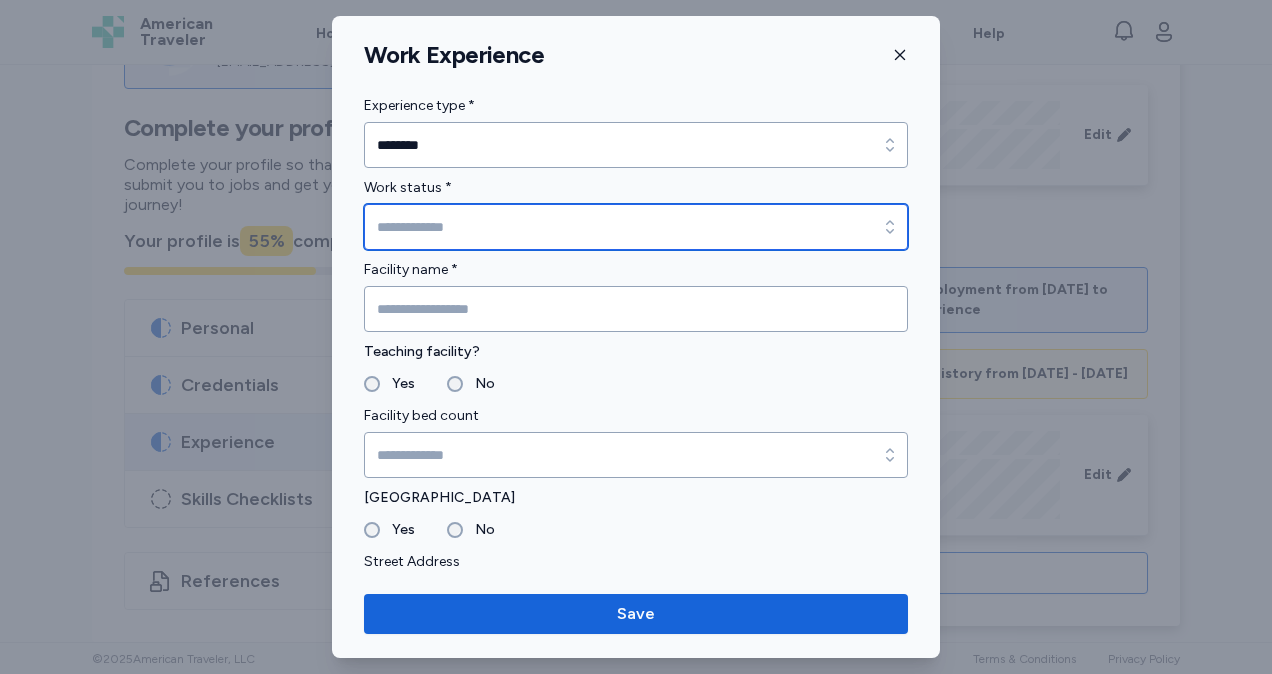 click on "Work status *" at bounding box center [636, 227] 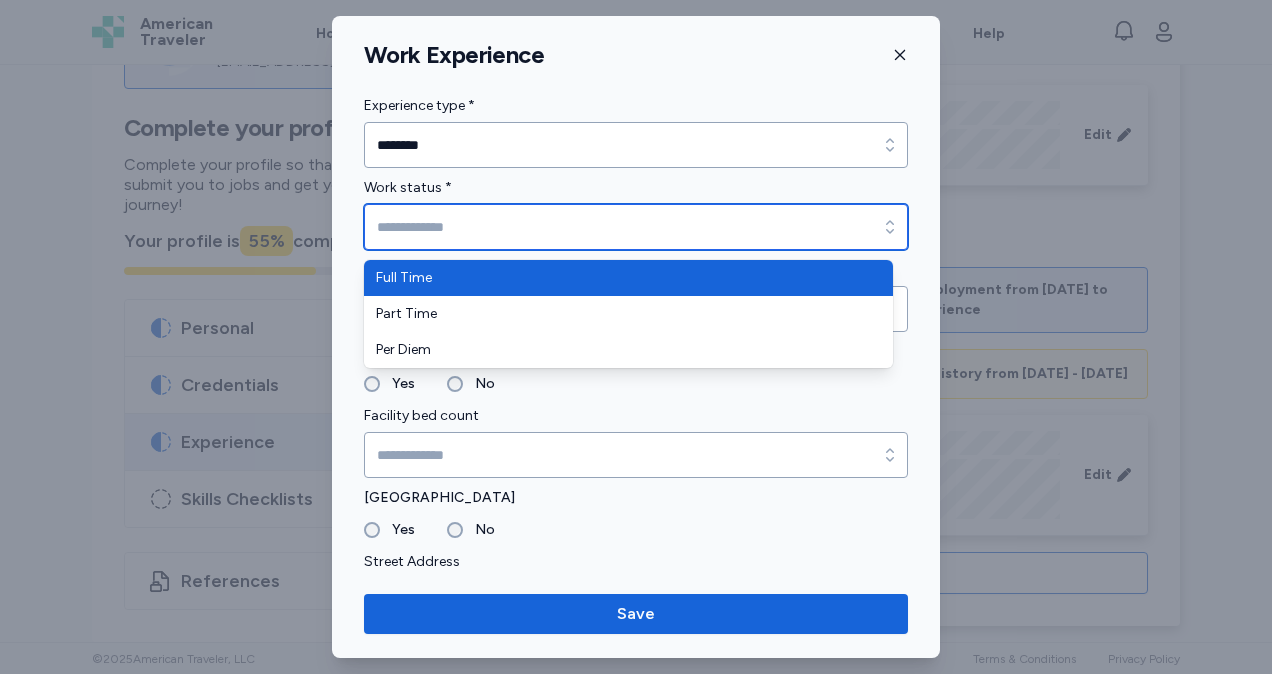 type on "*********" 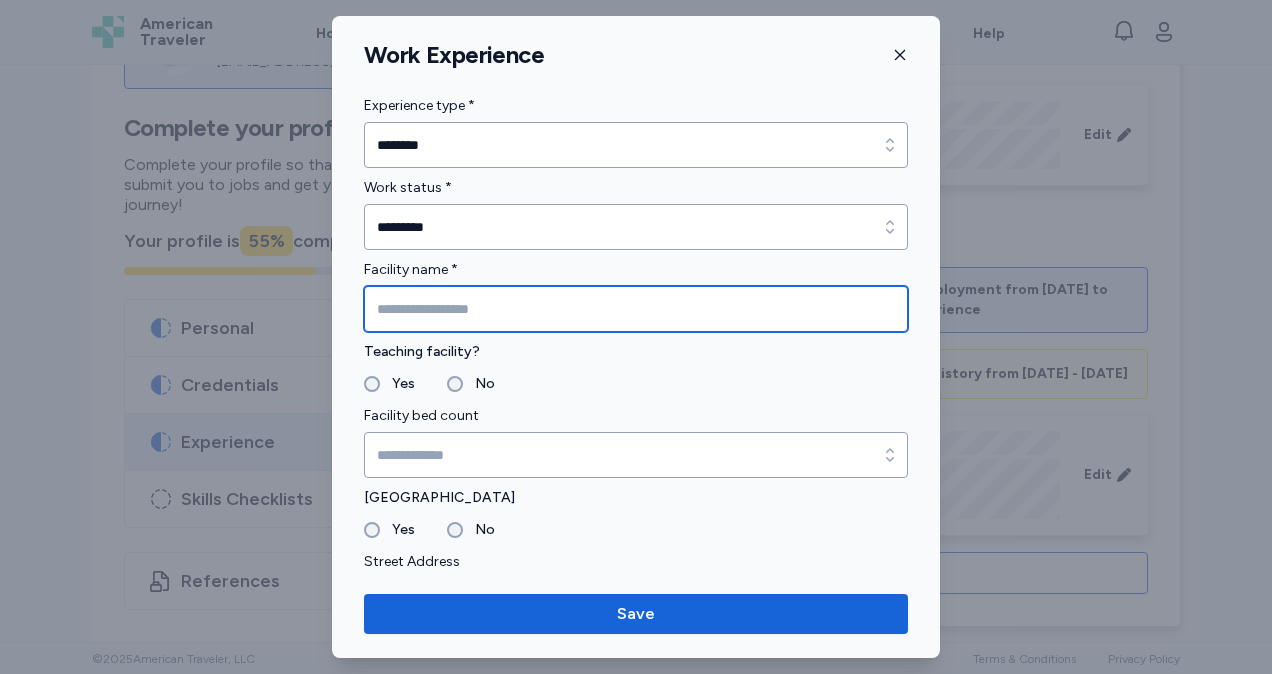 click at bounding box center (636, 309) 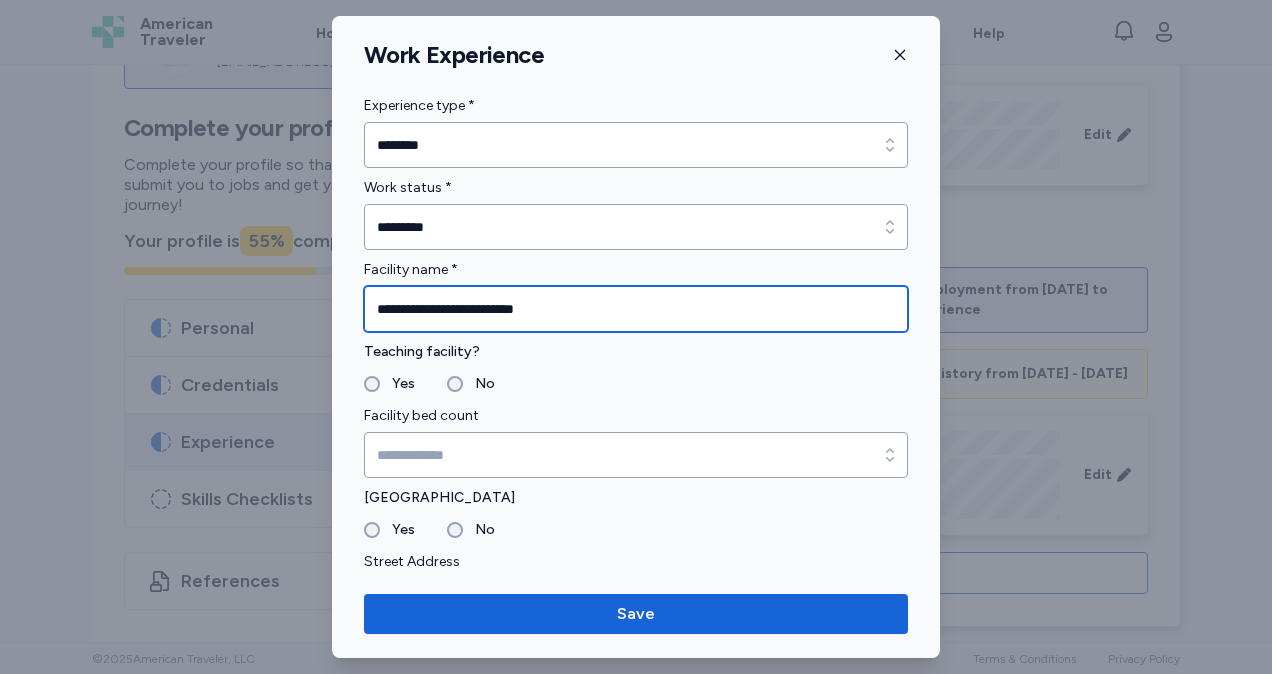 type on "**********" 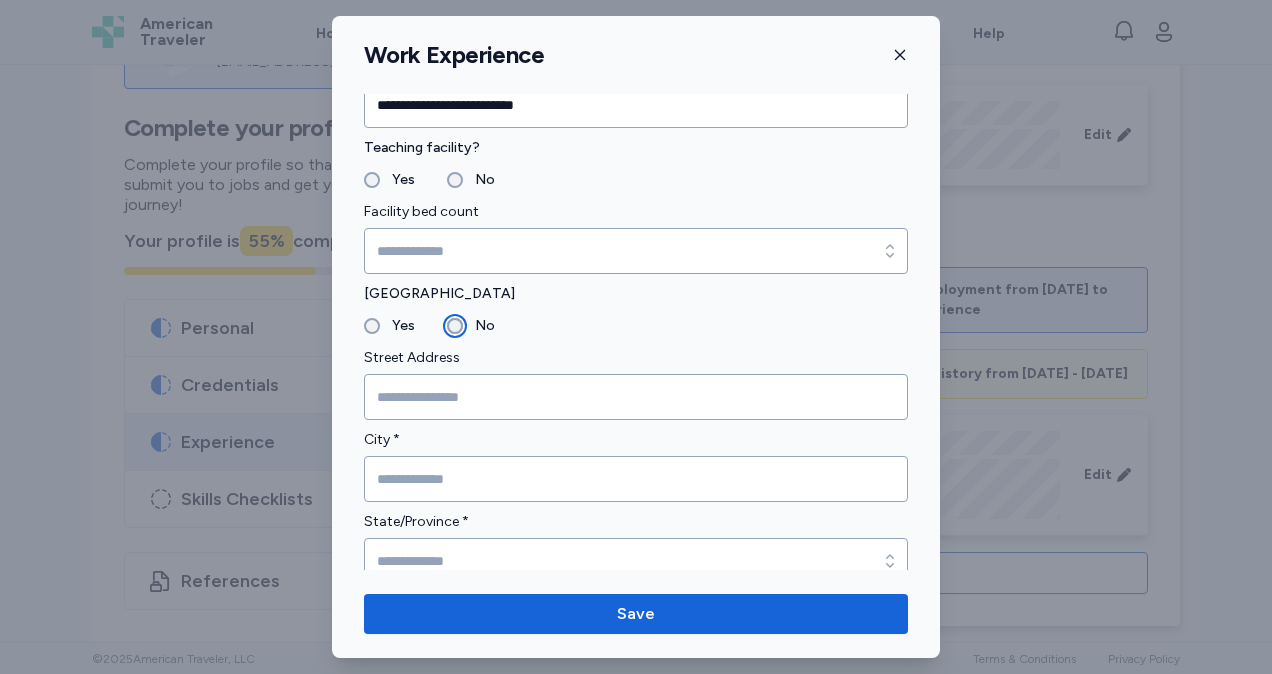 scroll, scrollTop: 251, scrollLeft: 0, axis: vertical 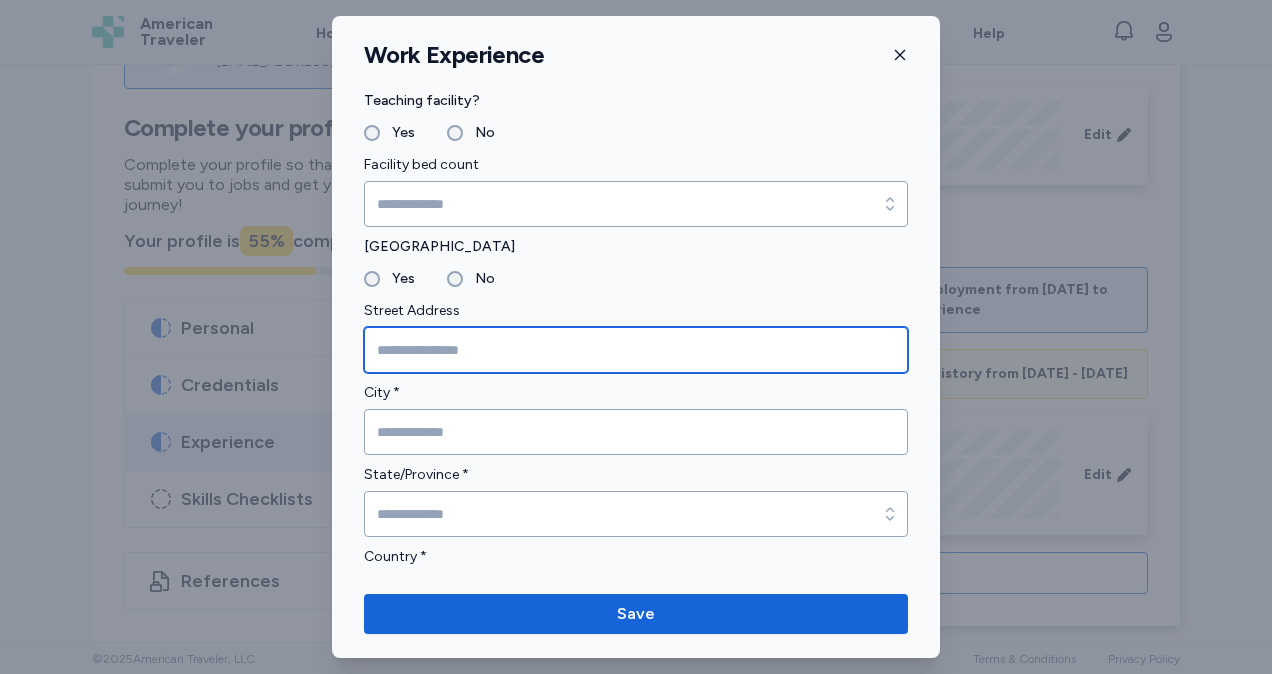 click at bounding box center (636, 350) 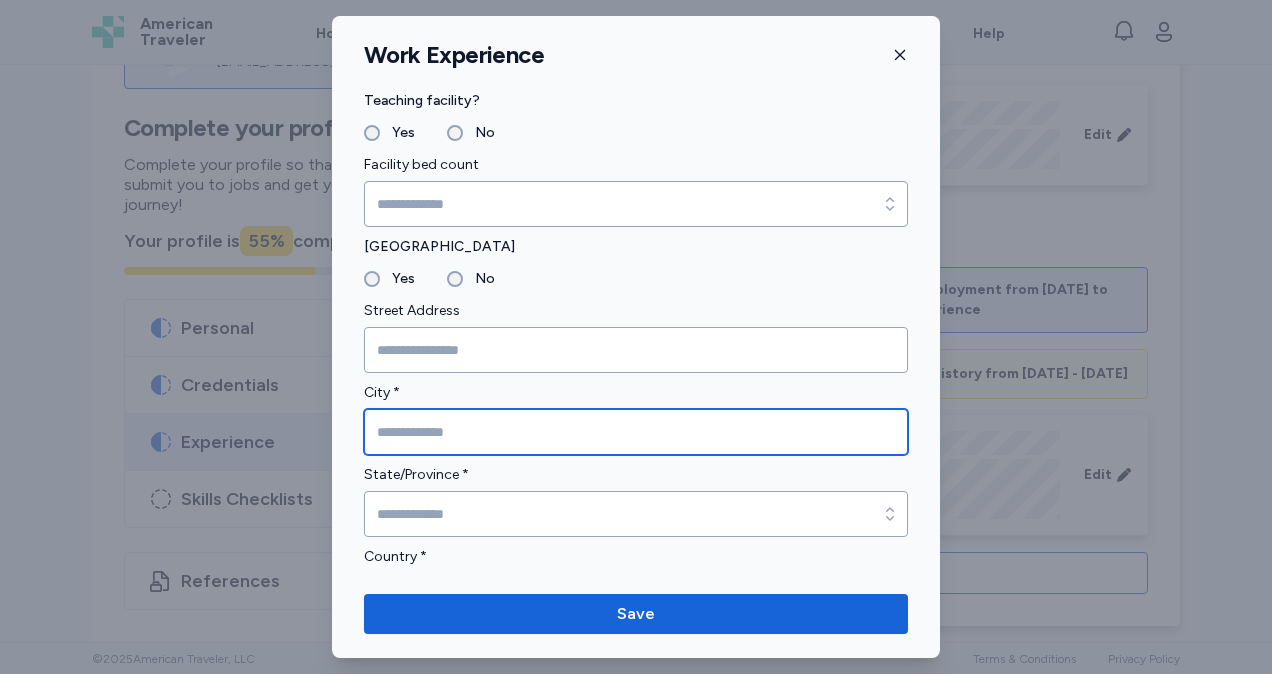 click at bounding box center [636, 432] 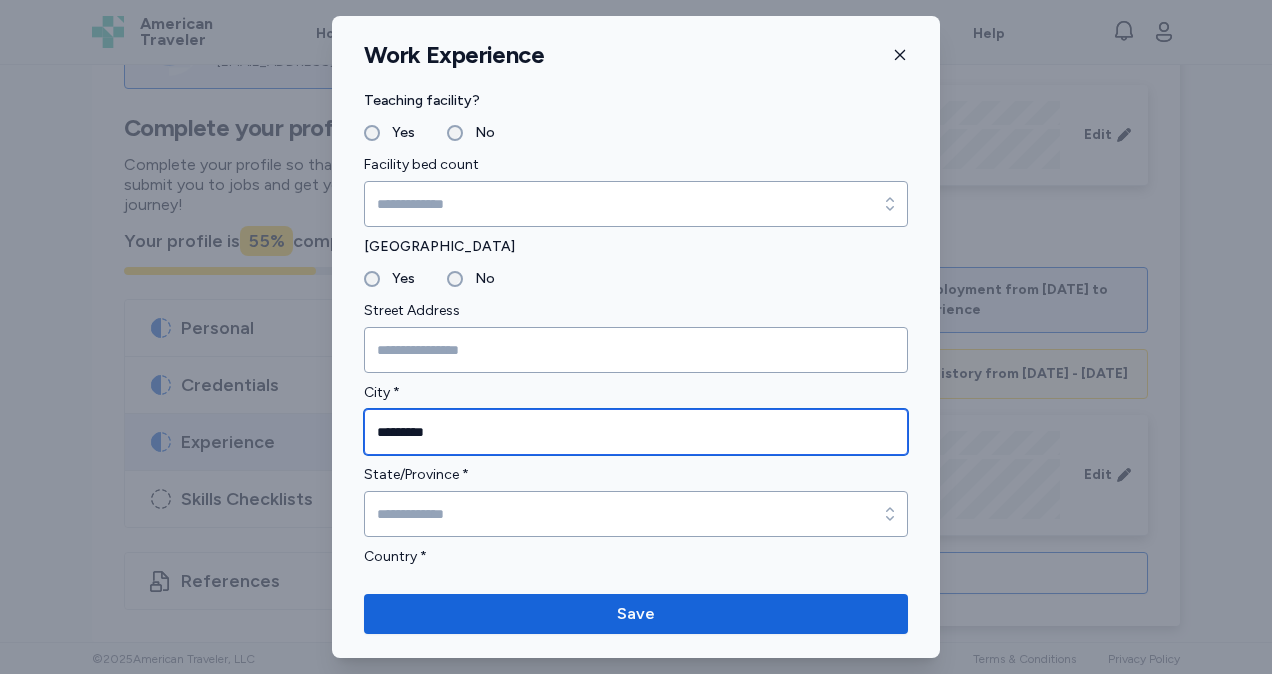 type on "*********" 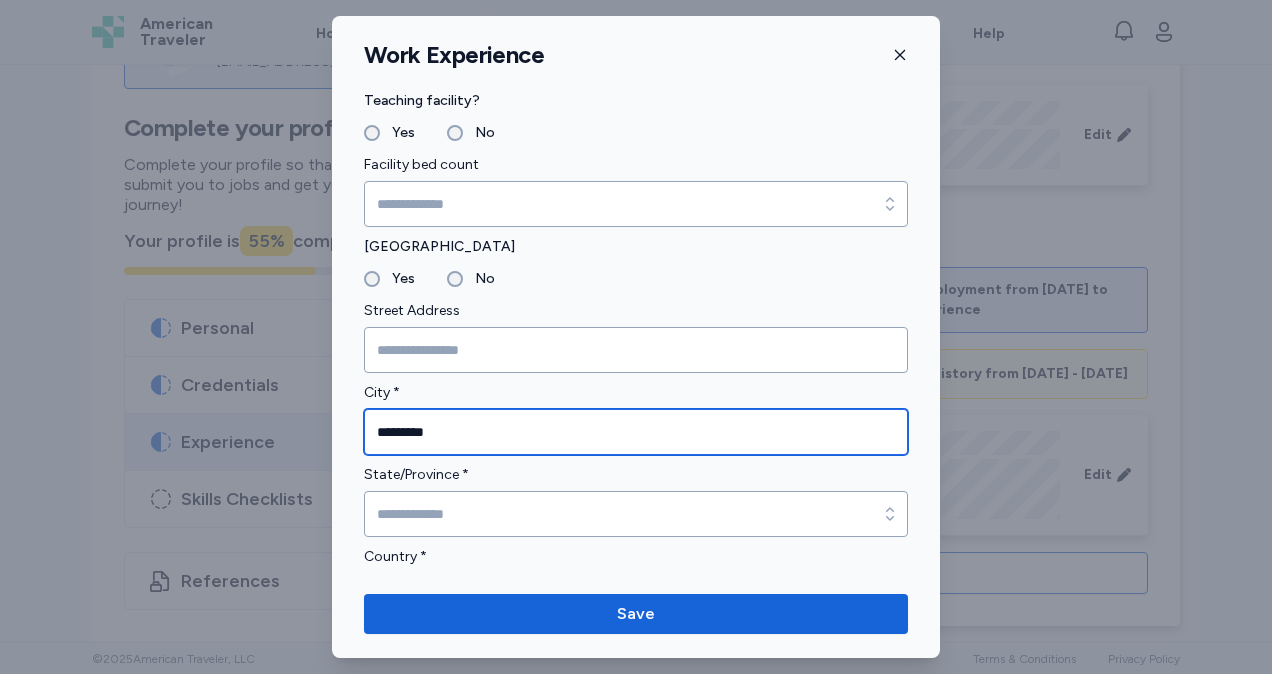 scroll, scrollTop: 467, scrollLeft: 0, axis: vertical 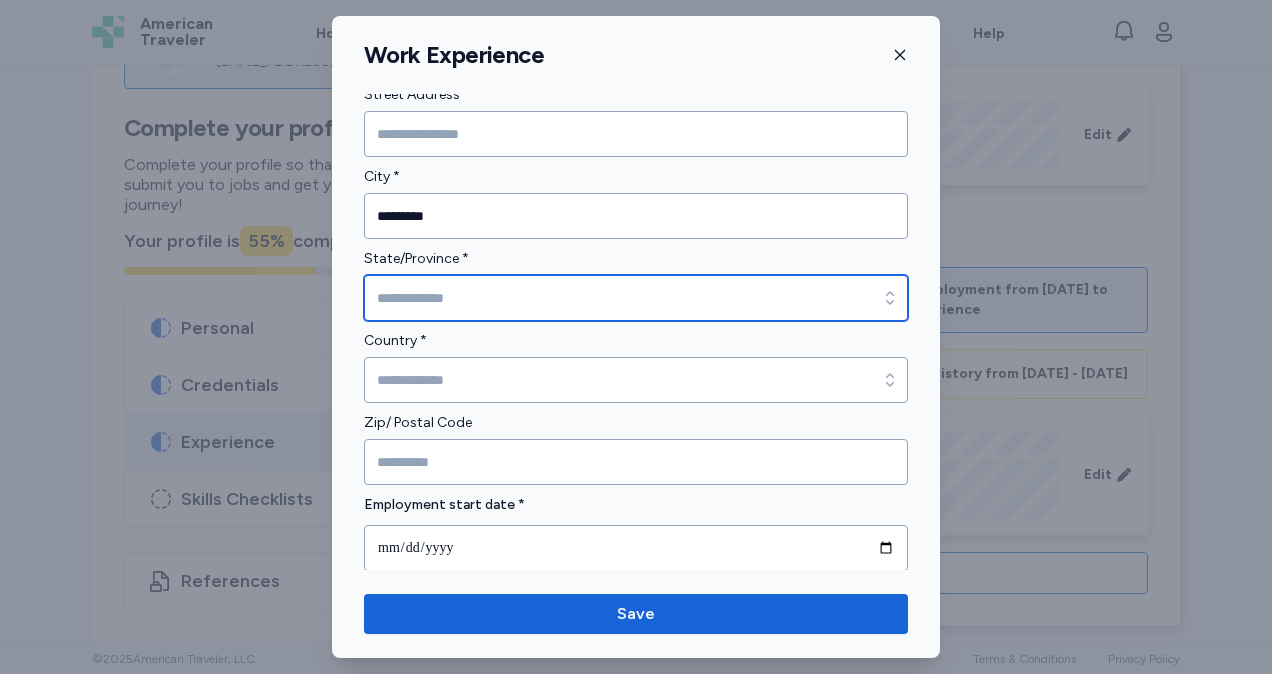 click on "State/Province *" at bounding box center [636, 298] 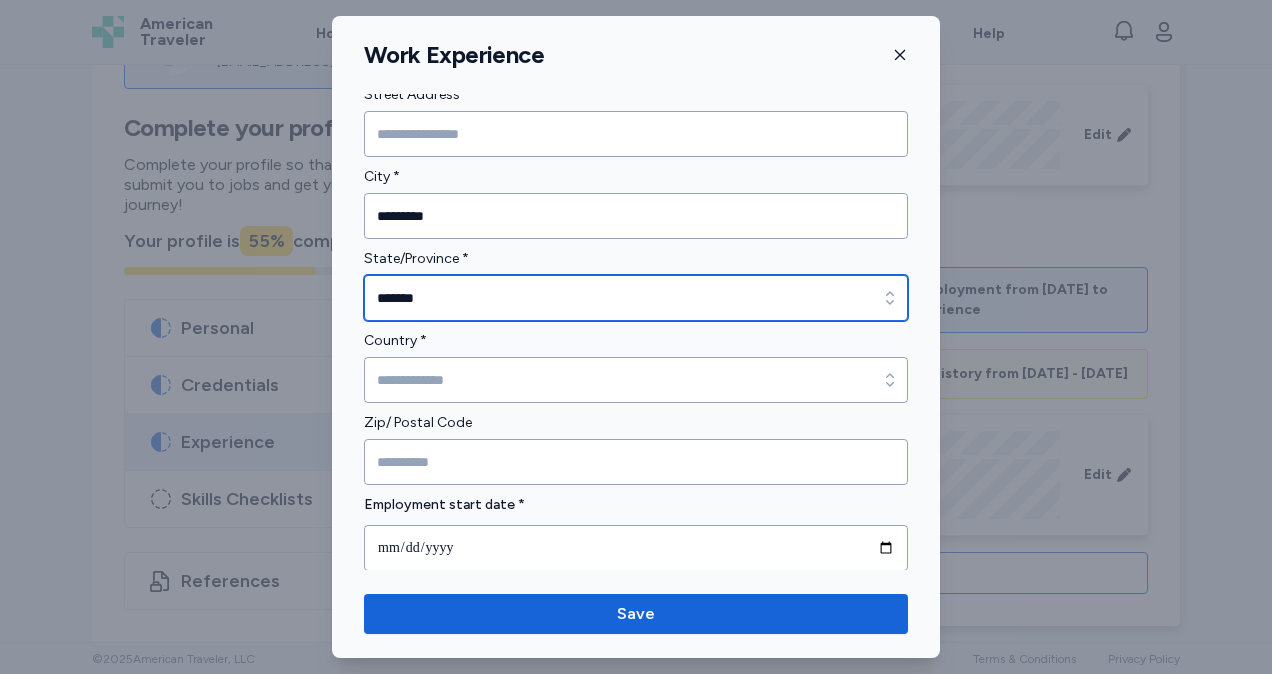 type on "*******" 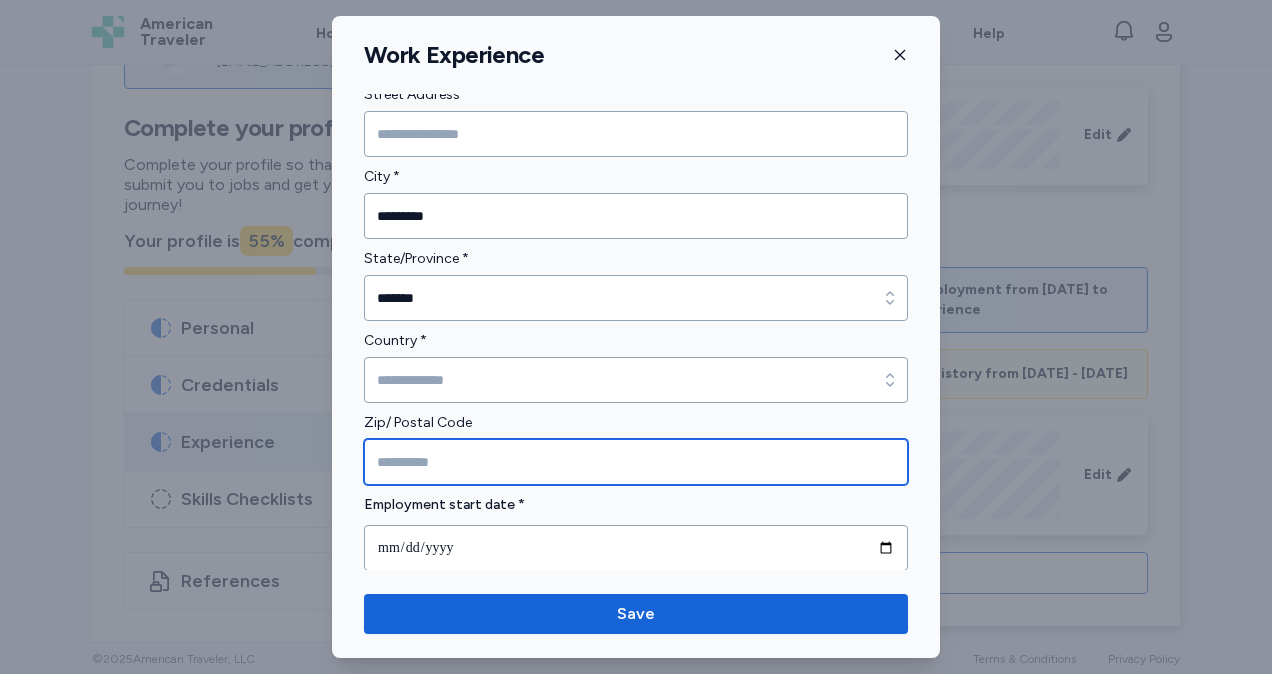 click at bounding box center [636, 462] 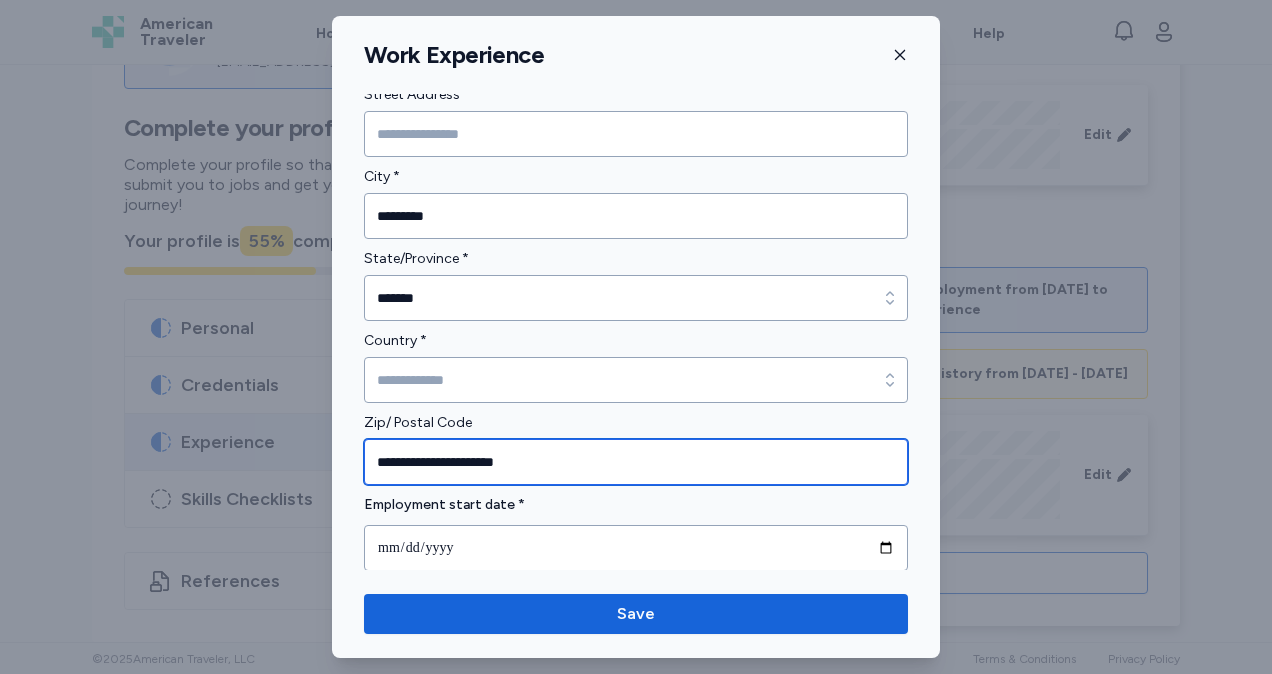 type on "**********" 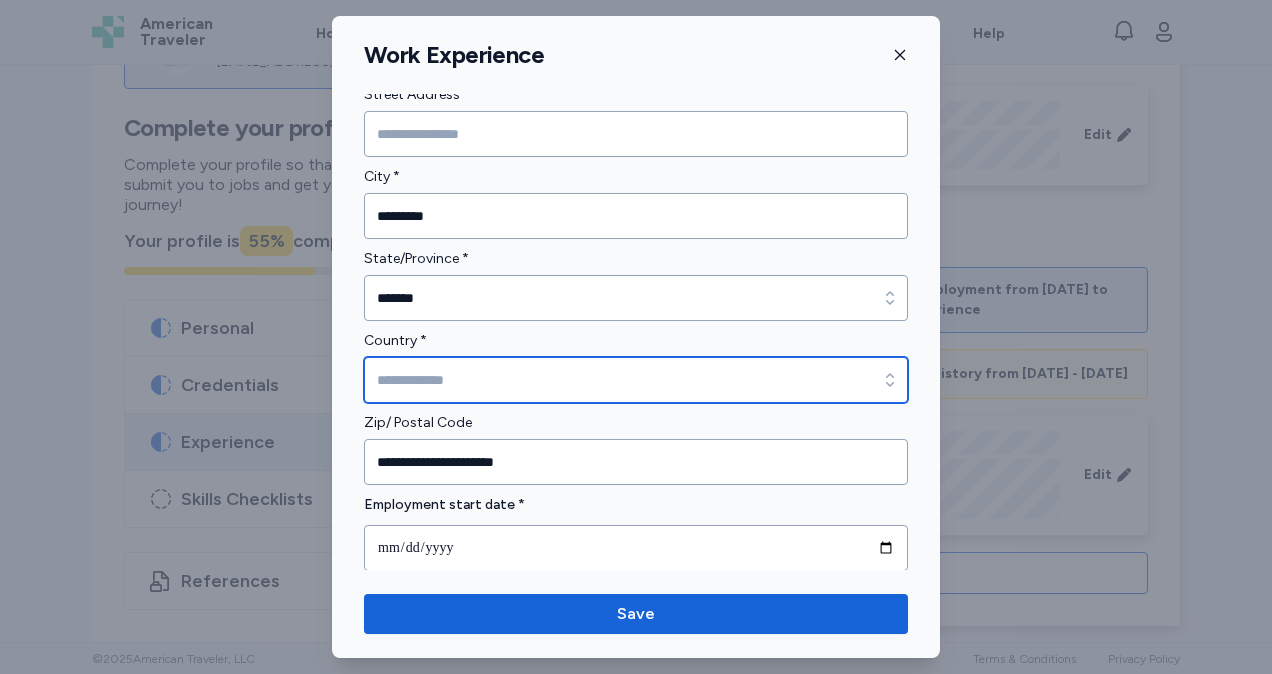 click on "Country *" at bounding box center (636, 380) 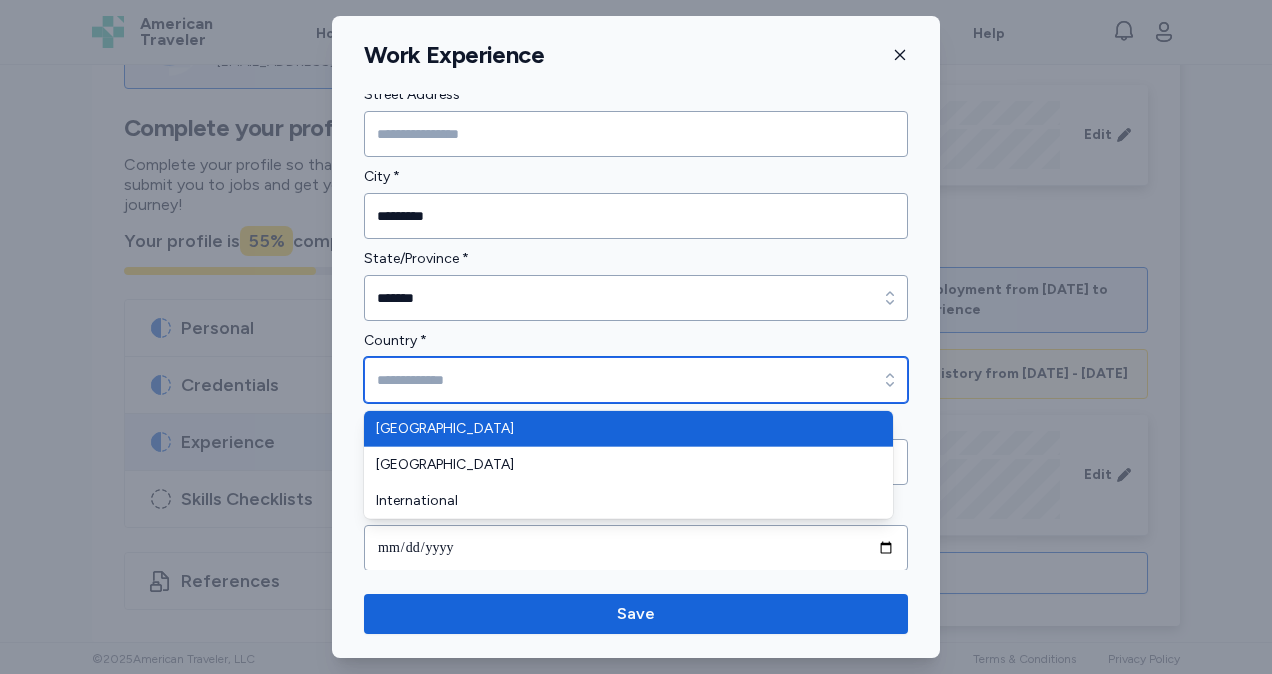 type on "**********" 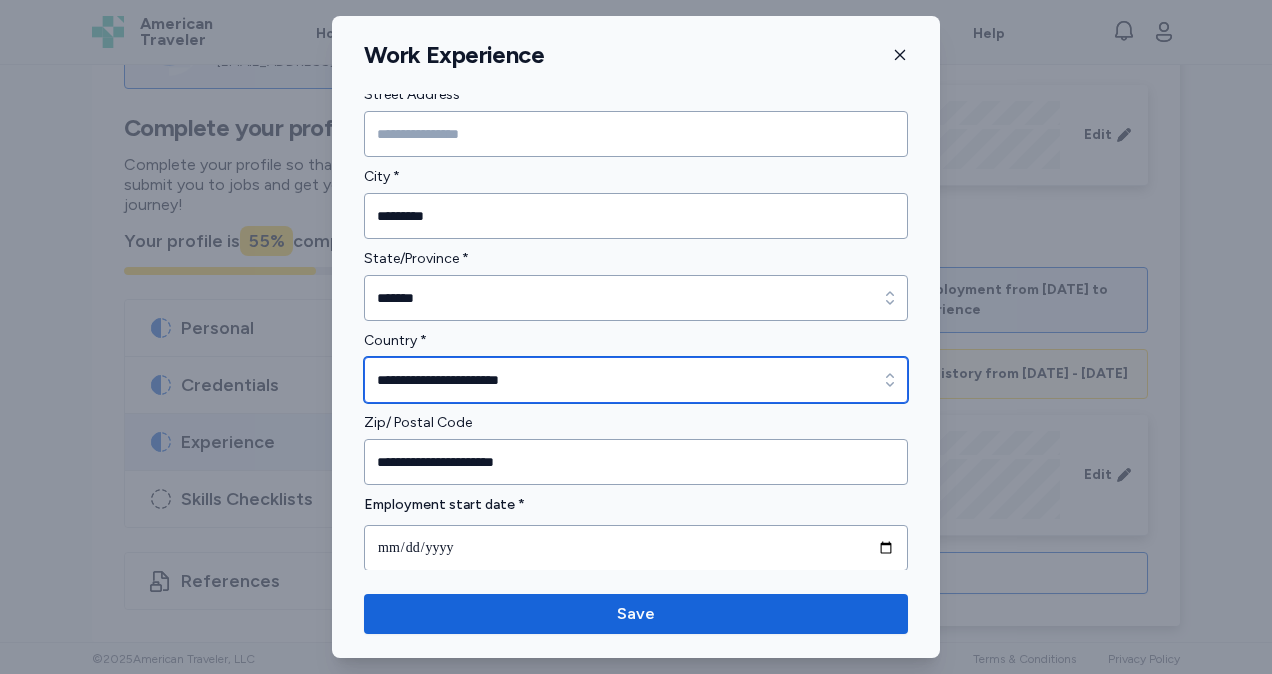 scroll, scrollTop: 596, scrollLeft: 0, axis: vertical 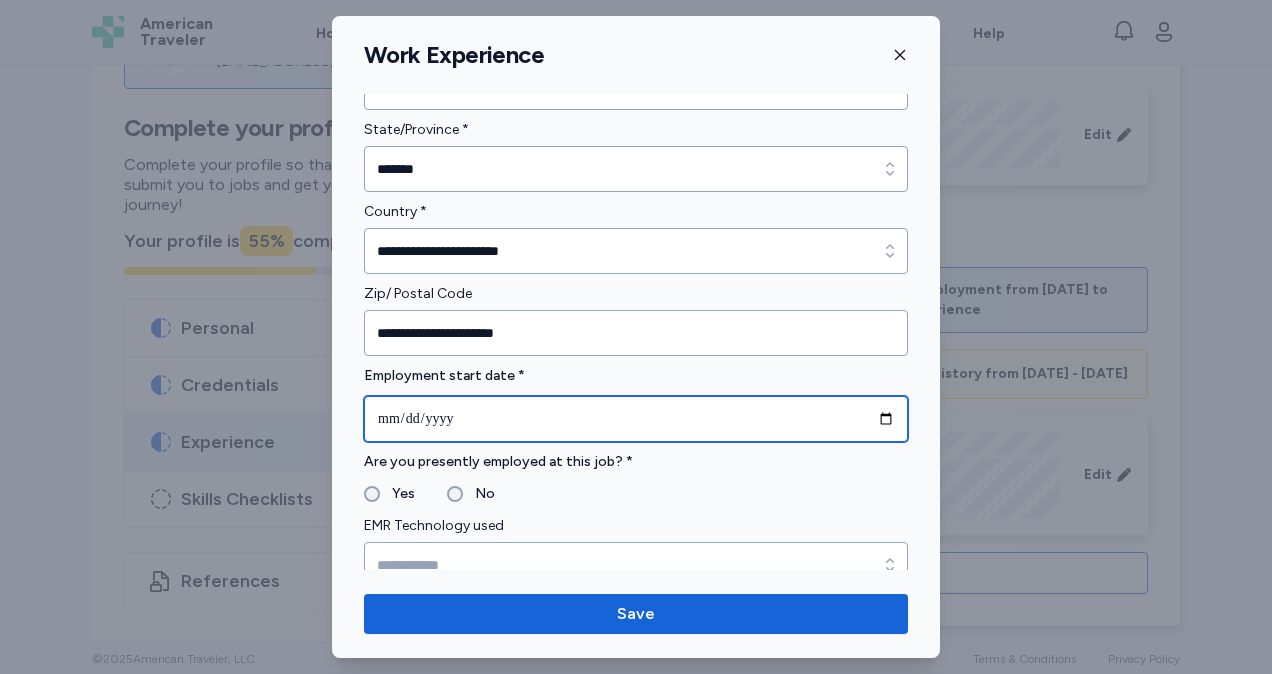 click at bounding box center (636, 419) 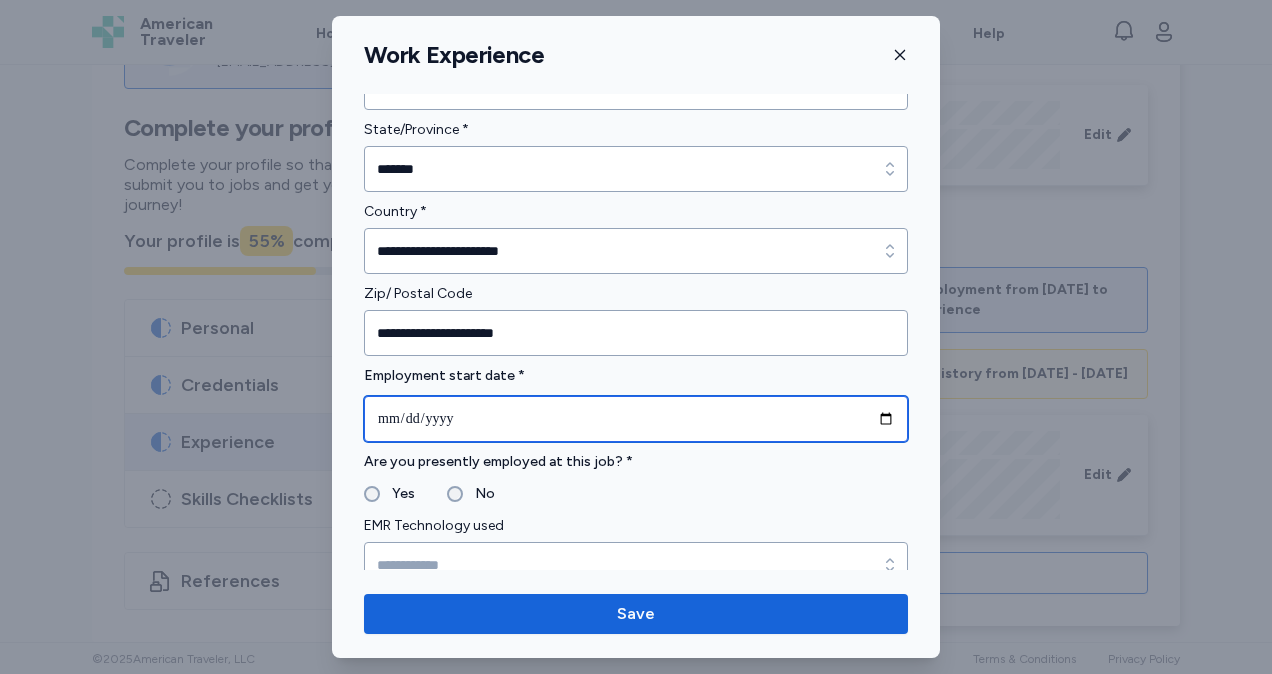 click at bounding box center (636, 419) 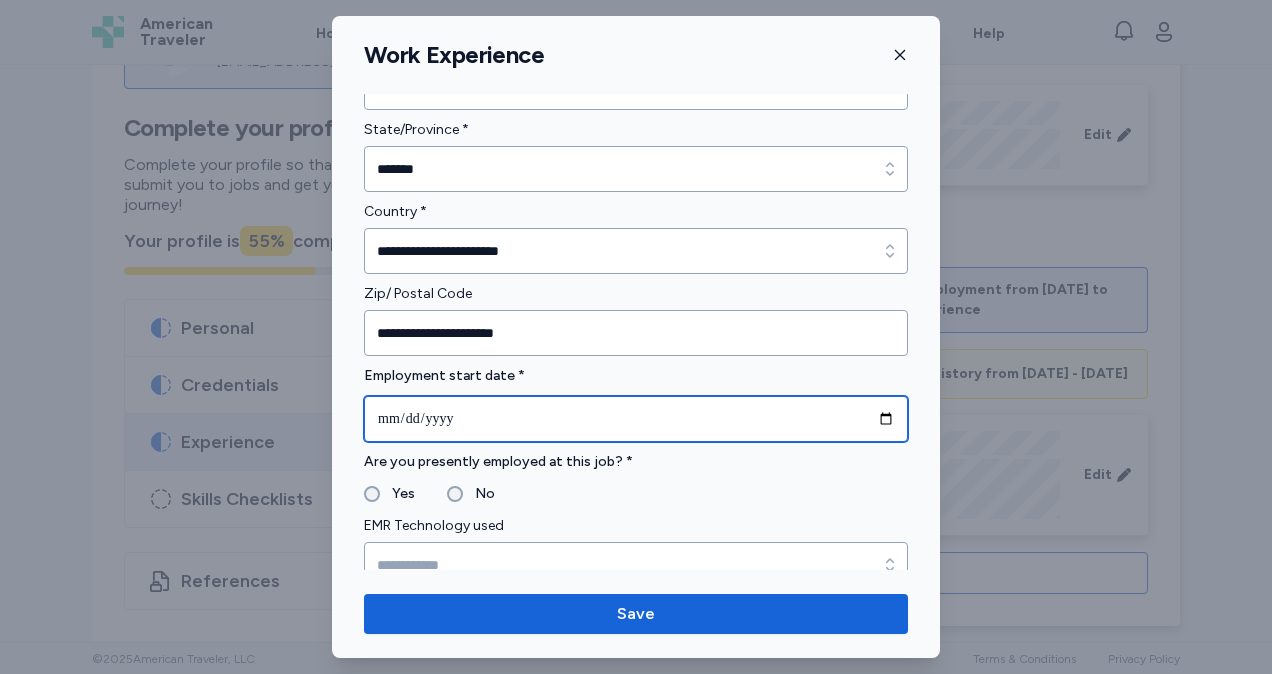type on "**********" 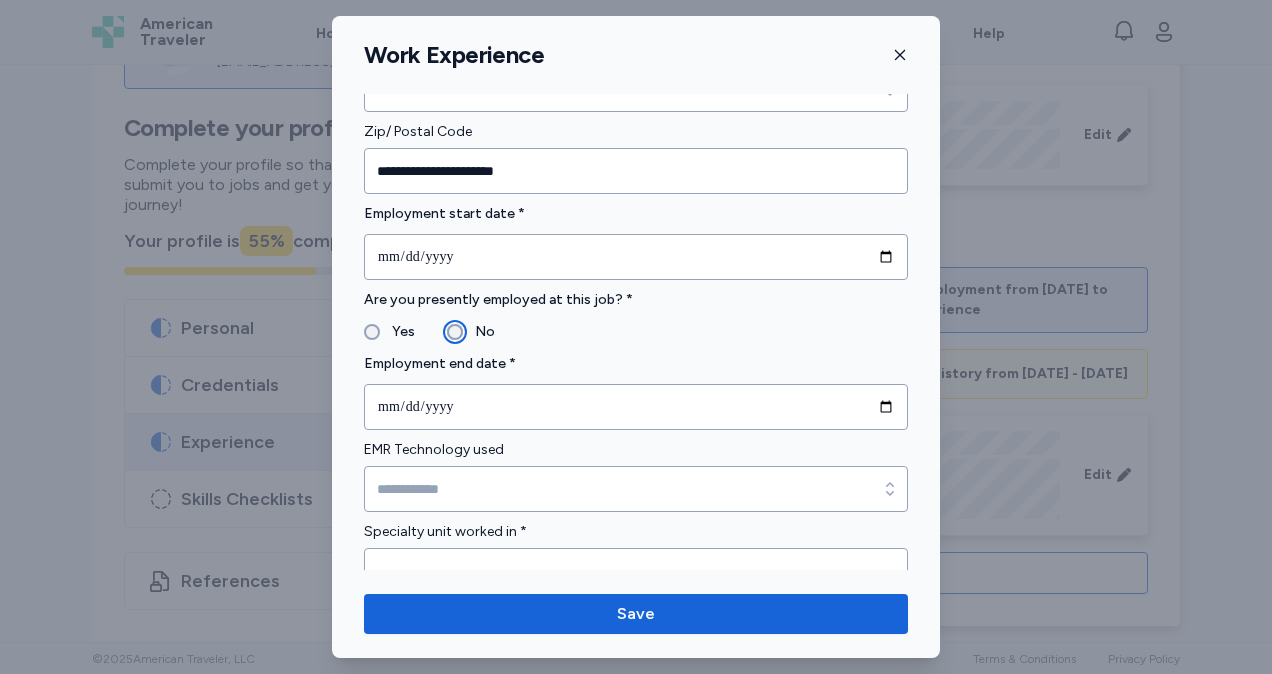scroll, scrollTop: 818, scrollLeft: 0, axis: vertical 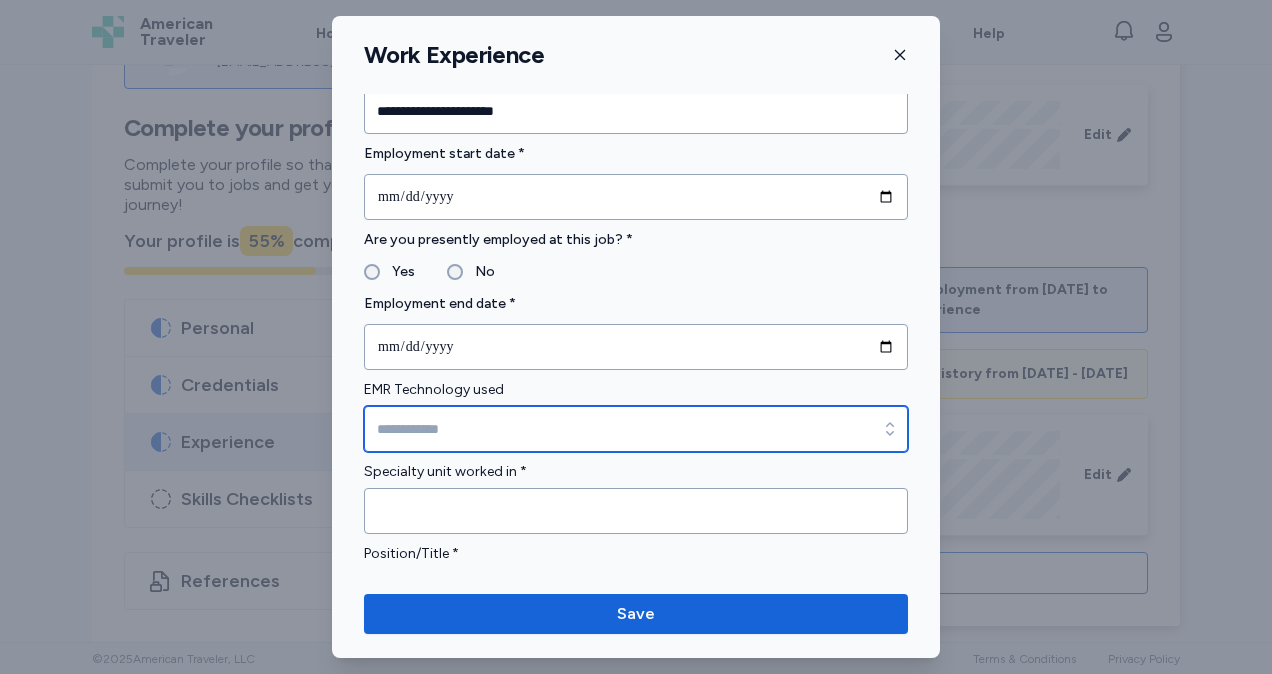 click on "EMR Technology used" at bounding box center (636, 429) 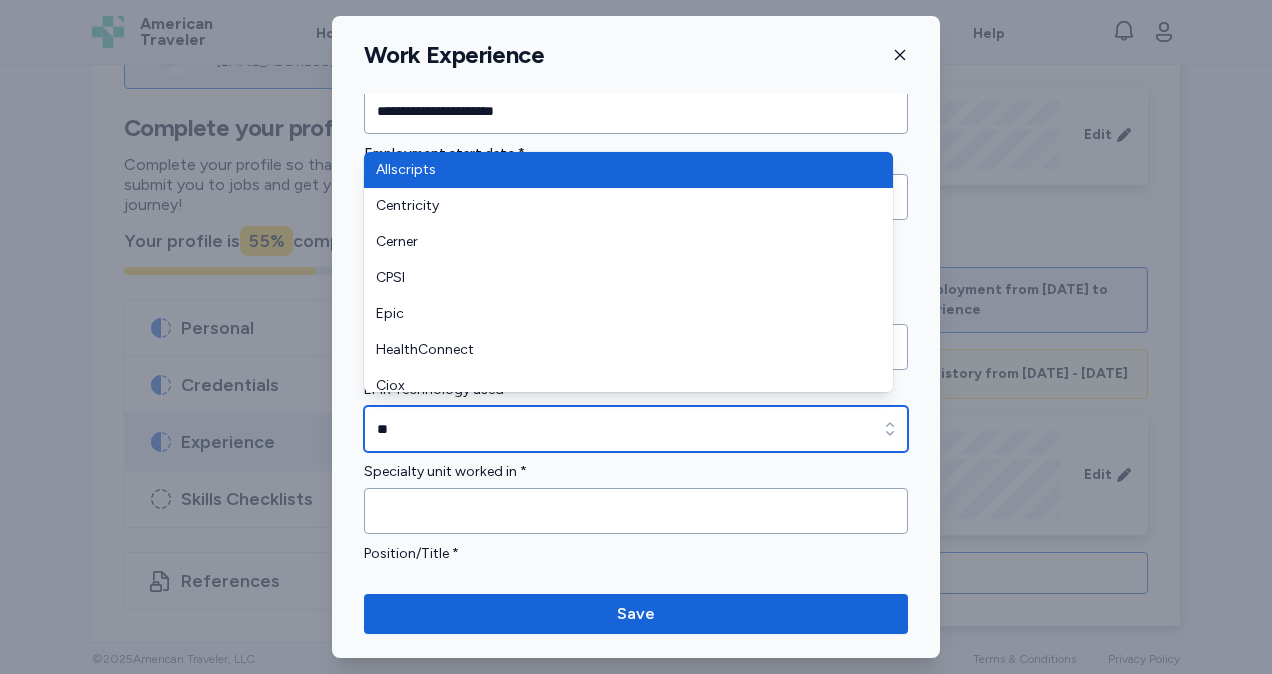 type on "*" 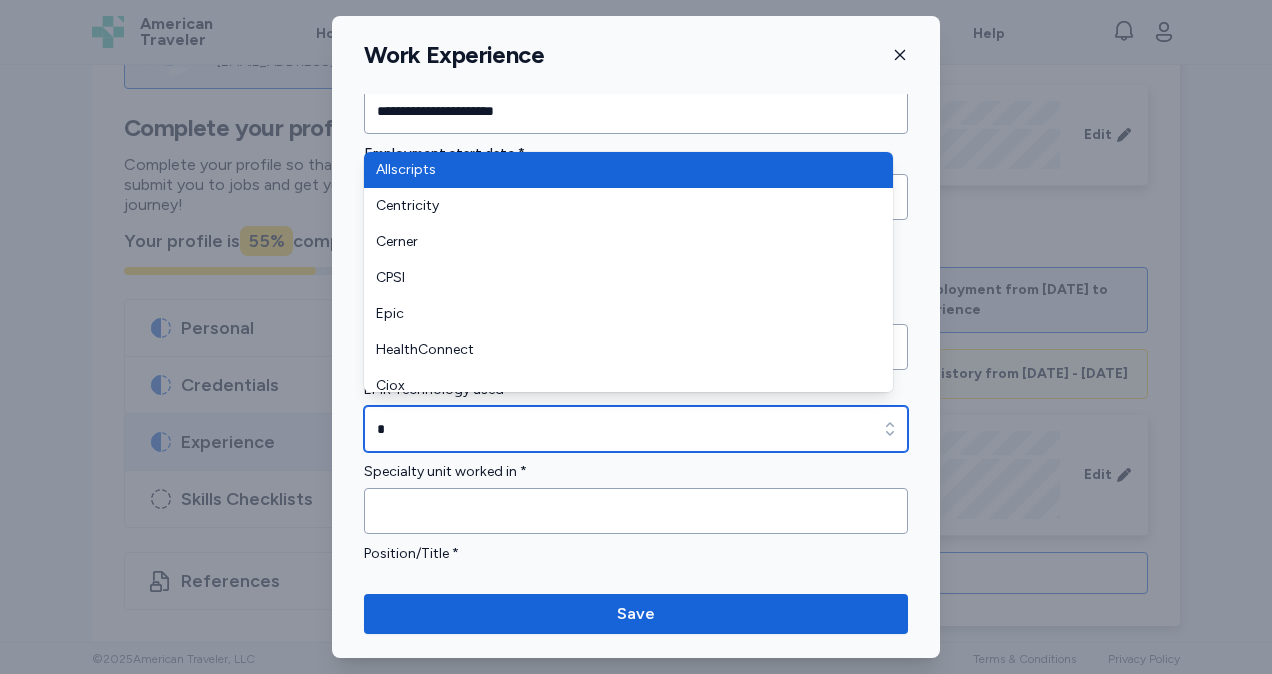 type 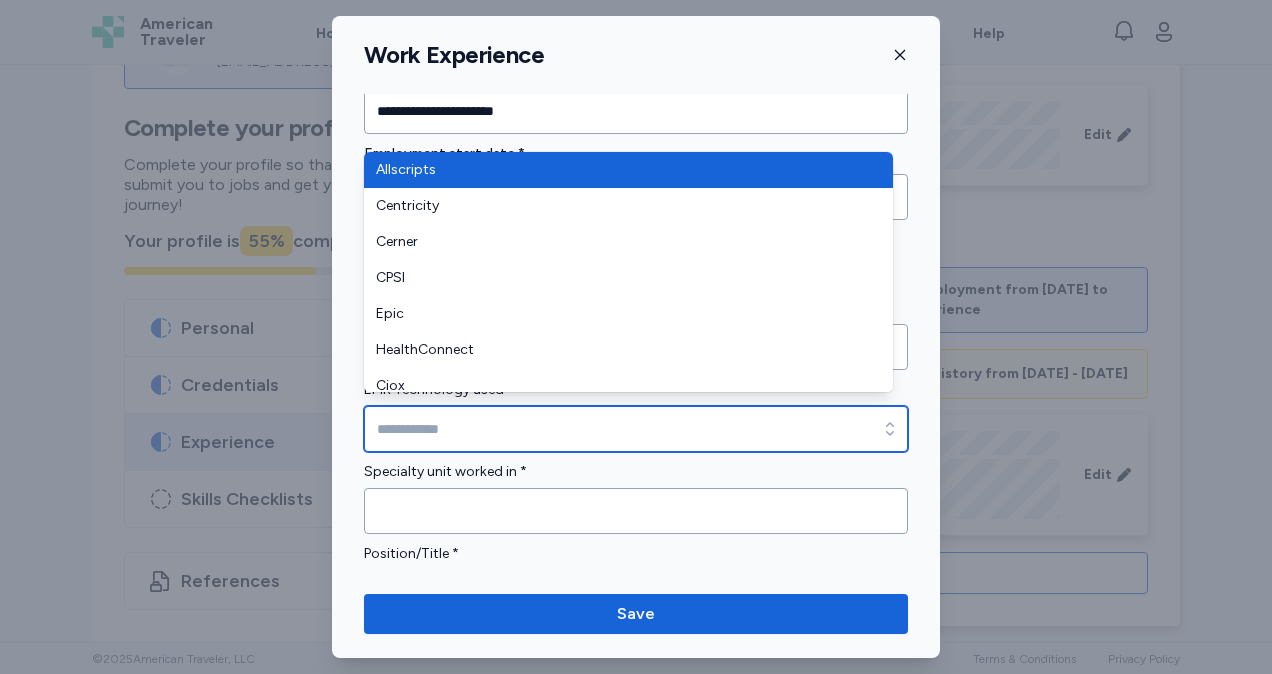 click on "EMR Technology used" at bounding box center [636, 429] 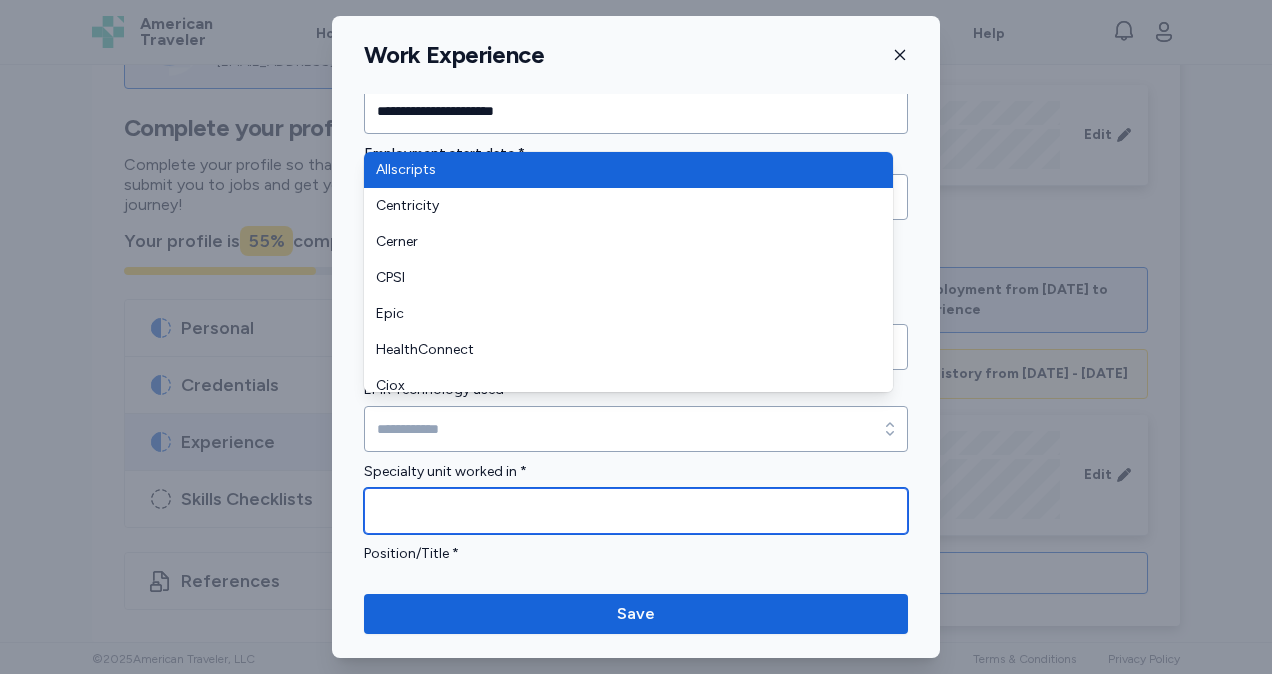 click at bounding box center (636, 511) 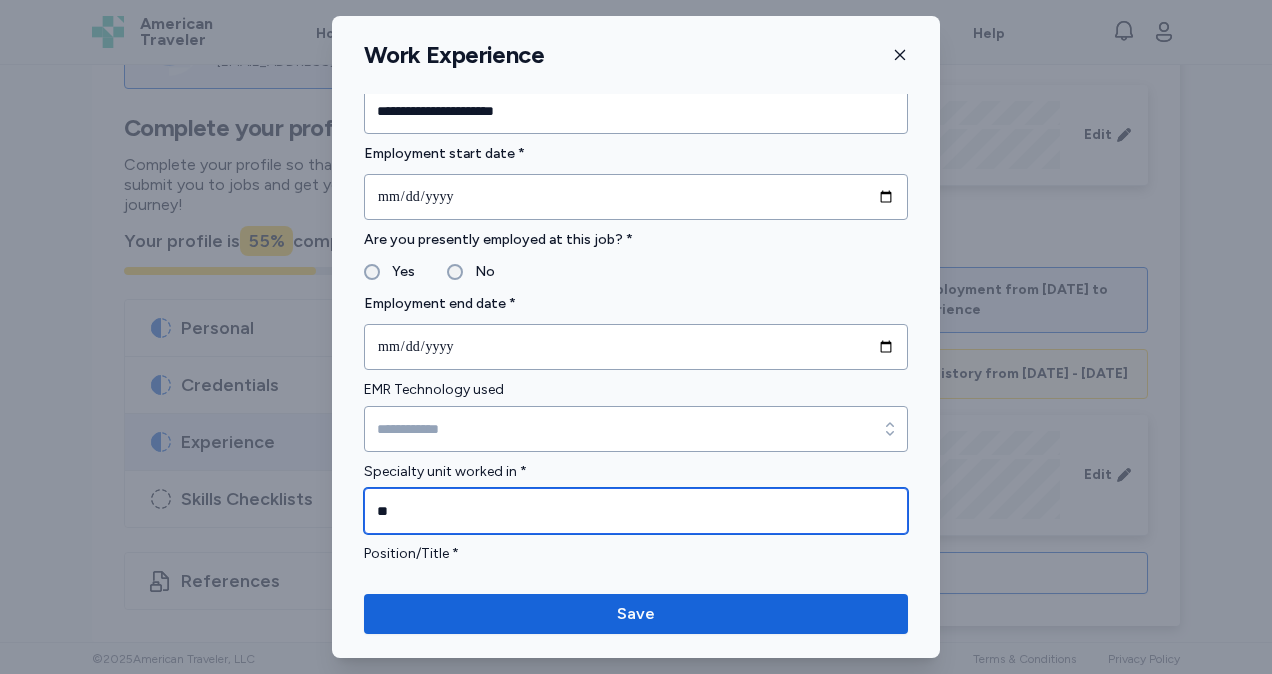 type on "**" 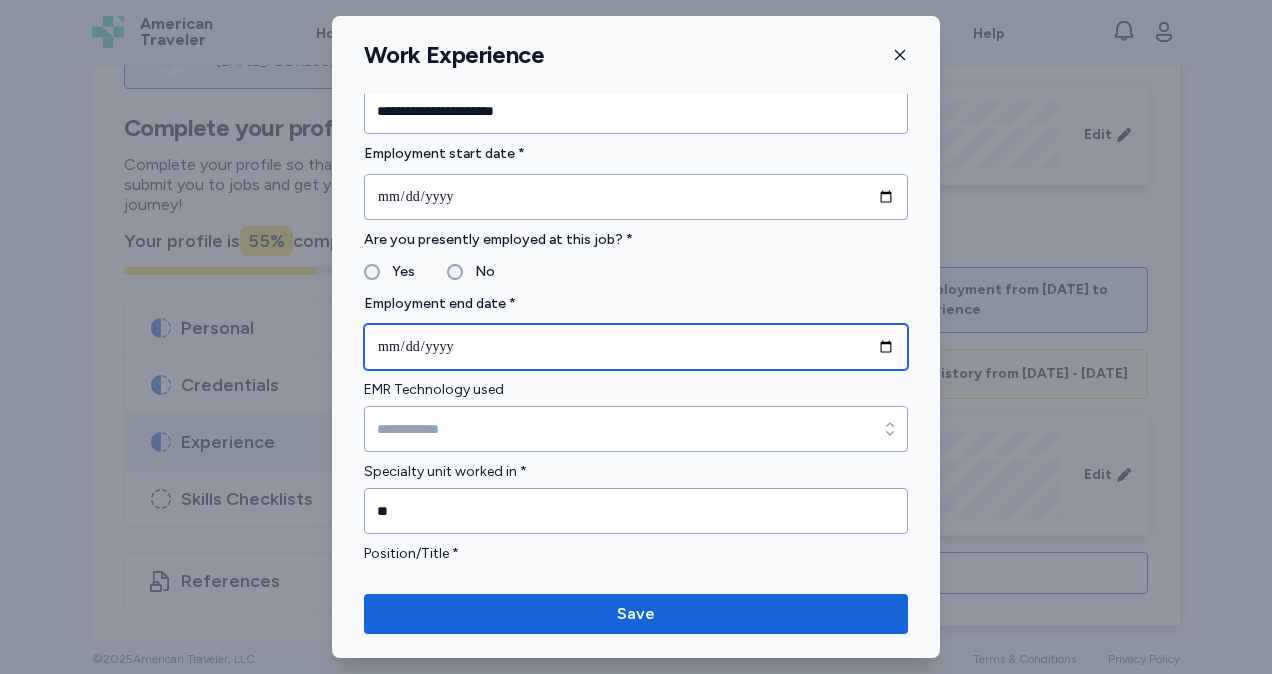 click at bounding box center (636, 347) 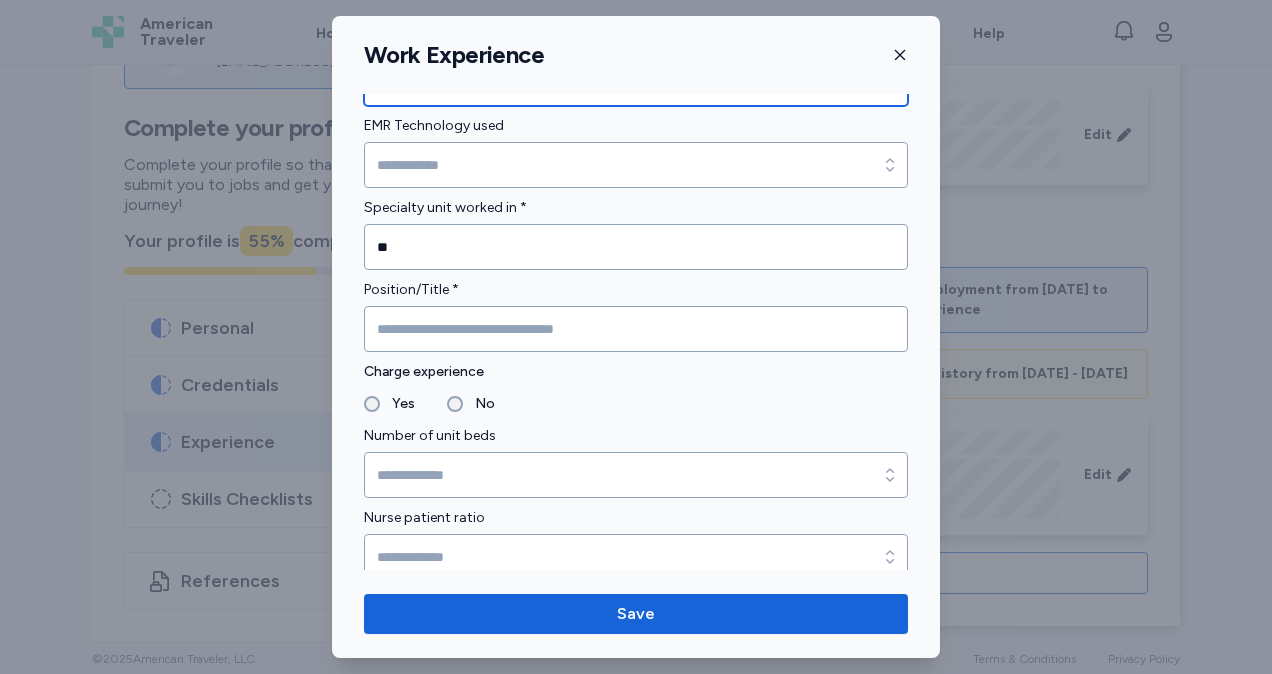 scroll, scrollTop: 1078, scrollLeft: 0, axis: vertical 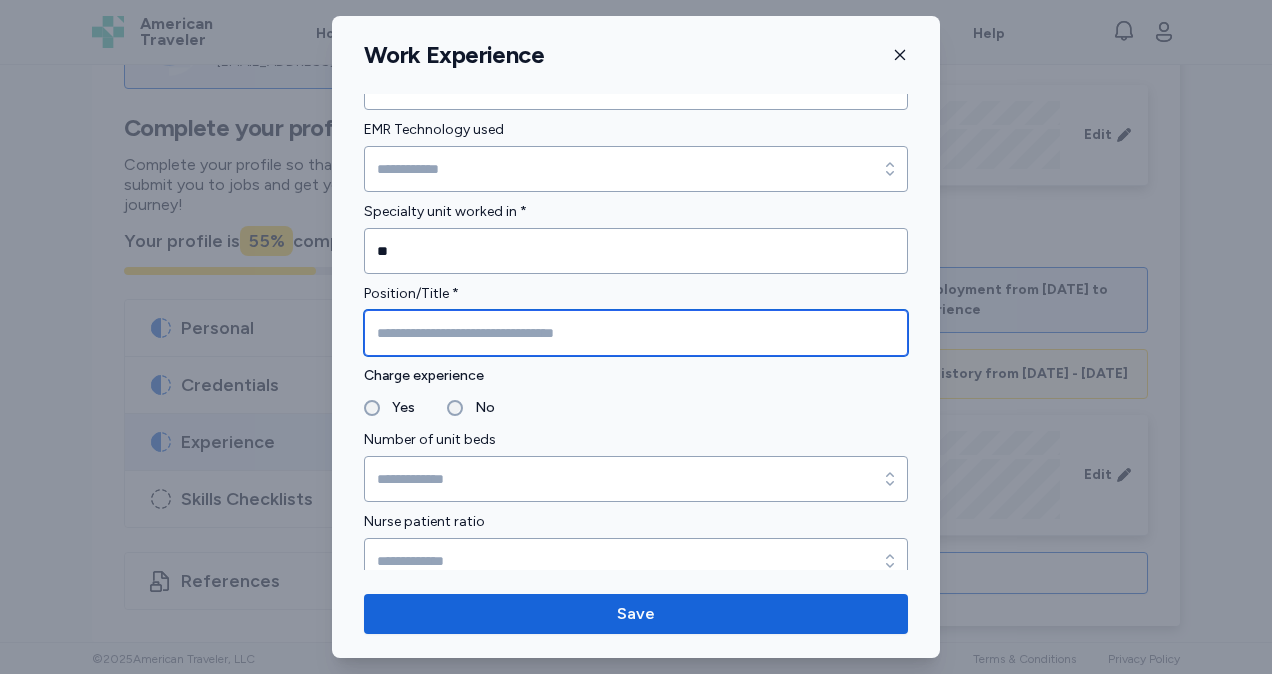 click at bounding box center [636, 333] 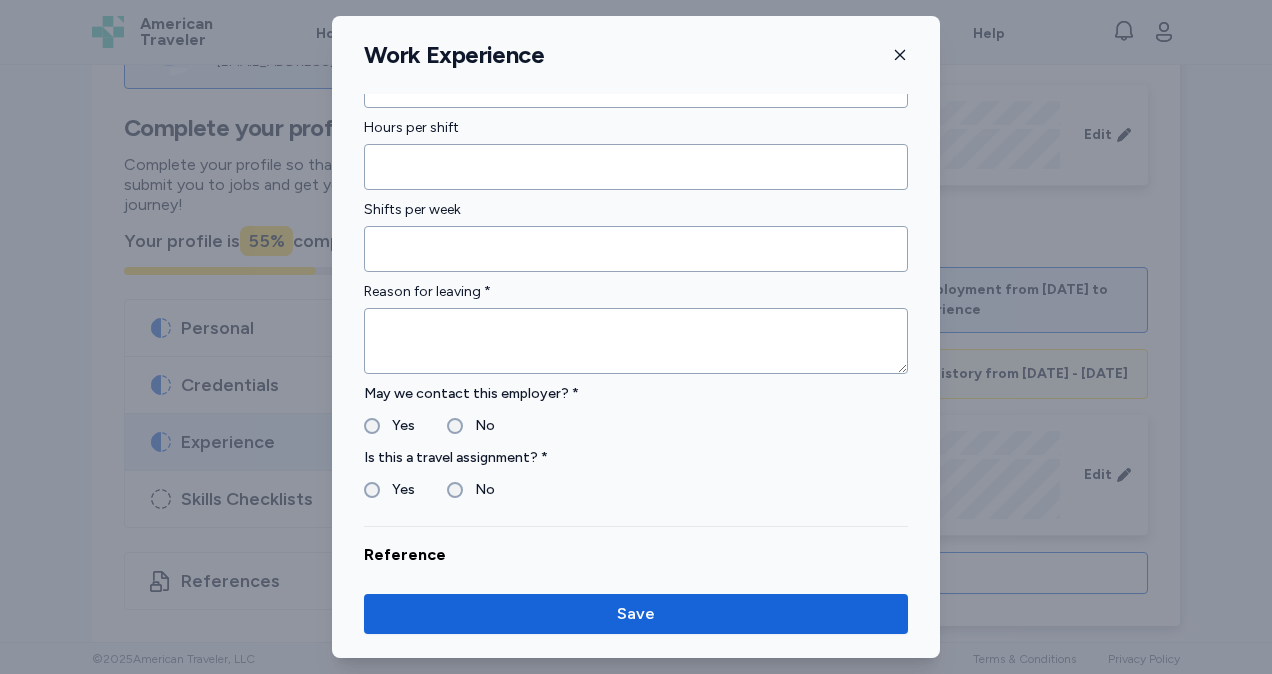 scroll, scrollTop: 1681, scrollLeft: 0, axis: vertical 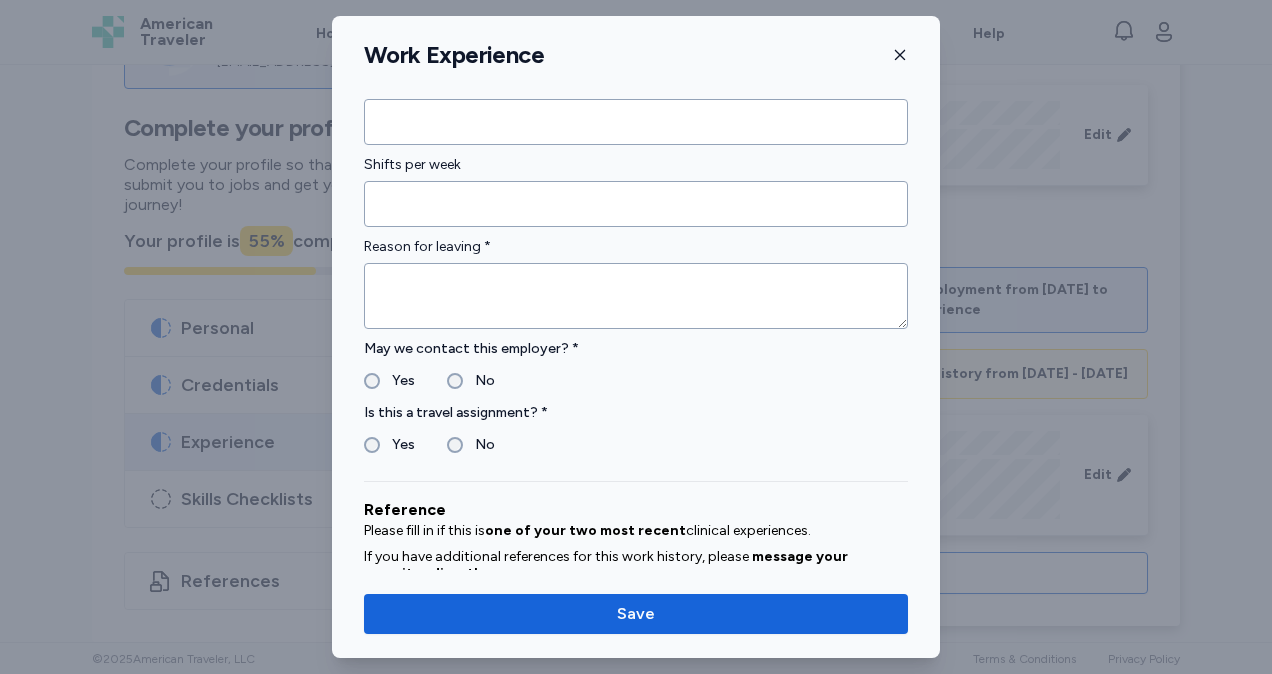 type on "***" 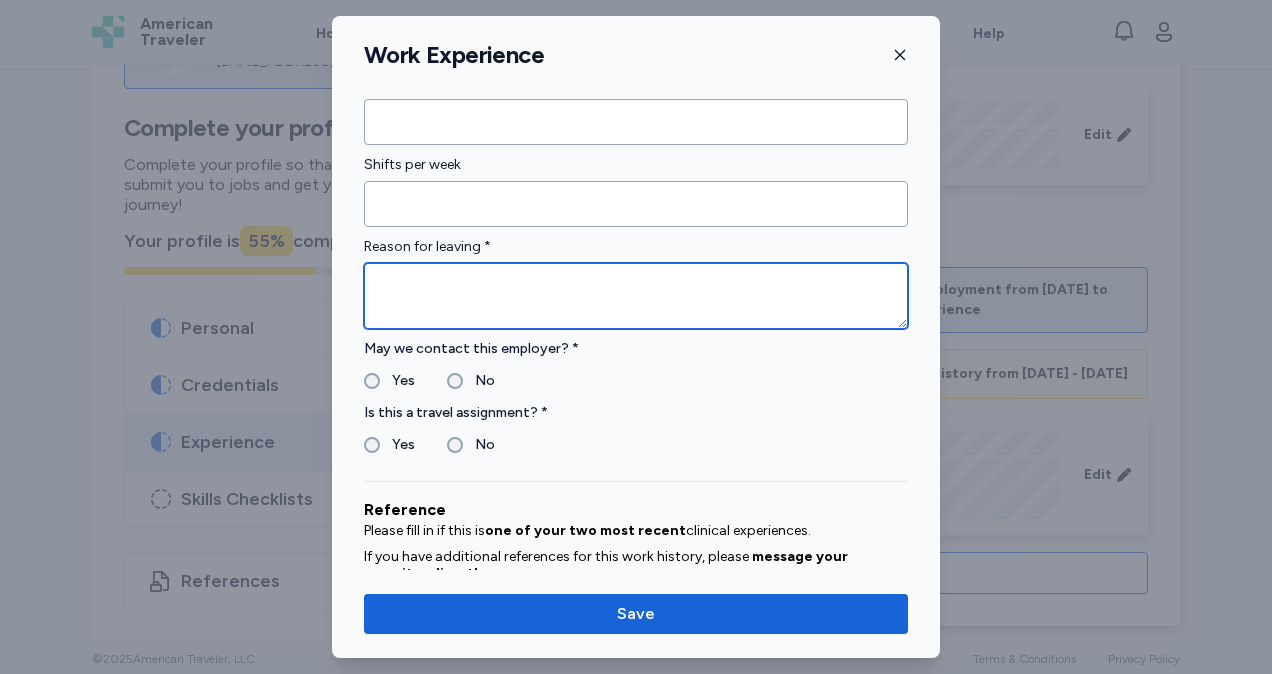 click at bounding box center (636, 296) 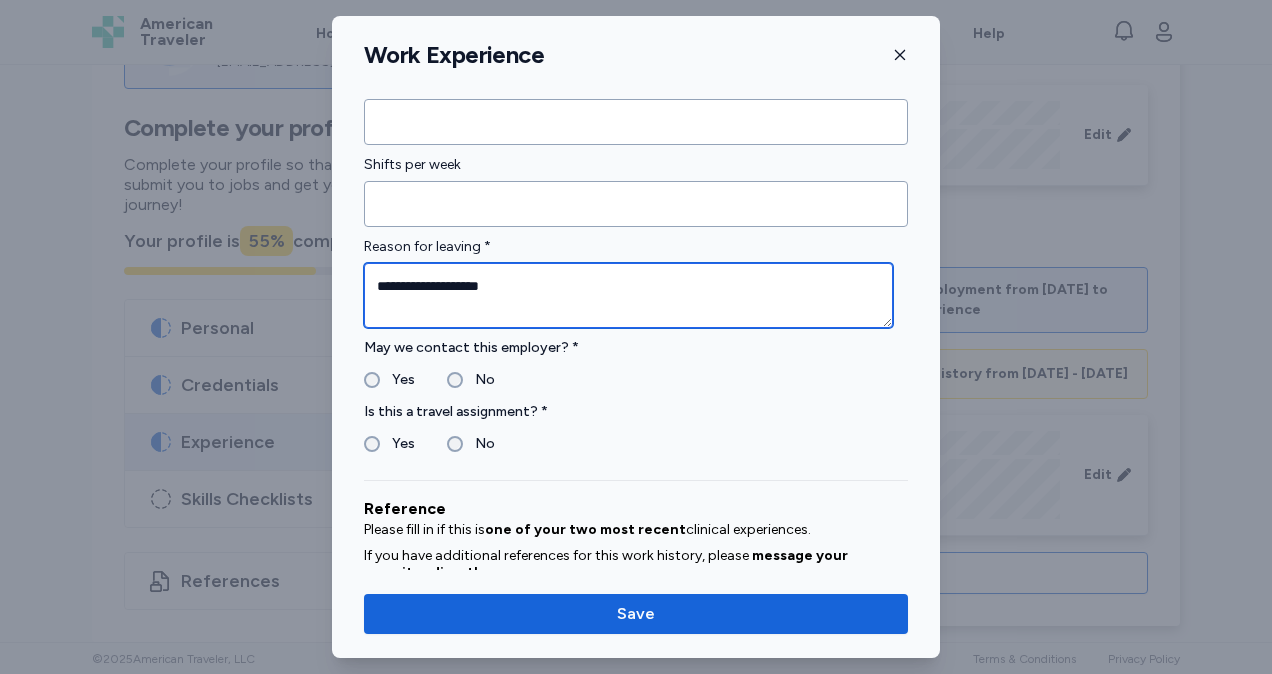 type on "**********" 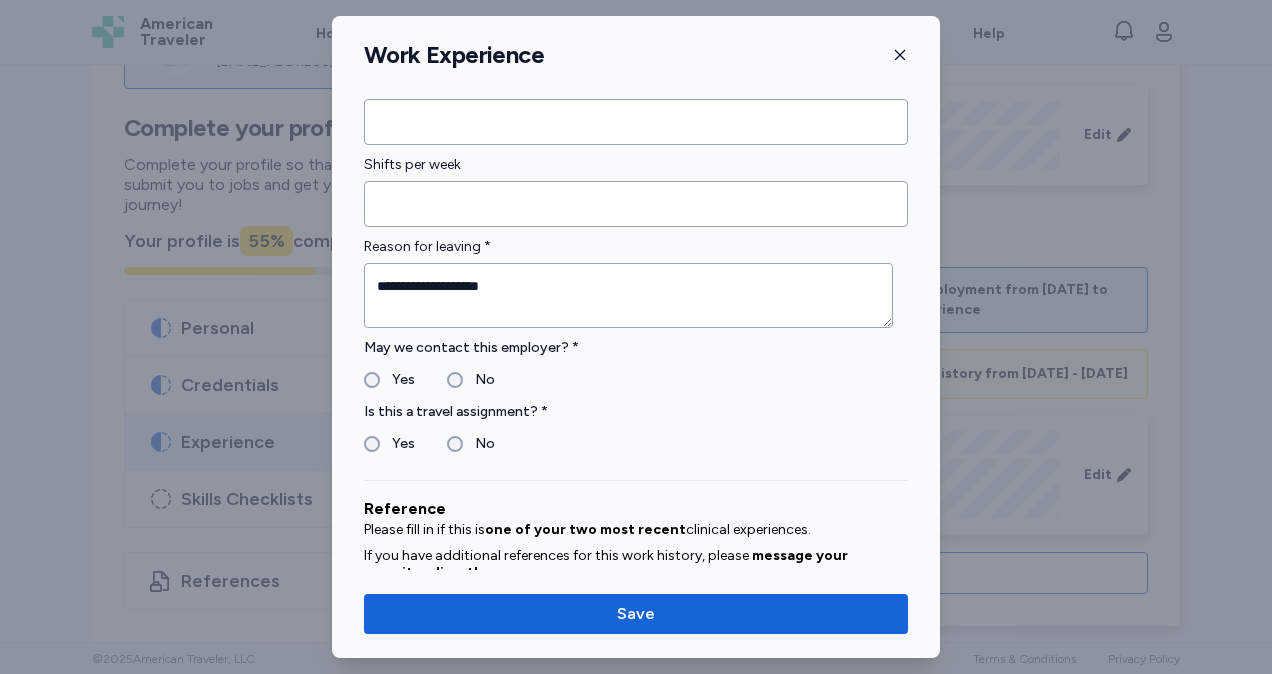 click on "No" at bounding box center (479, 444) 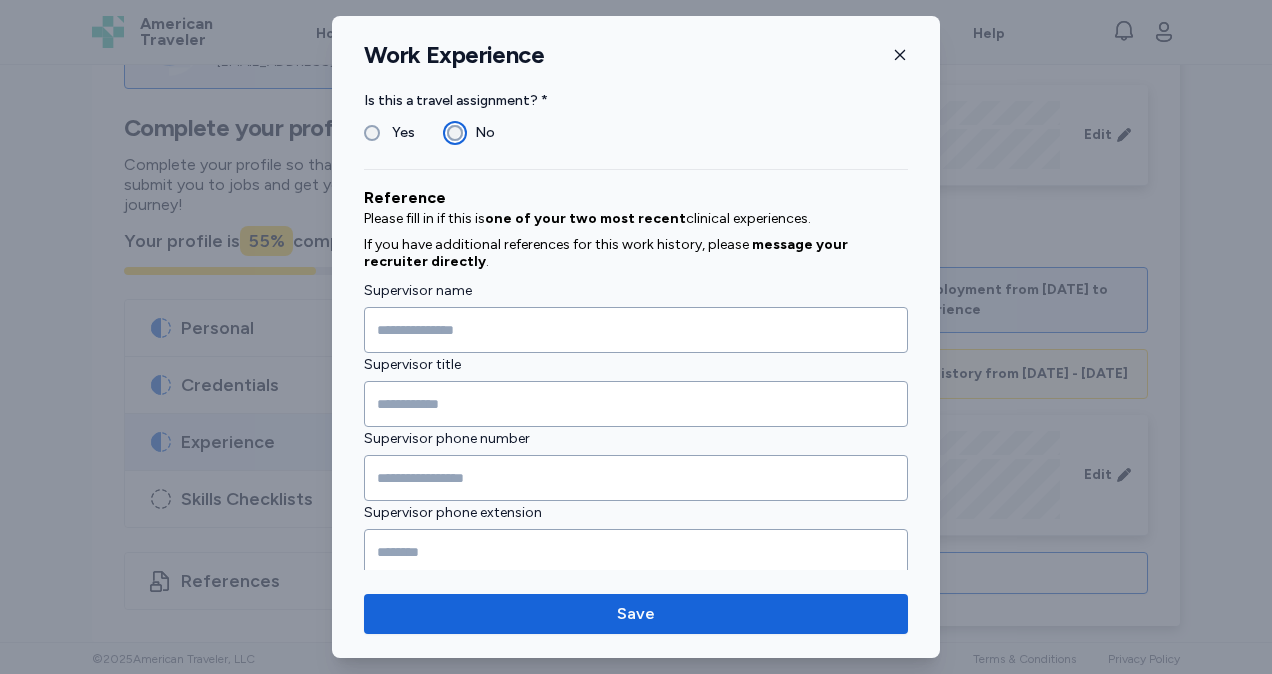 scroll, scrollTop: 2096, scrollLeft: 0, axis: vertical 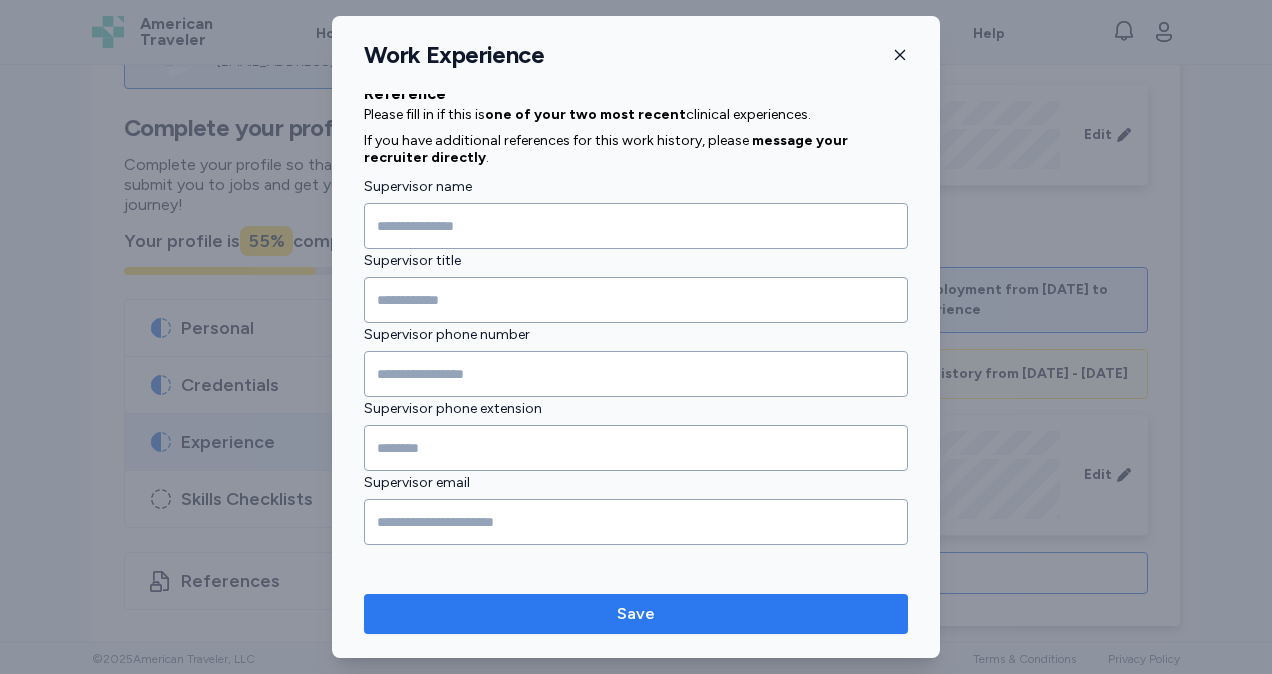click on "Save" at bounding box center [636, 614] 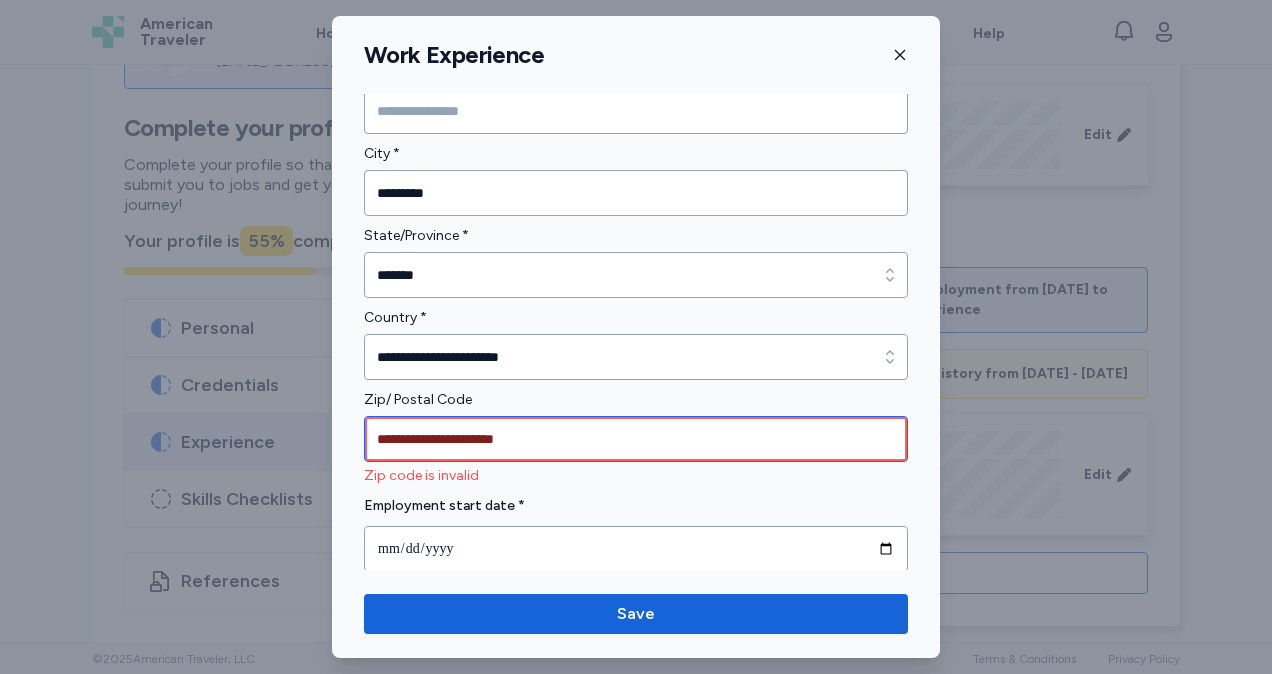 scroll, scrollTop: 401, scrollLeft: 0, axis: vertical 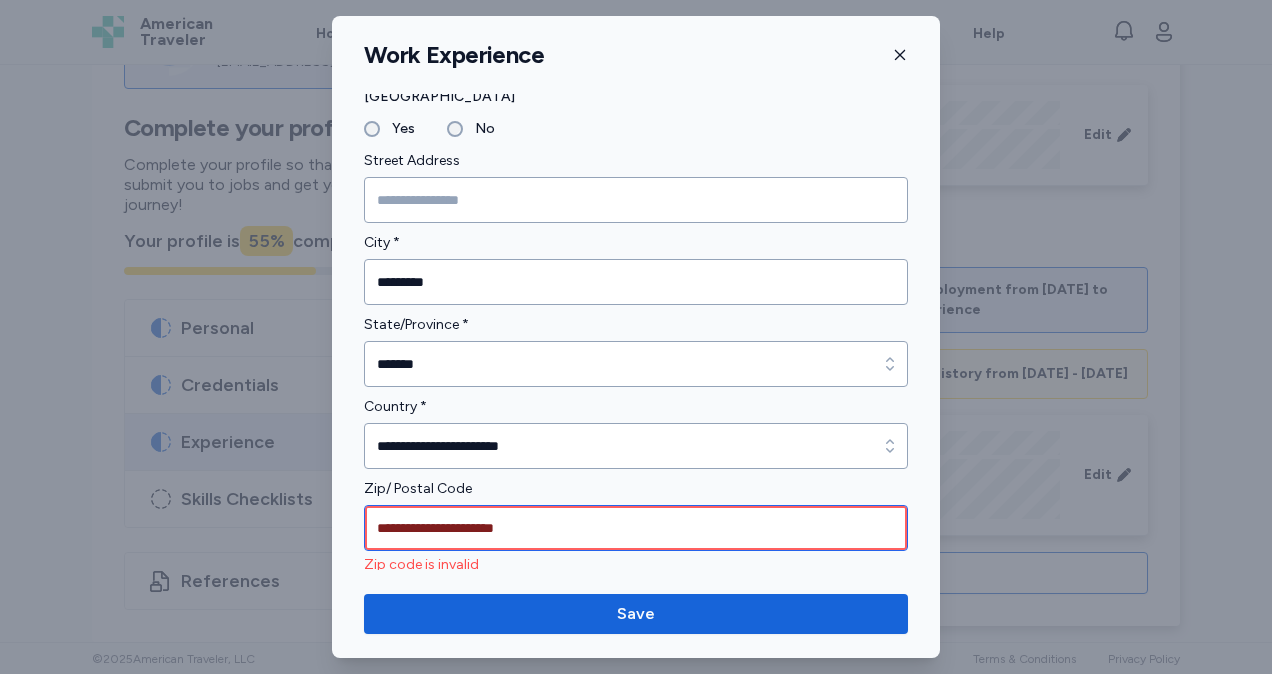 drag, startPoint x: 556, startPoint y: 533, endPoint x: 264, endPoint y: 521, distance: 292.24646 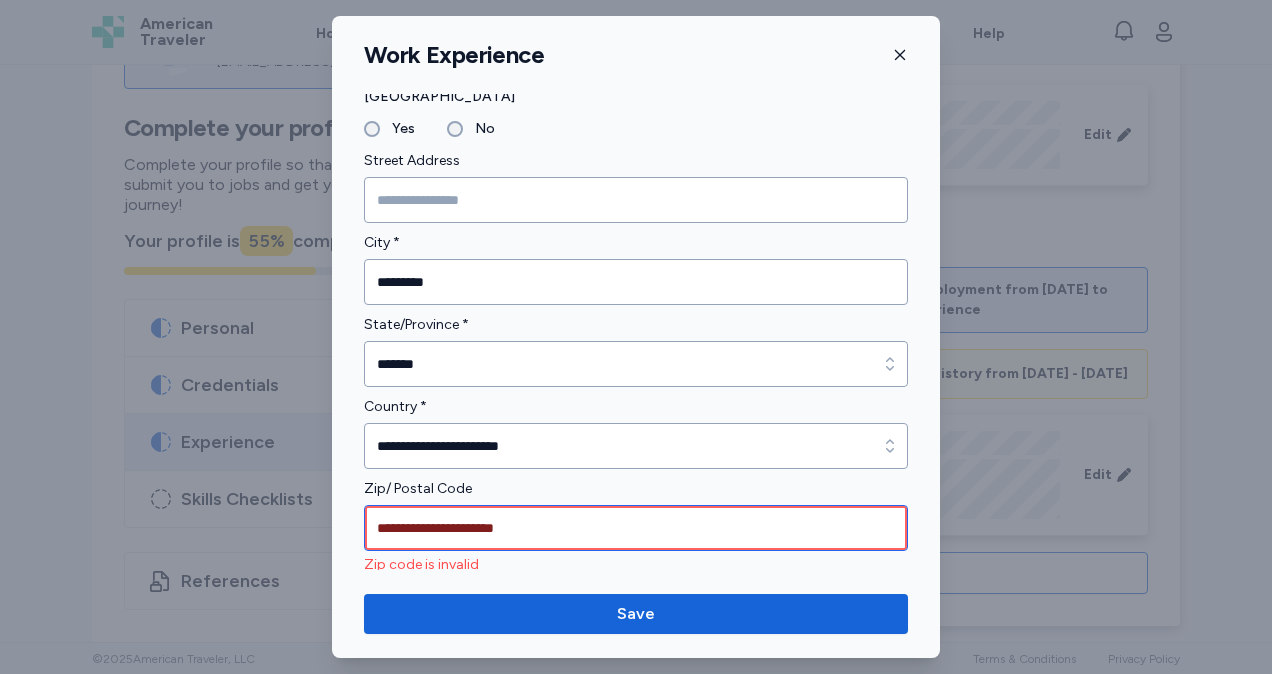 click on "**********" at bounding box center [636, 337] 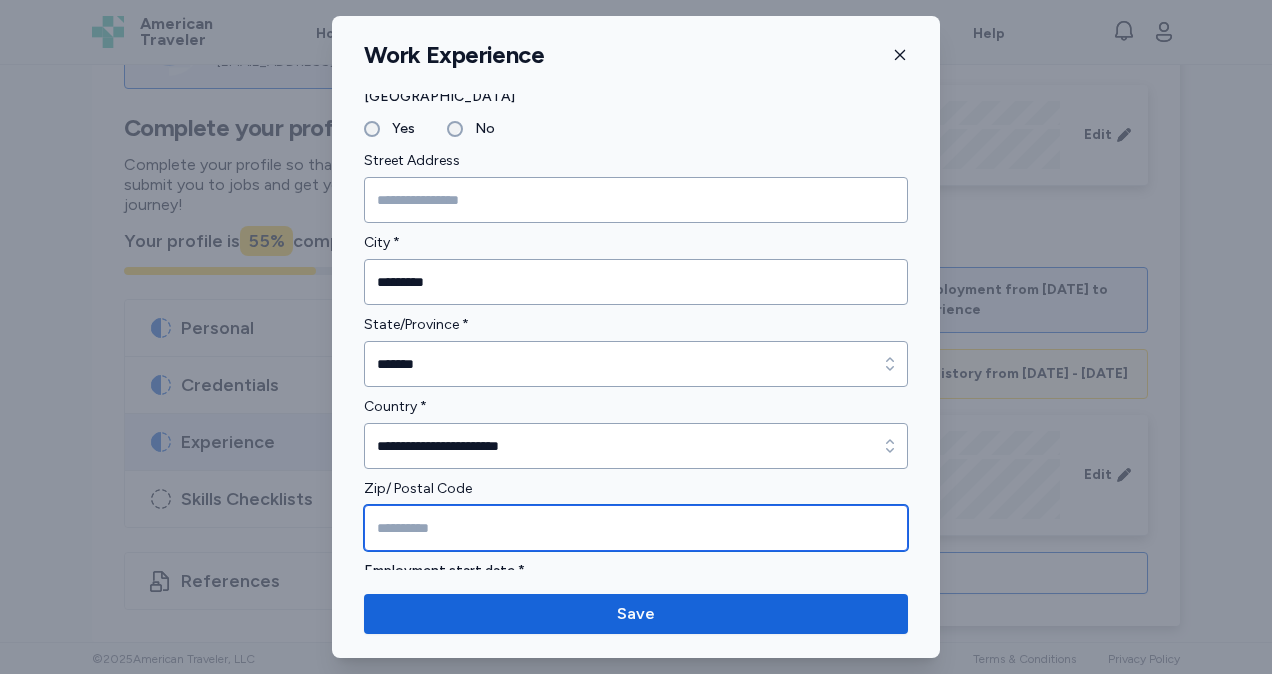 type 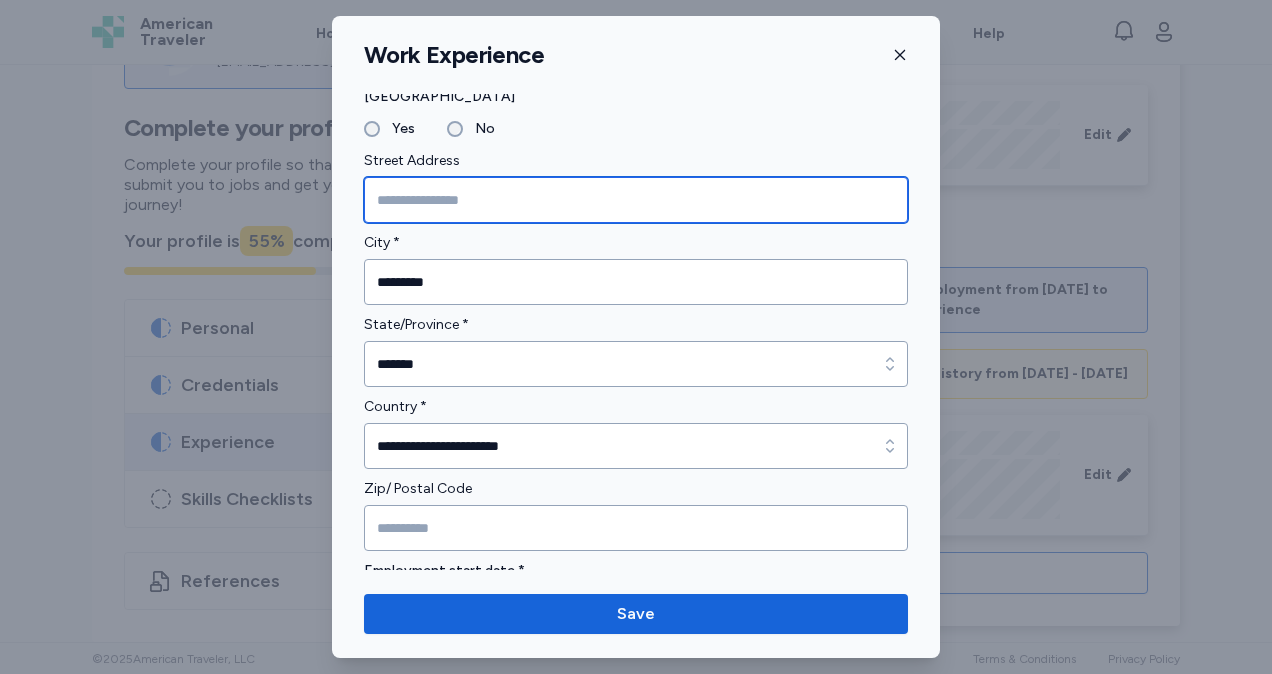 click at bounding box center [636, 200] 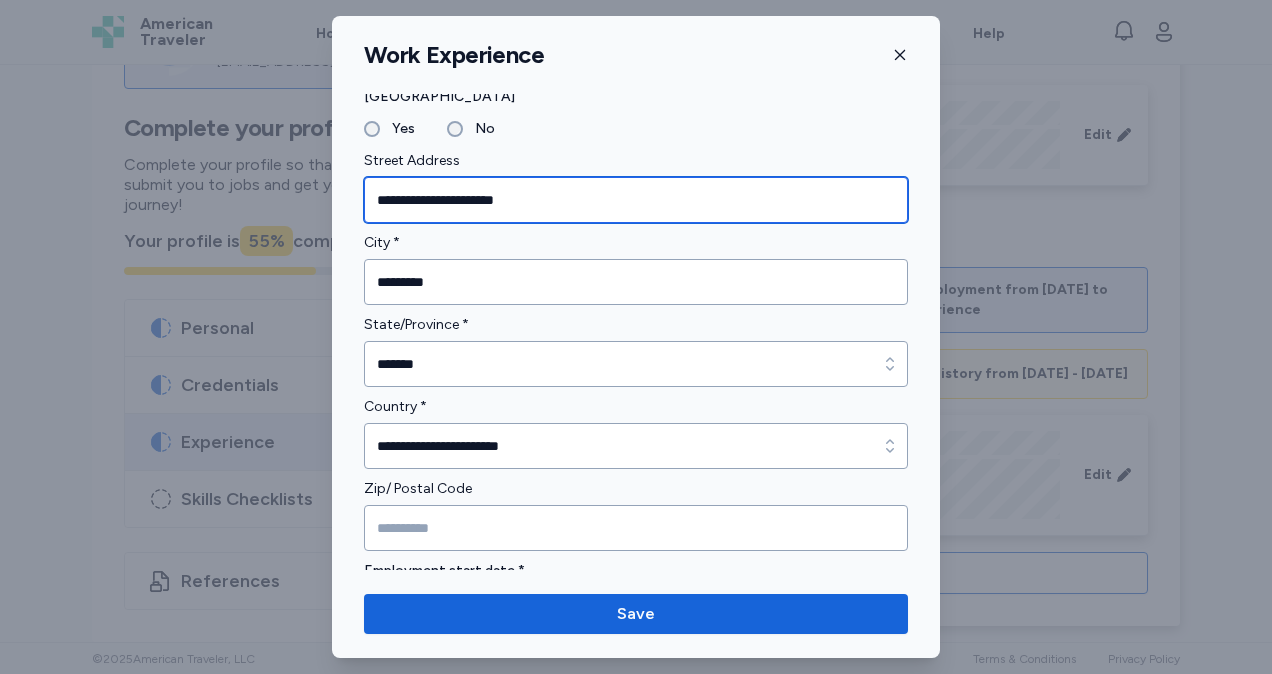 type on "**********" 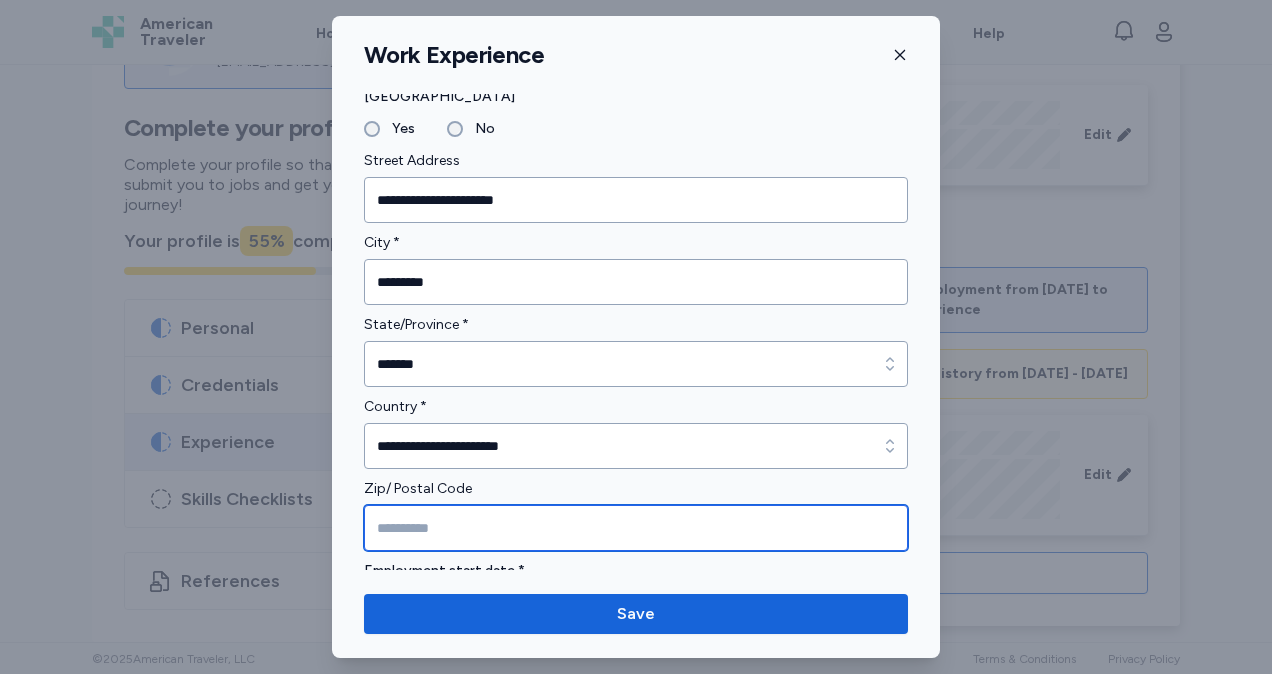 click at bounding box center (636, 528) 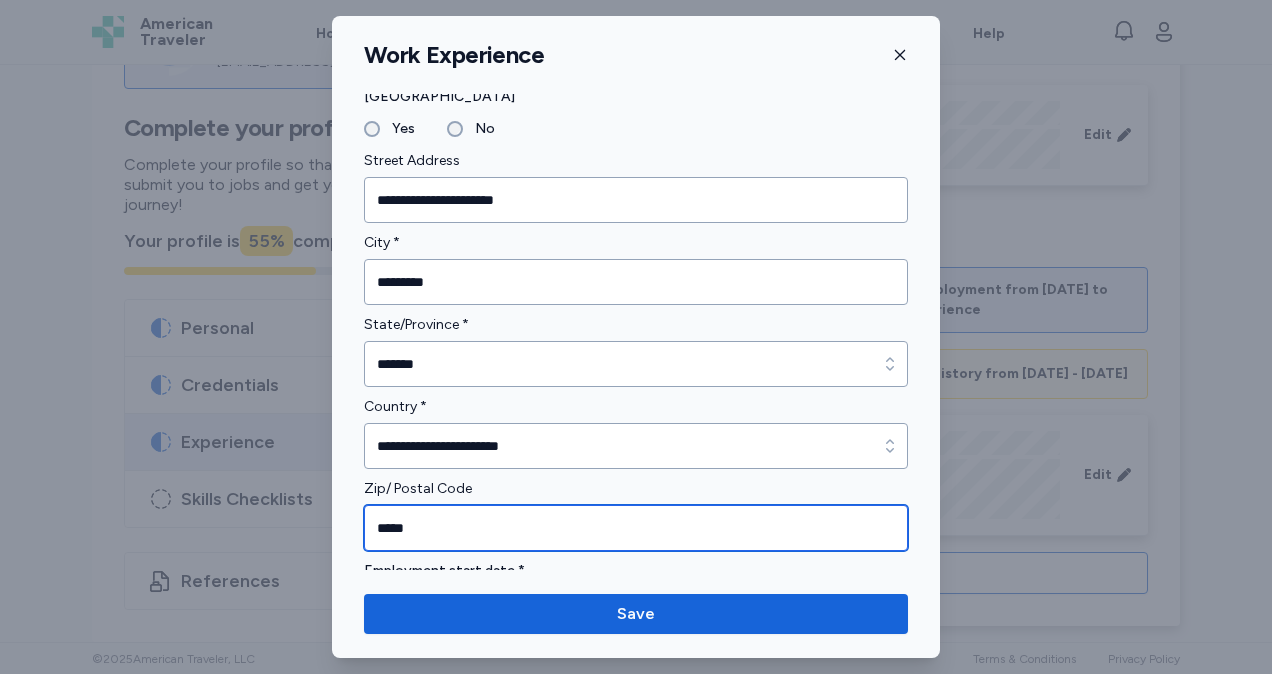 type on "*****" 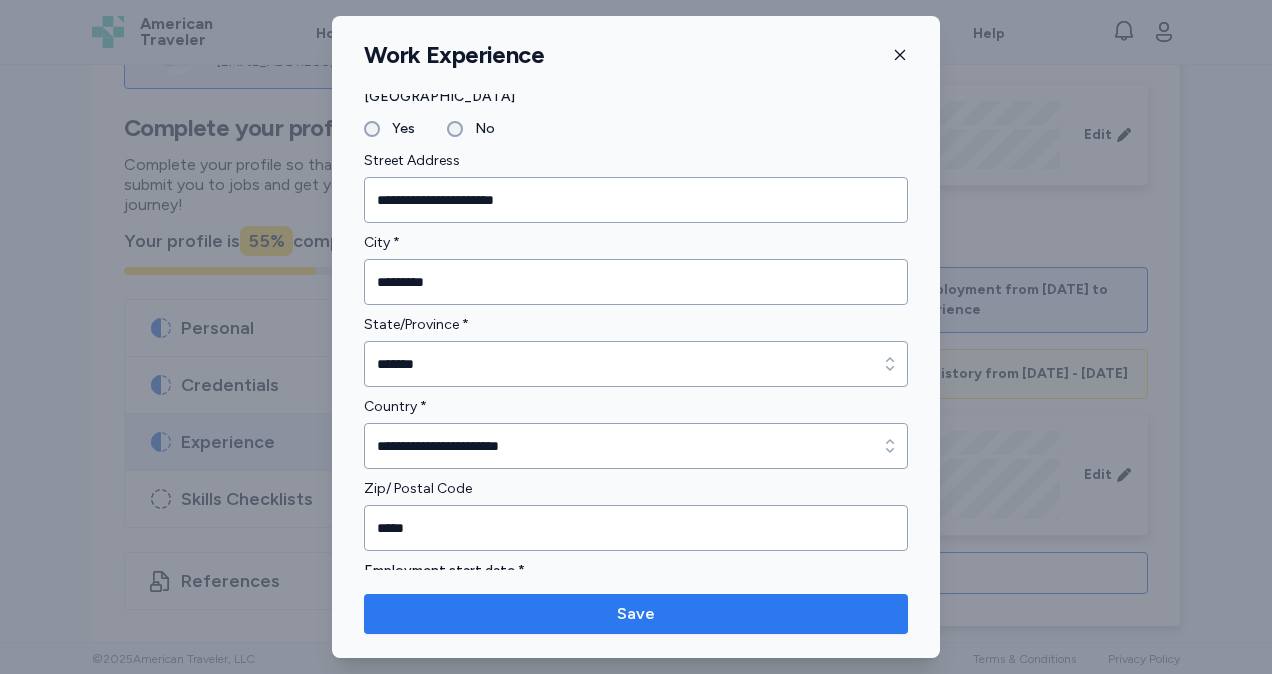 click on "Save" at bounding box center [636, 614] 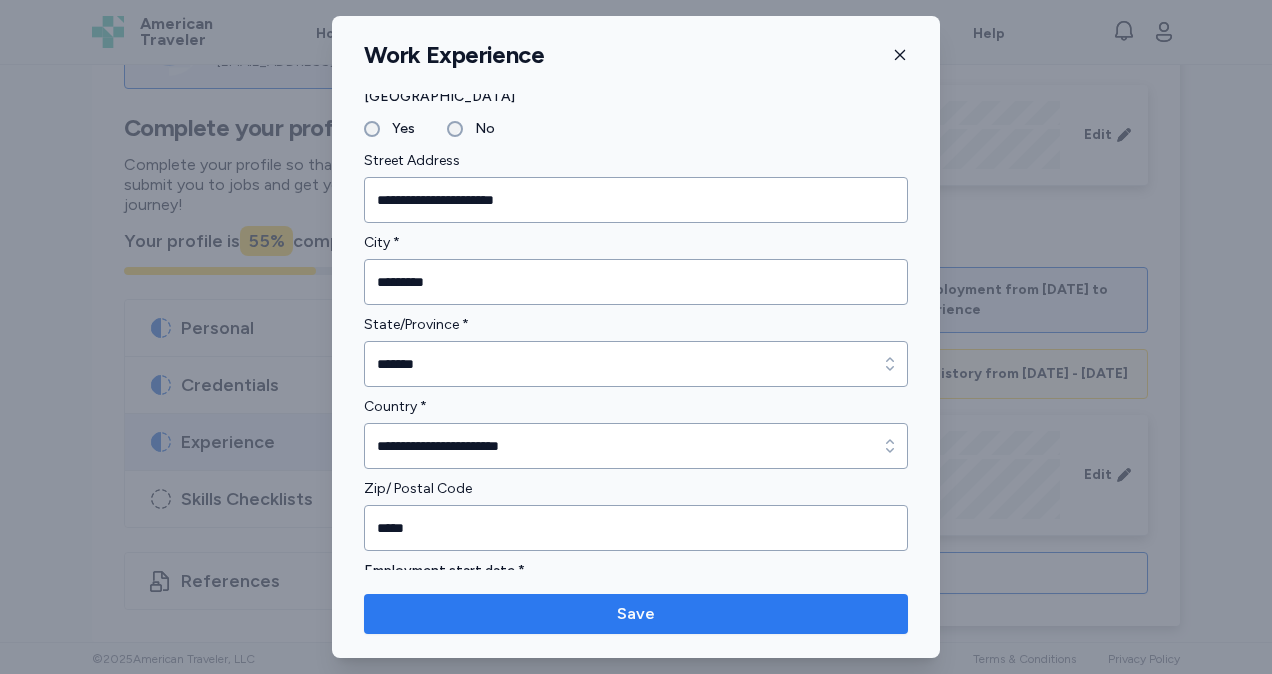 click on "Save" at bounding box center [636, 614] 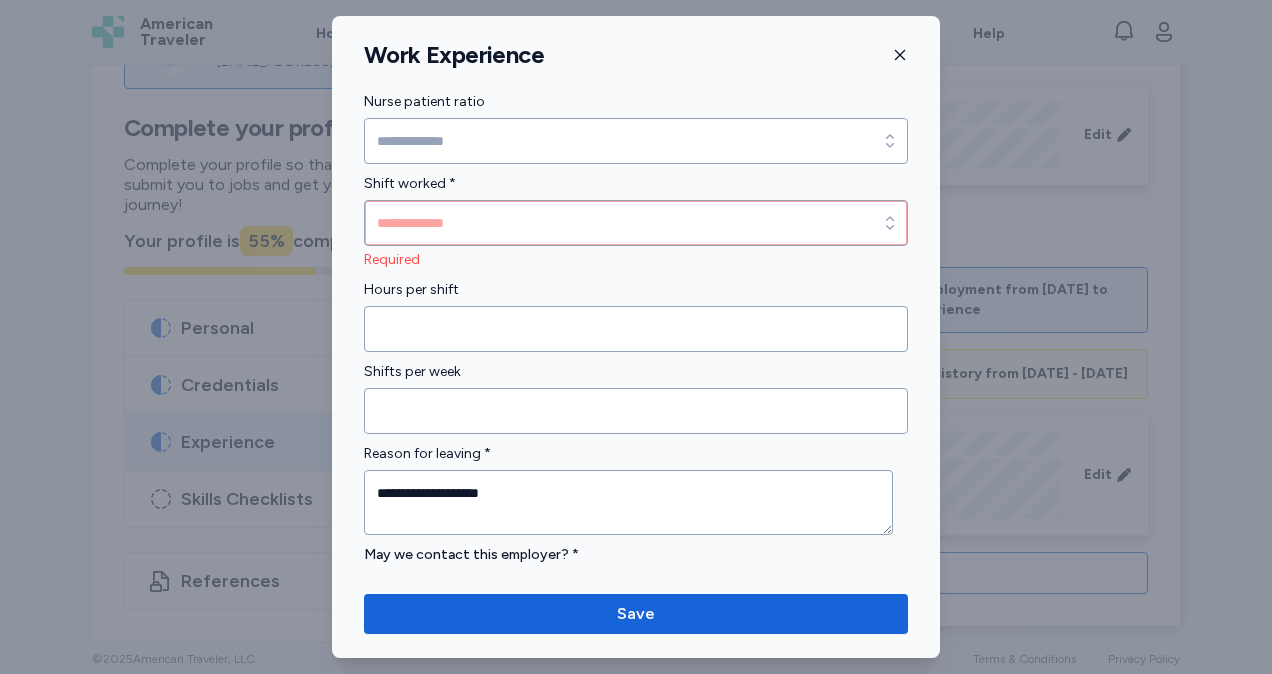scroll, scrollTop: 1421, scrollLeft: 0, axis: vertical 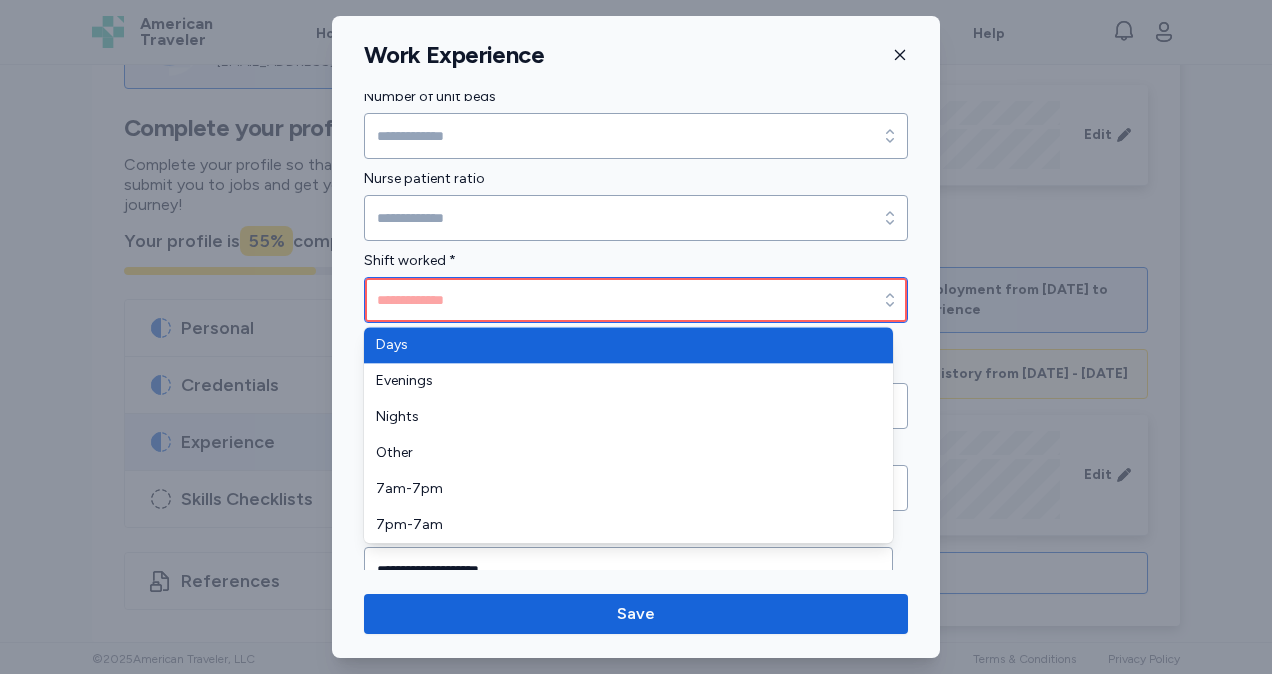 click on "Shift worked *" at bounding box center (636, 300) 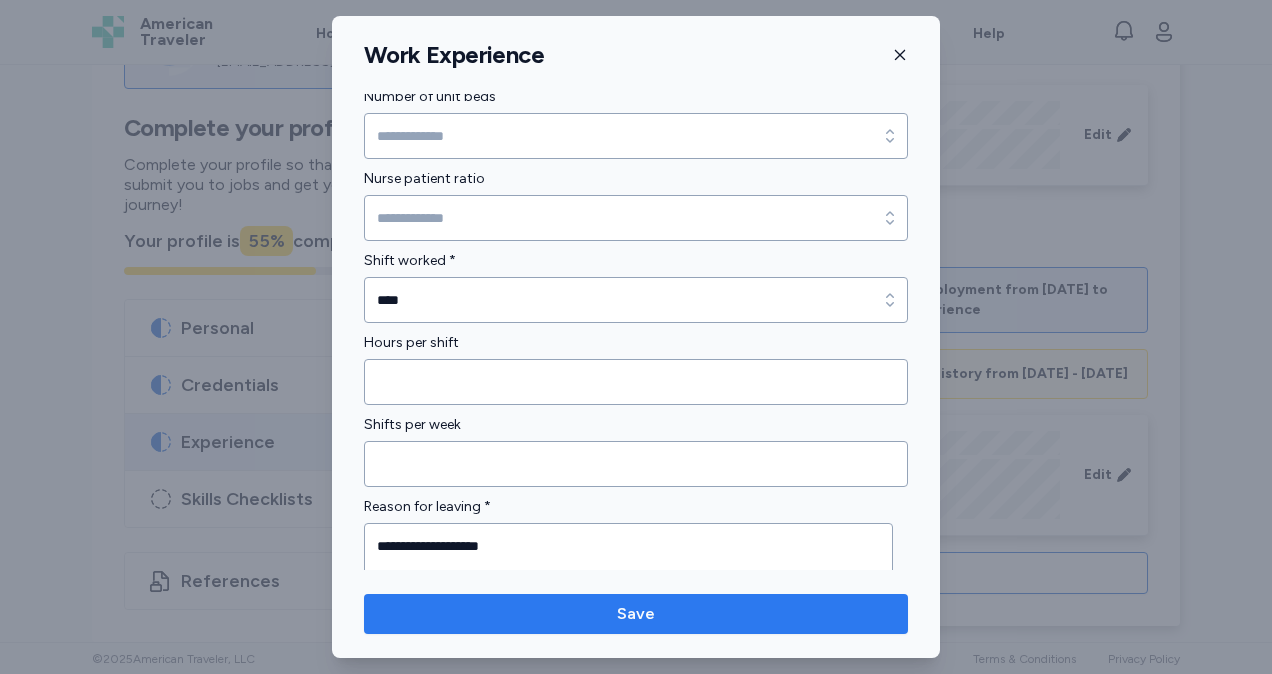 click on "Save" at bounding box center [636, 614] 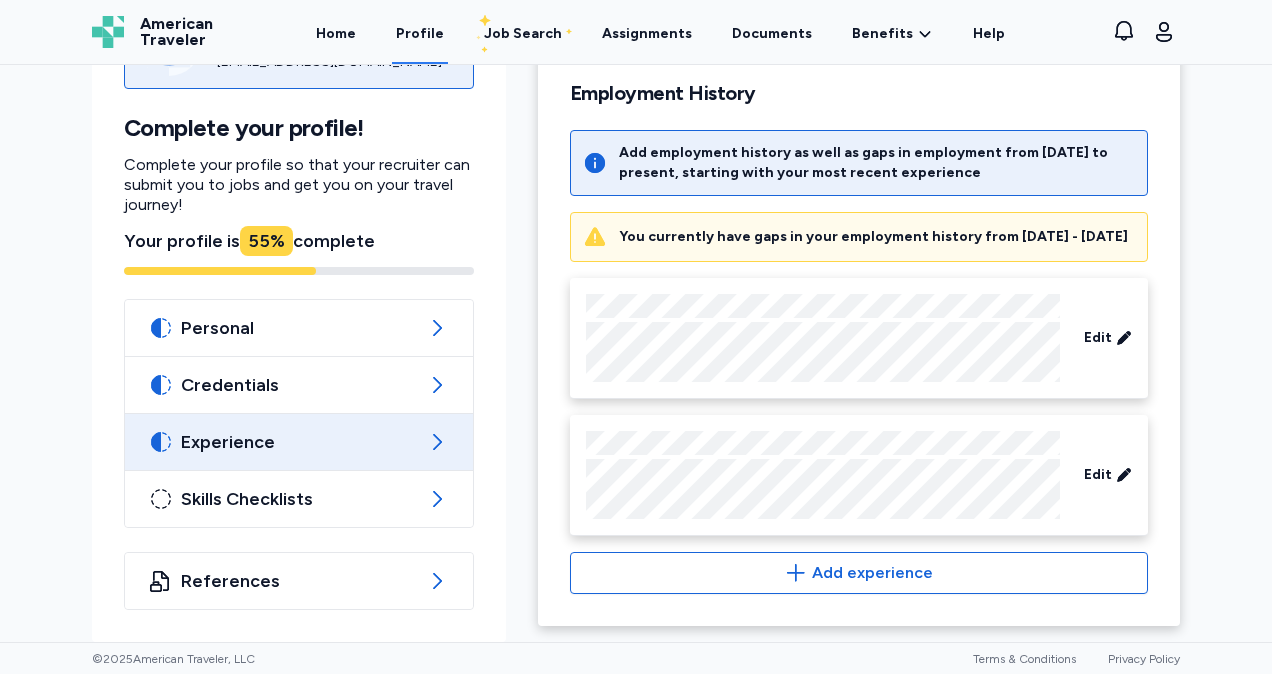 scroll, scrollTop: 334, scrollLeft: 0, axis: vertical 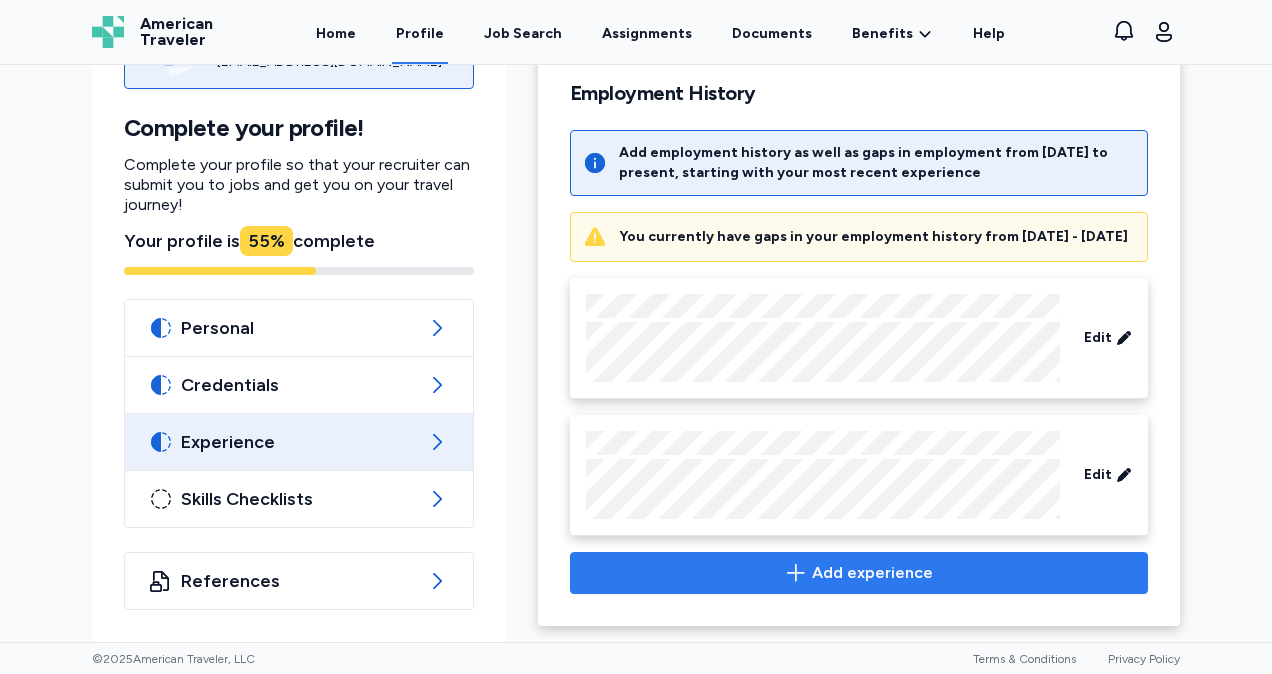 click on "Add experience" at bounding box center (872, 573) 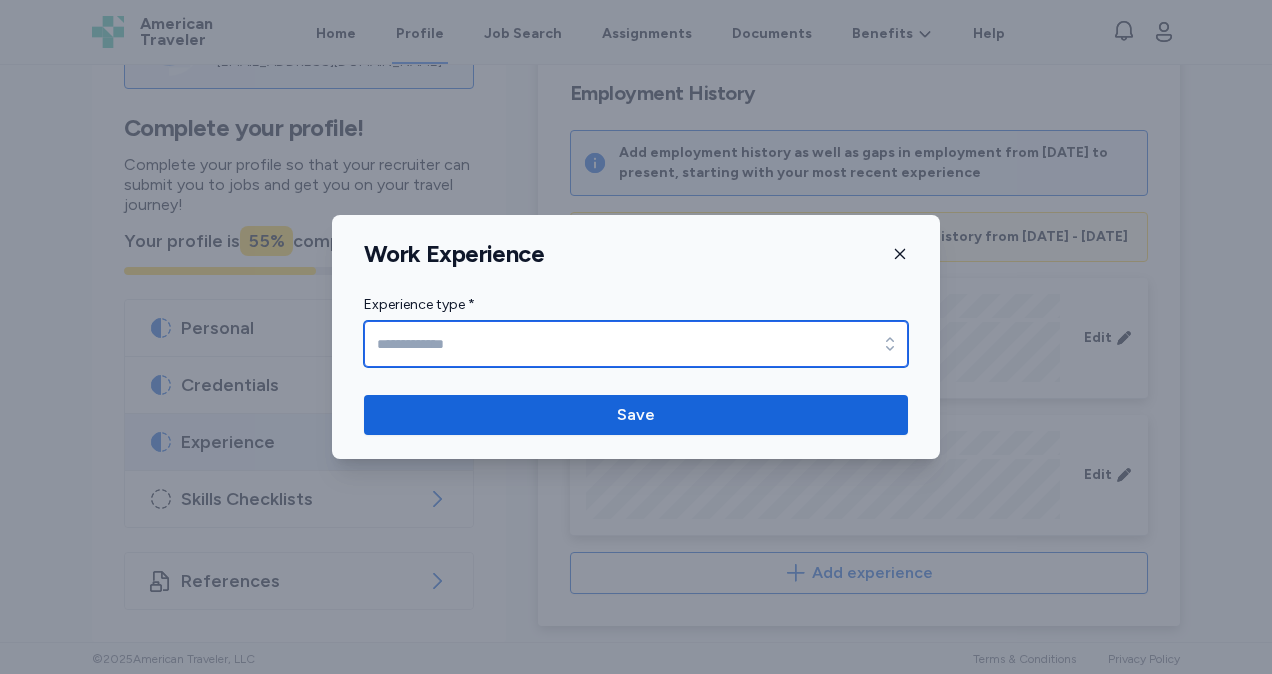 click on "Experience type *" at bounding box center (636, 344) 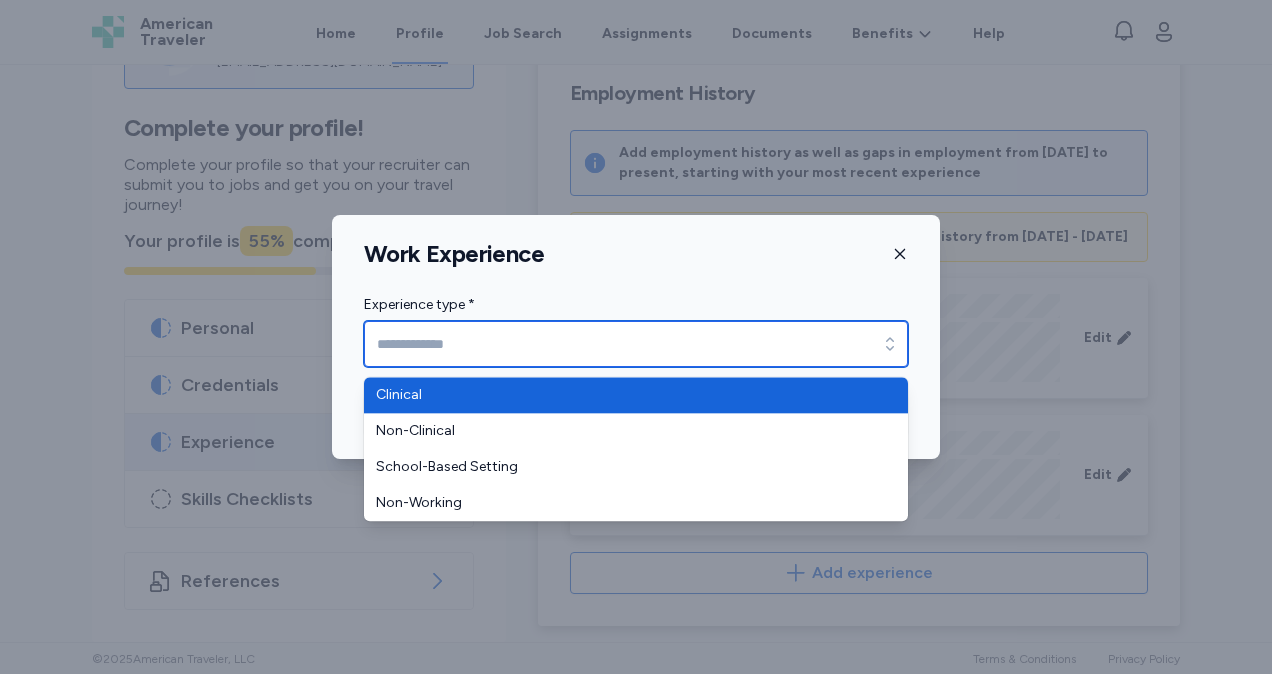 type on "********" 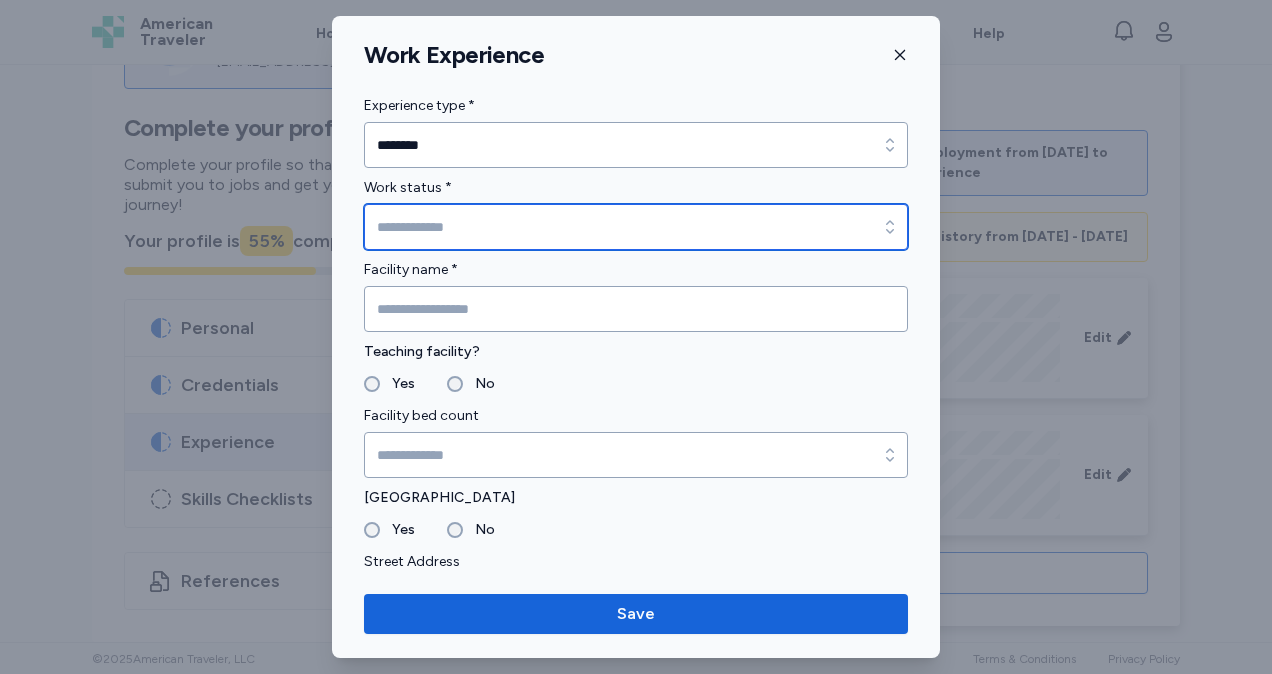 click on "Work status *" at bounding box center [636, 227] 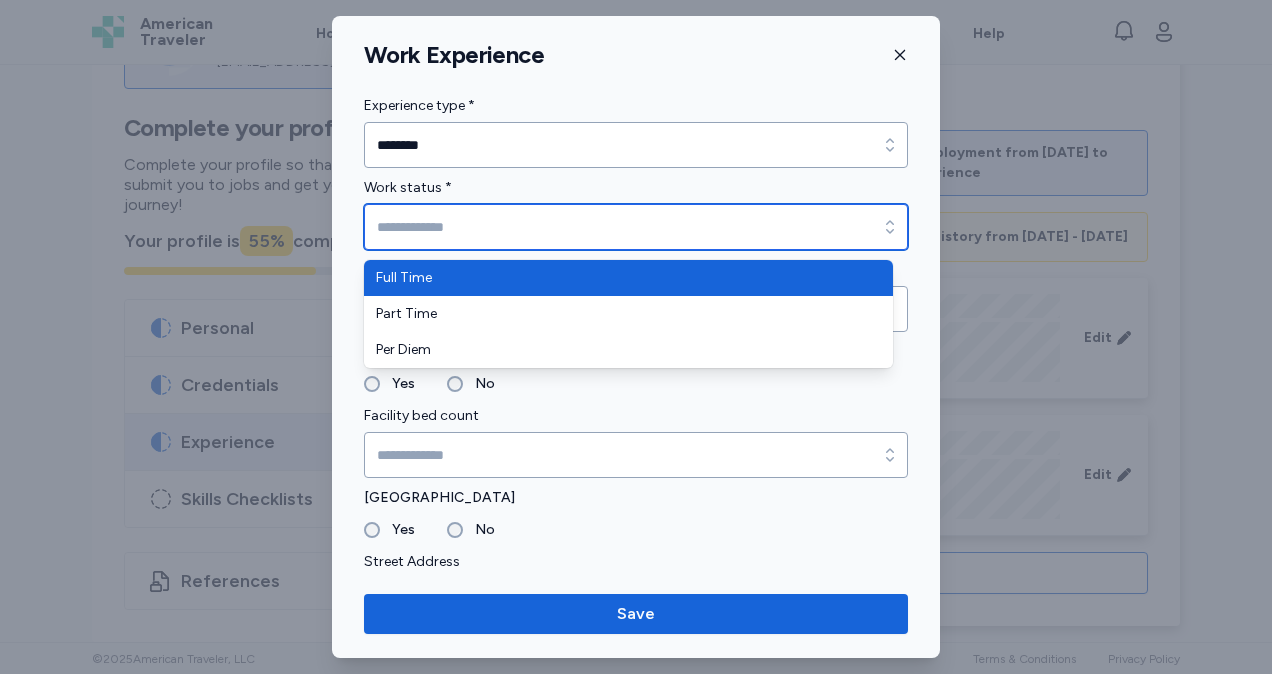 type on "*********" 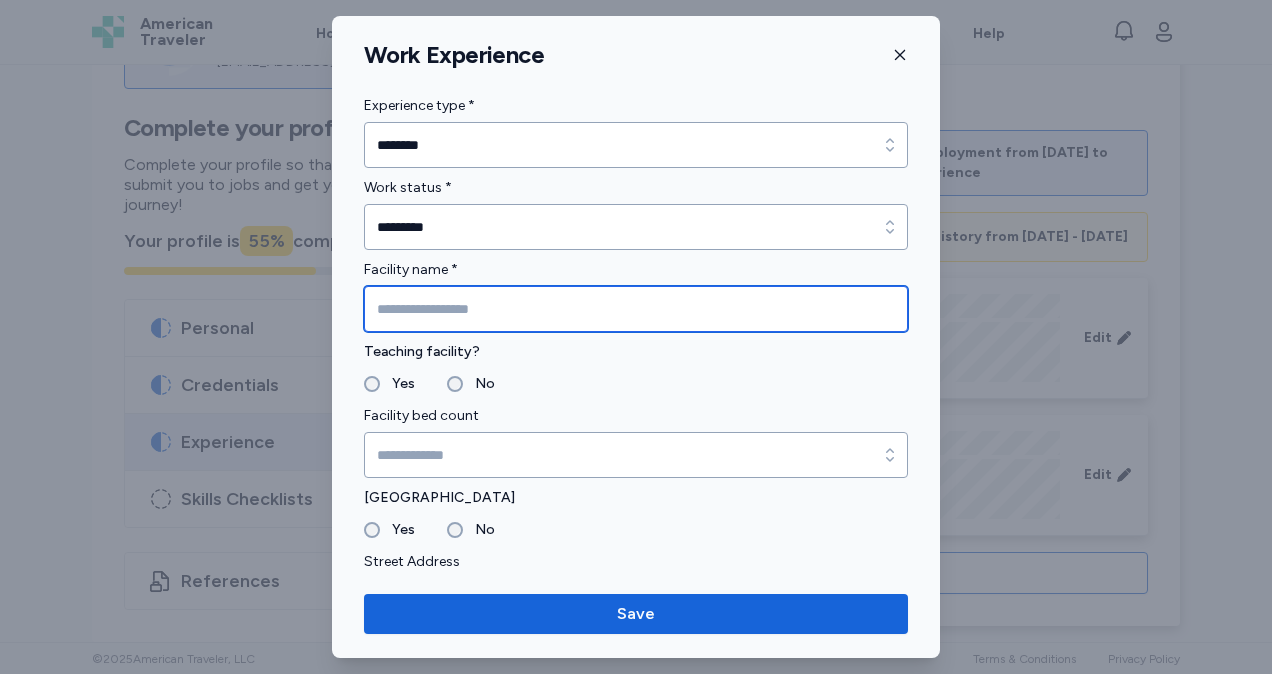 click at bounding box center [636, 309] 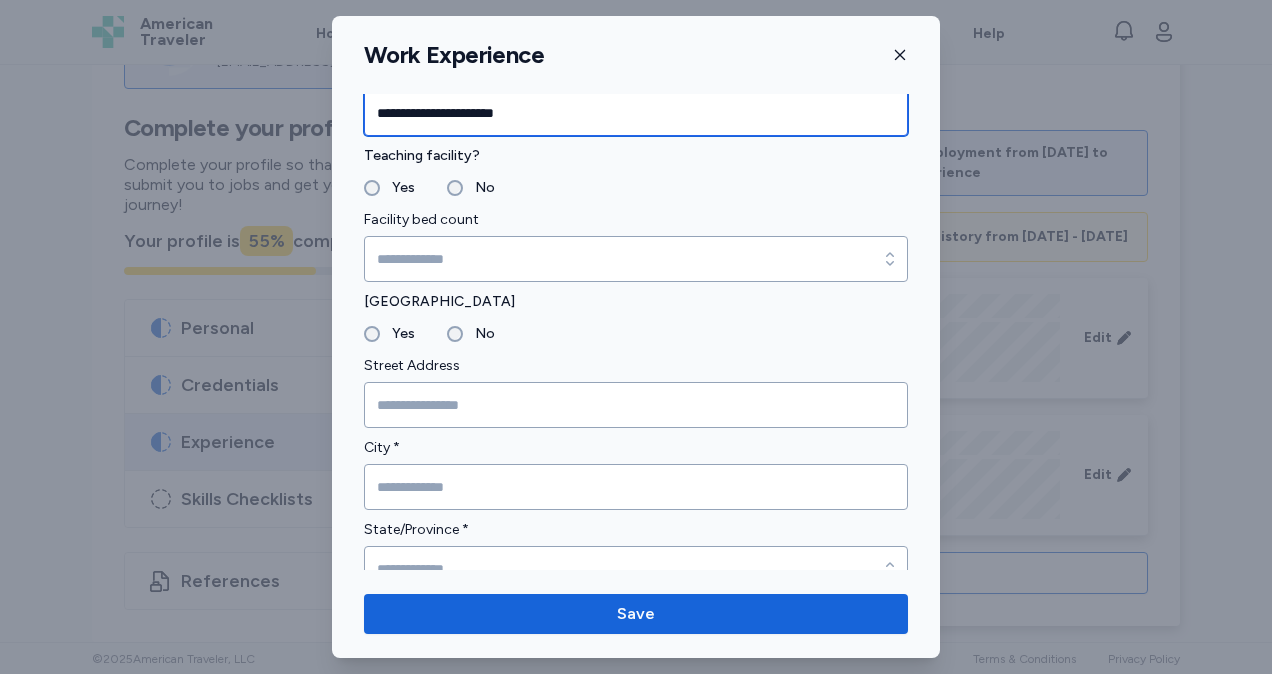 scroll, scrollTop: 261, scrollLeft: 0, axis: vertical 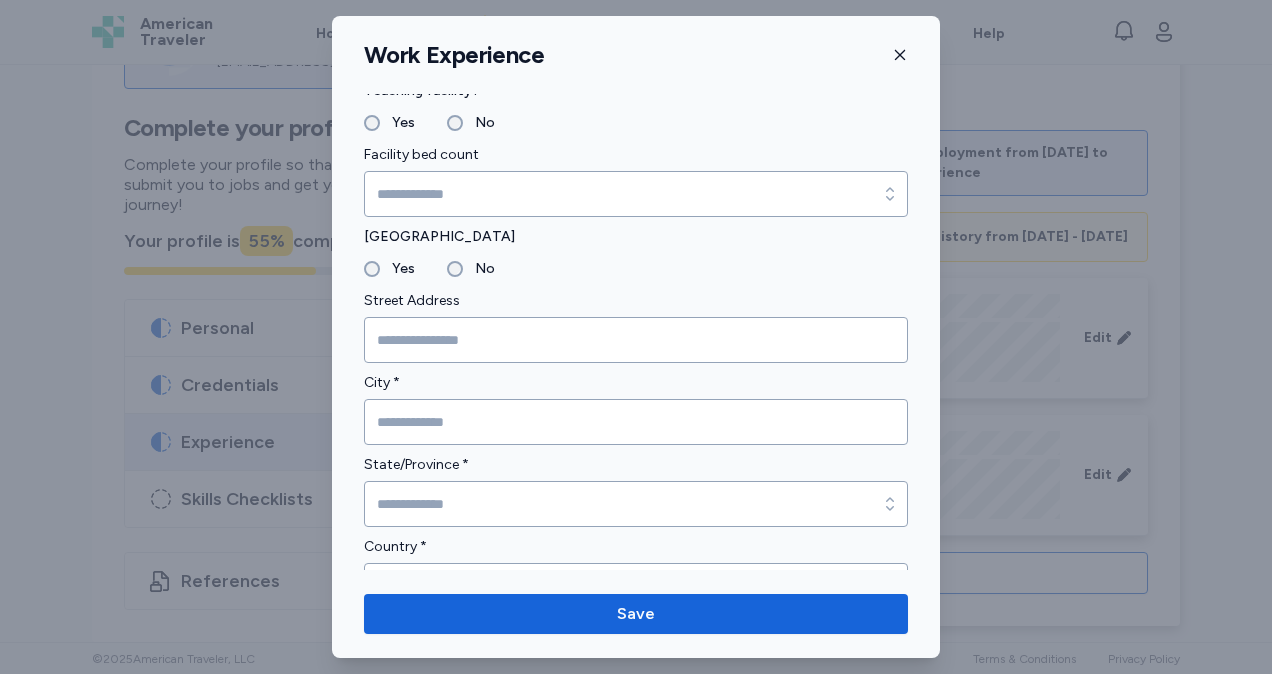 type on "**********" 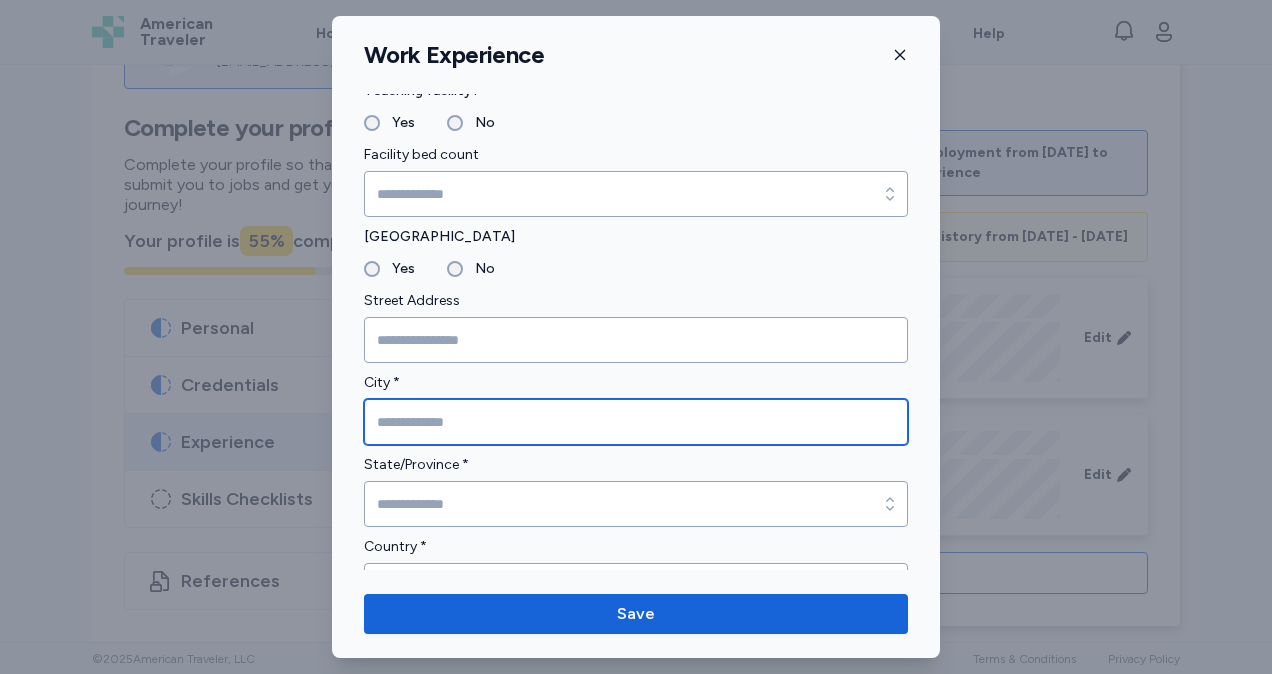 click at bounding box center [636, 422] 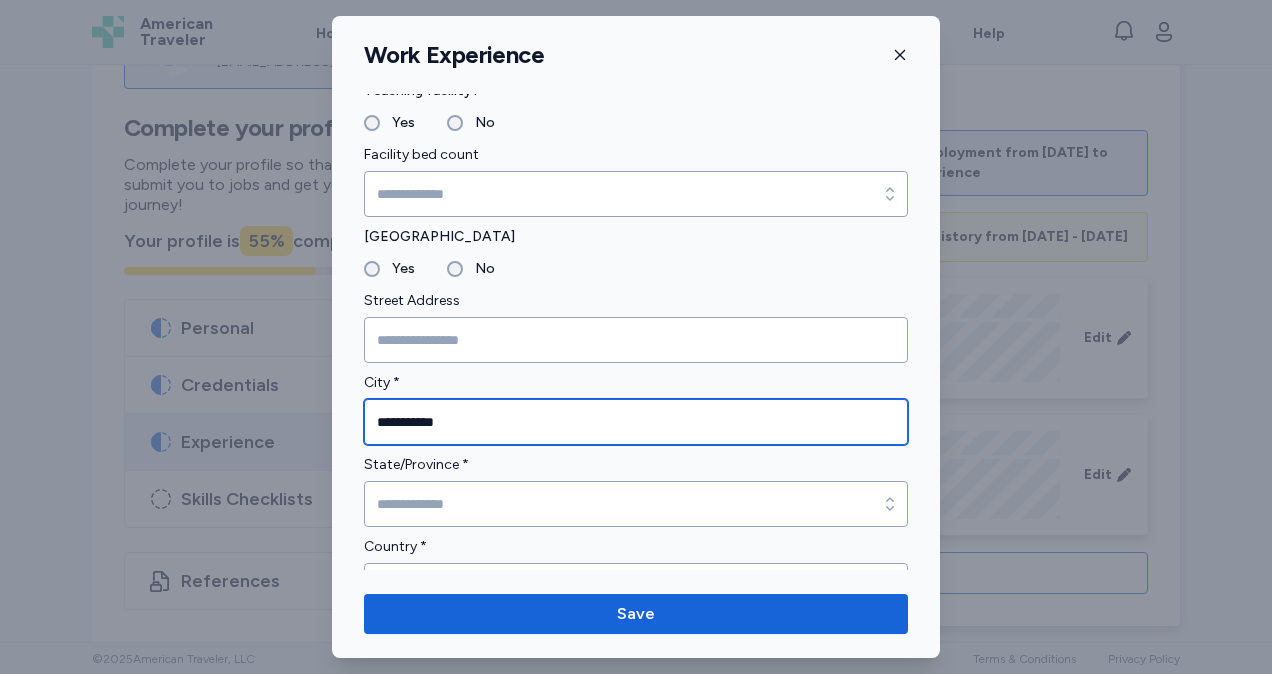 type on "**********" 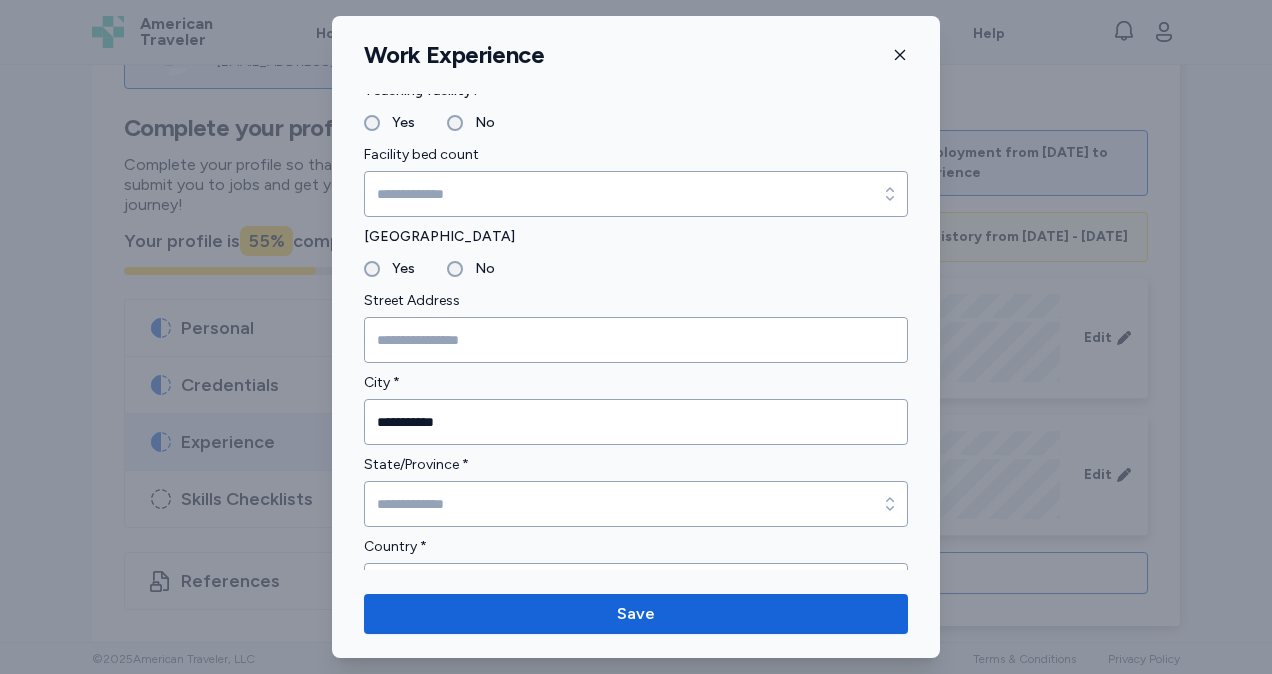 click on "State/Province *" at bounding box center [636, 465] 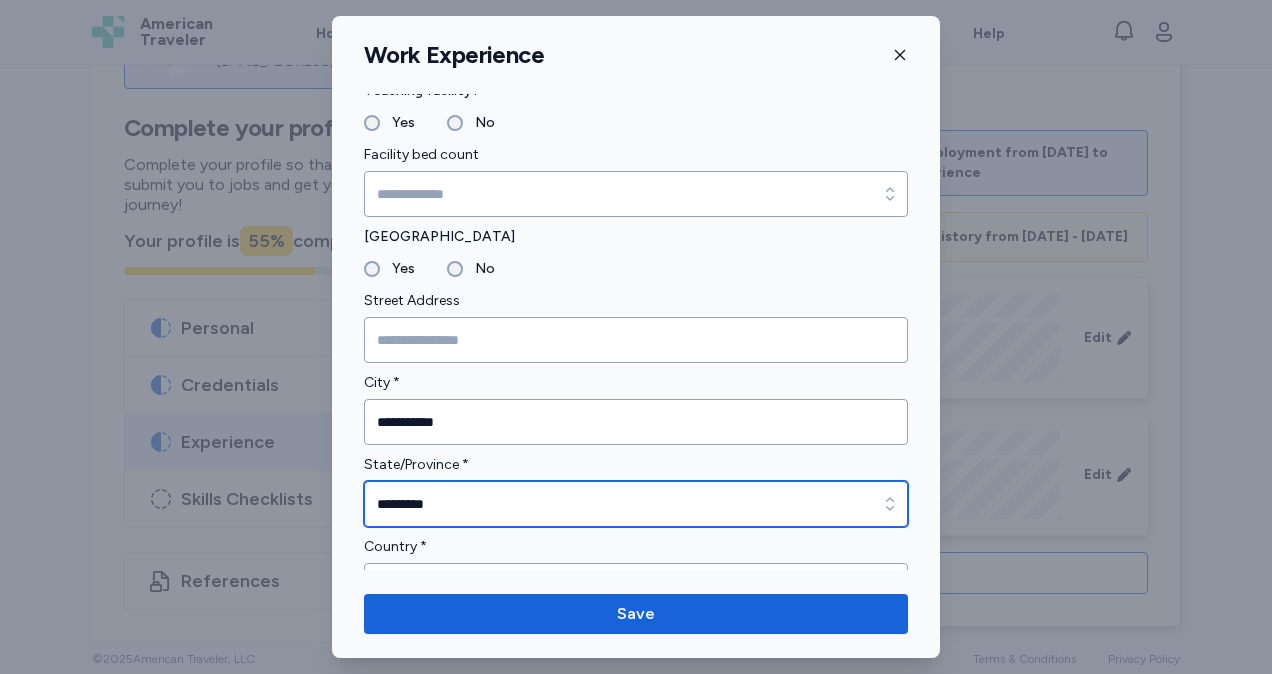 scroll, scrollTop: 400, scrollLeft: 0, axis: vertical 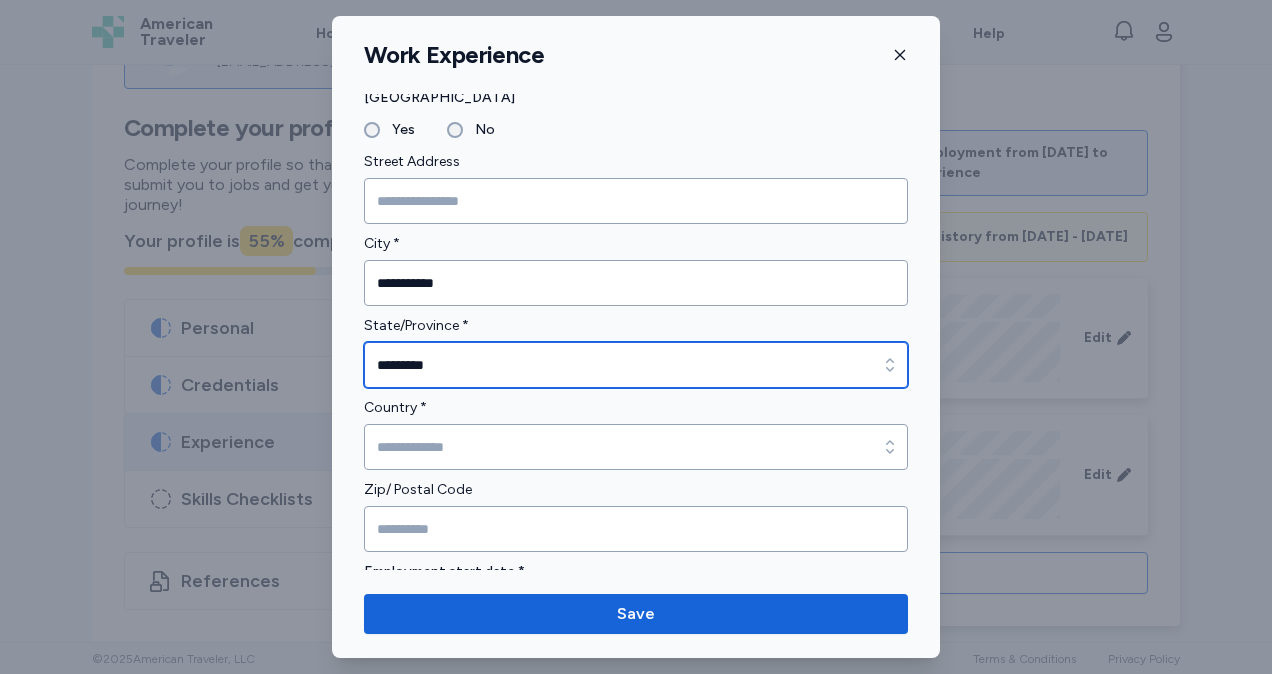 type on "*********" 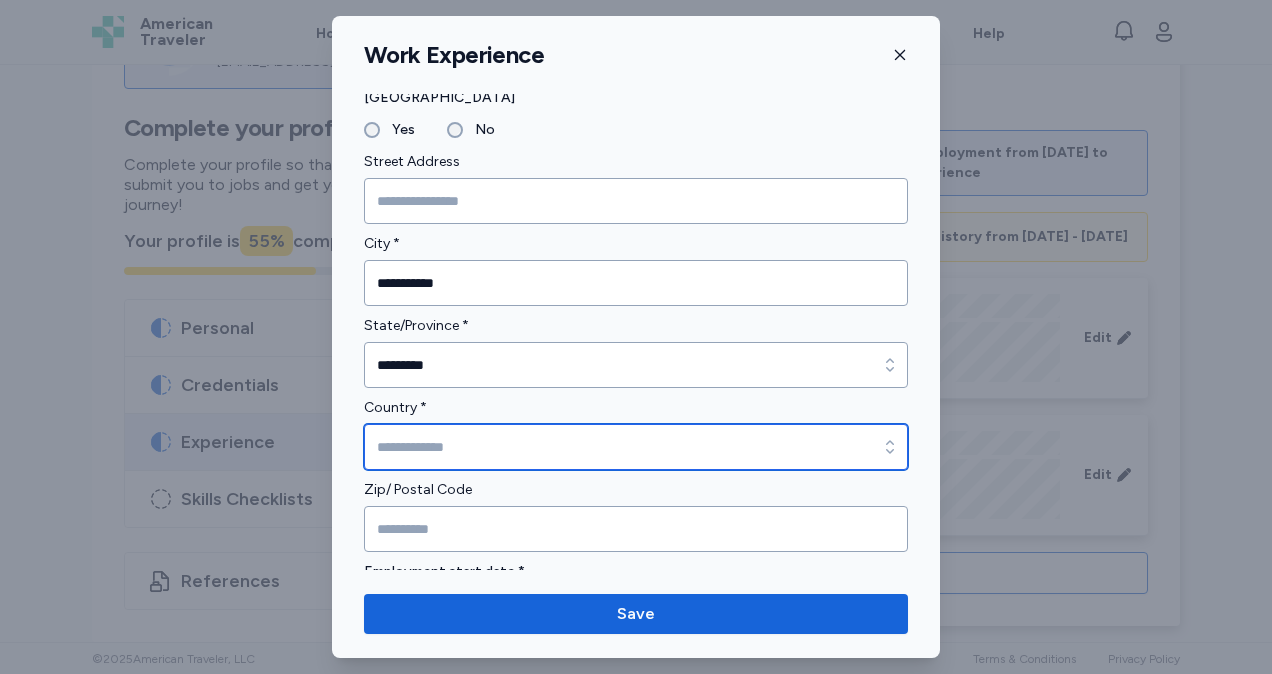 click on "Country *" at bounding box center [636, 447] 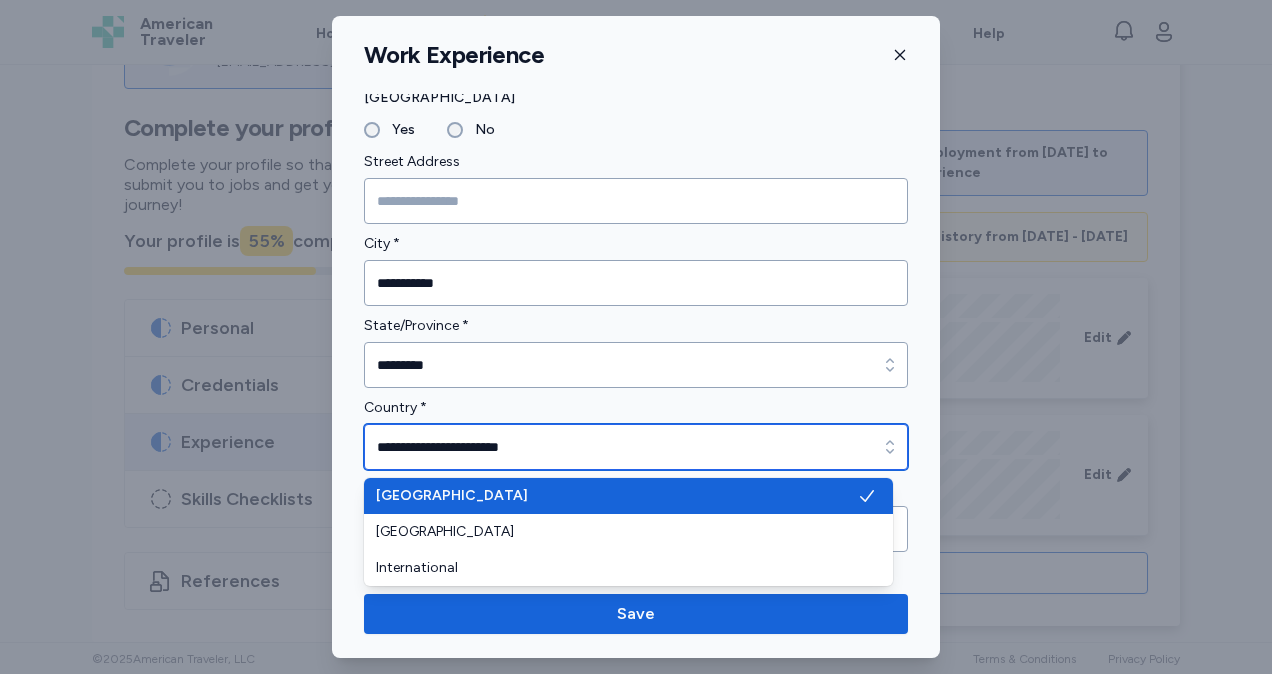 type on "**********" 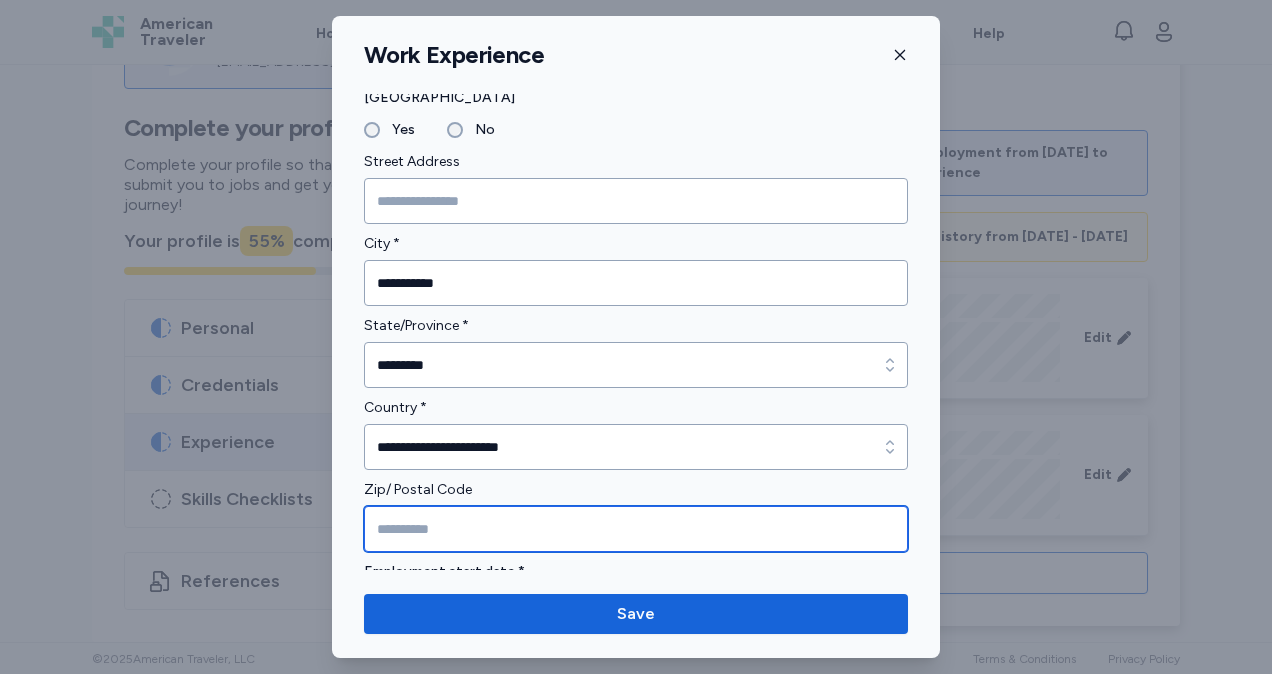 click at bounding box center [636, 529] 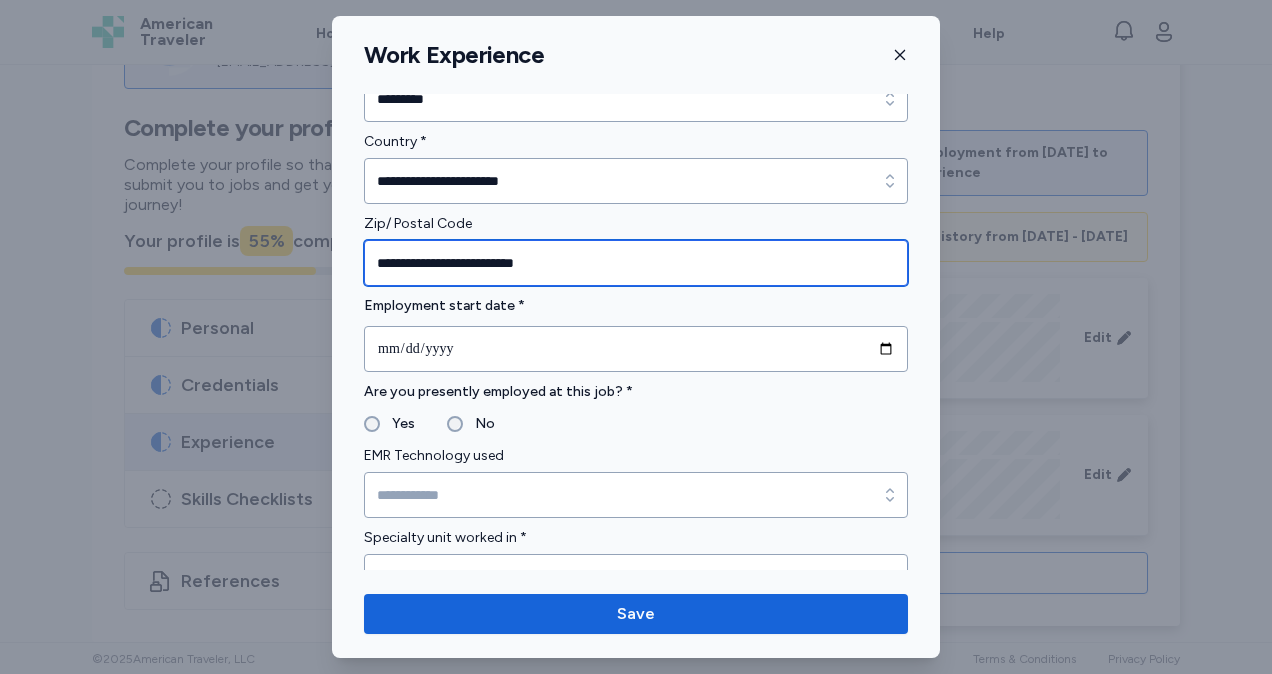 scroll, scrollTop: 712, scrollLeft: 0, axis: vertical 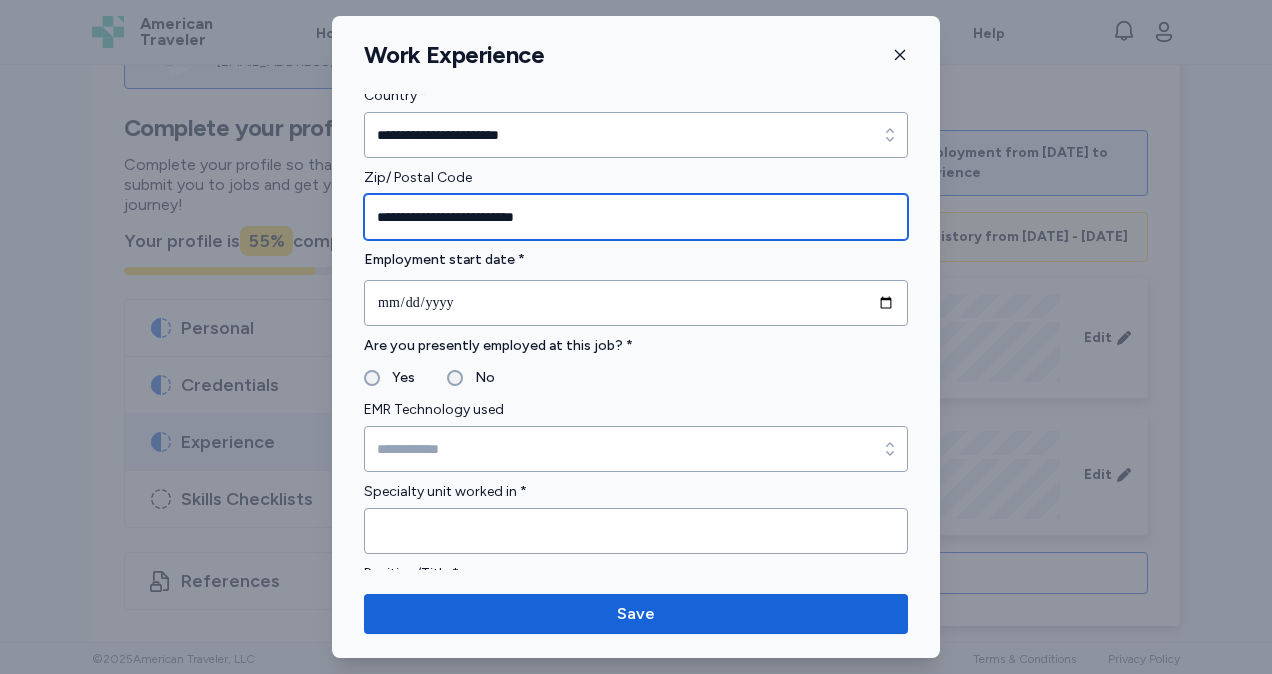 type on "**********" 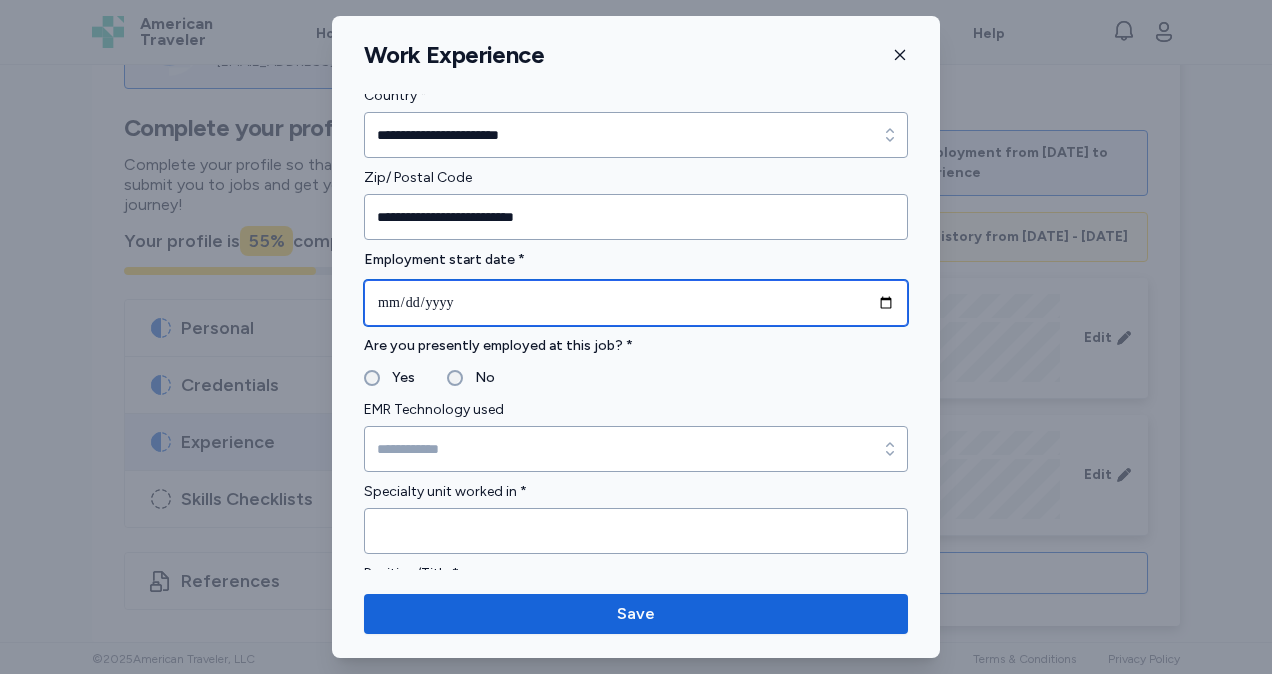 click at bounding box center [636, 303] 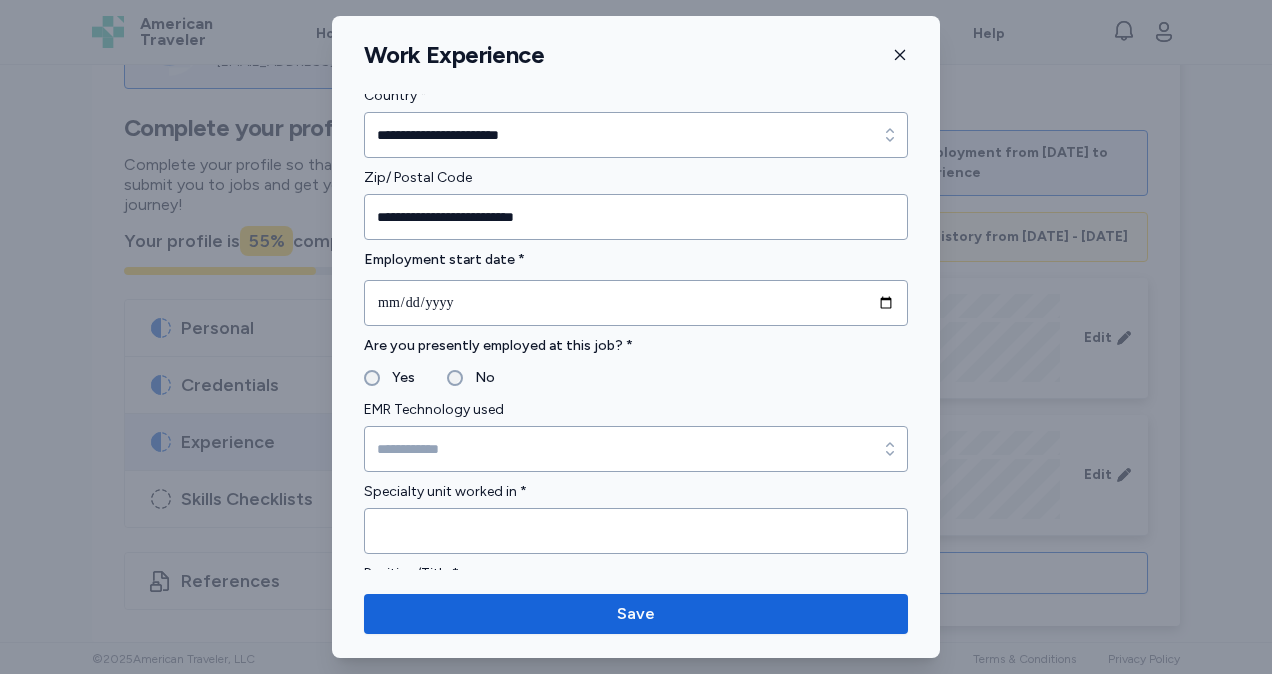 click on "No" at bounding box center (479, 378) 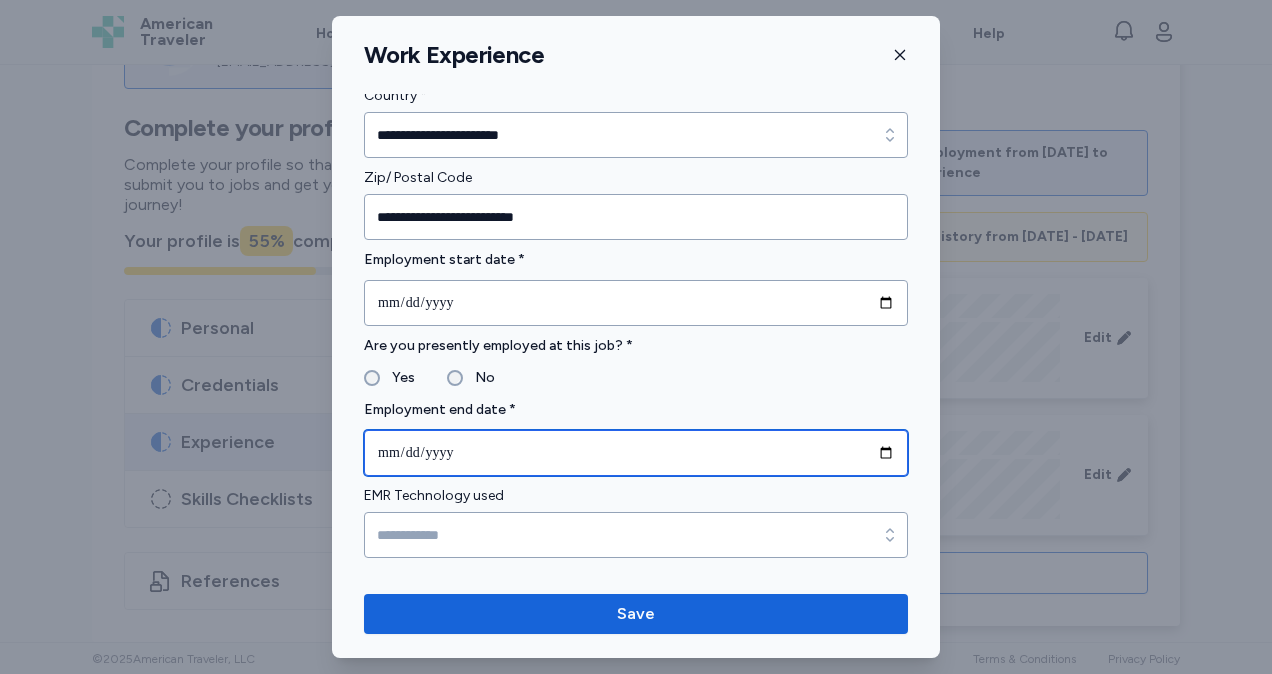 click at bounding box center (636, 453) 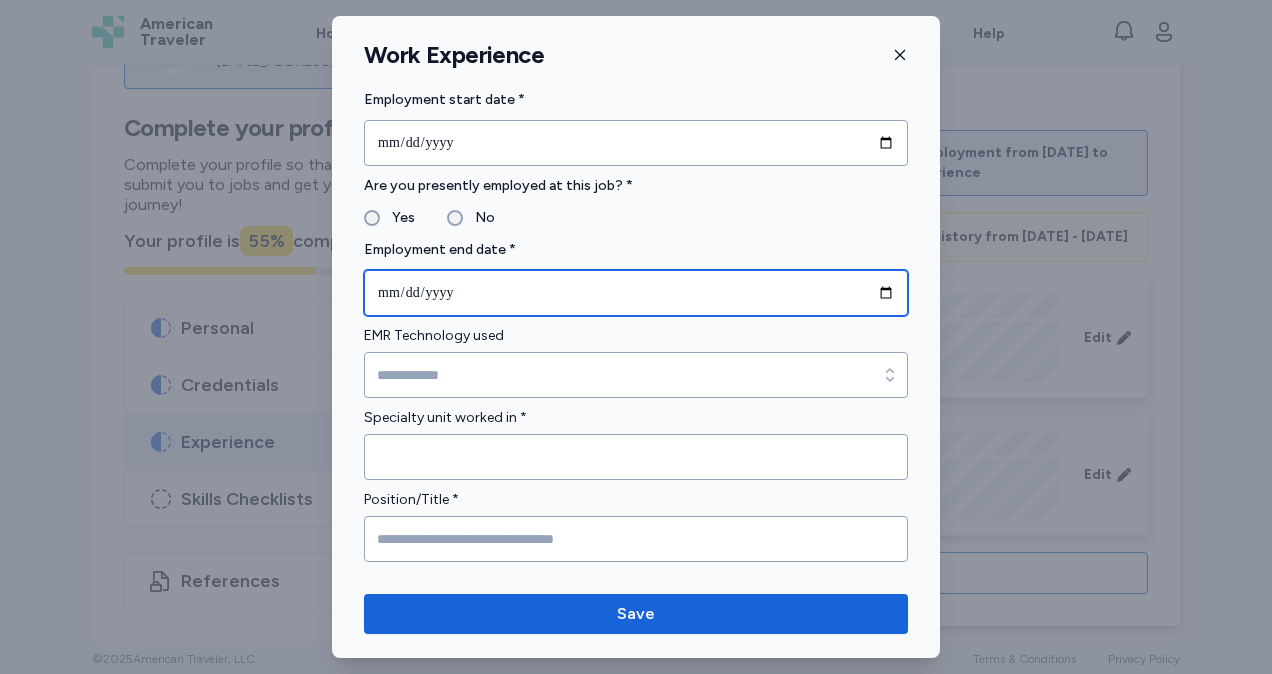 scroll, scrollTop: 965, scrollLeft: 0, axis: vertical 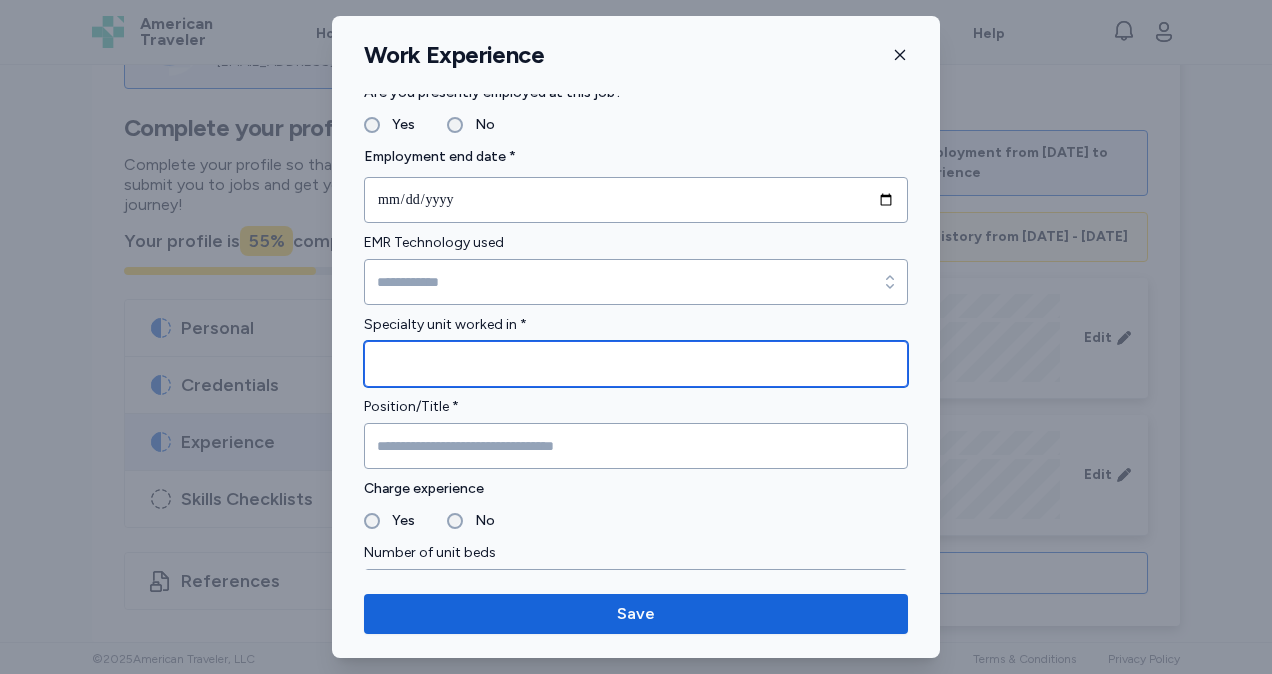 click at bounding box center (636, 364) 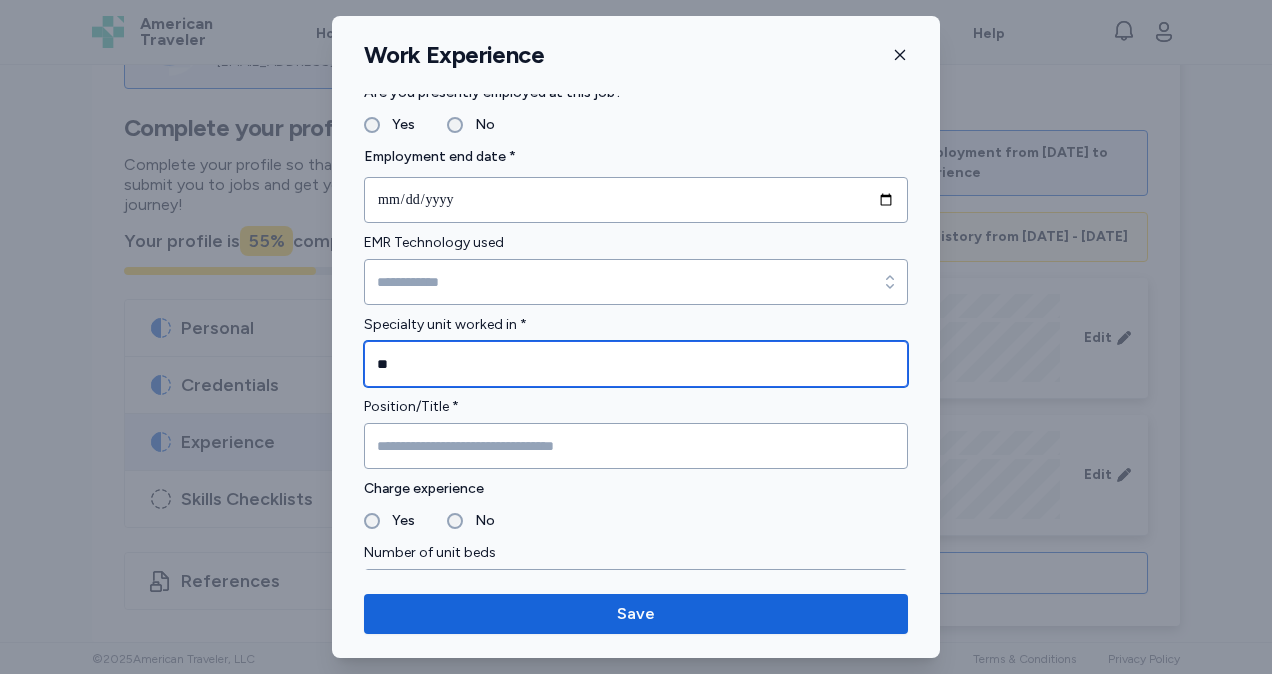 type on "**" 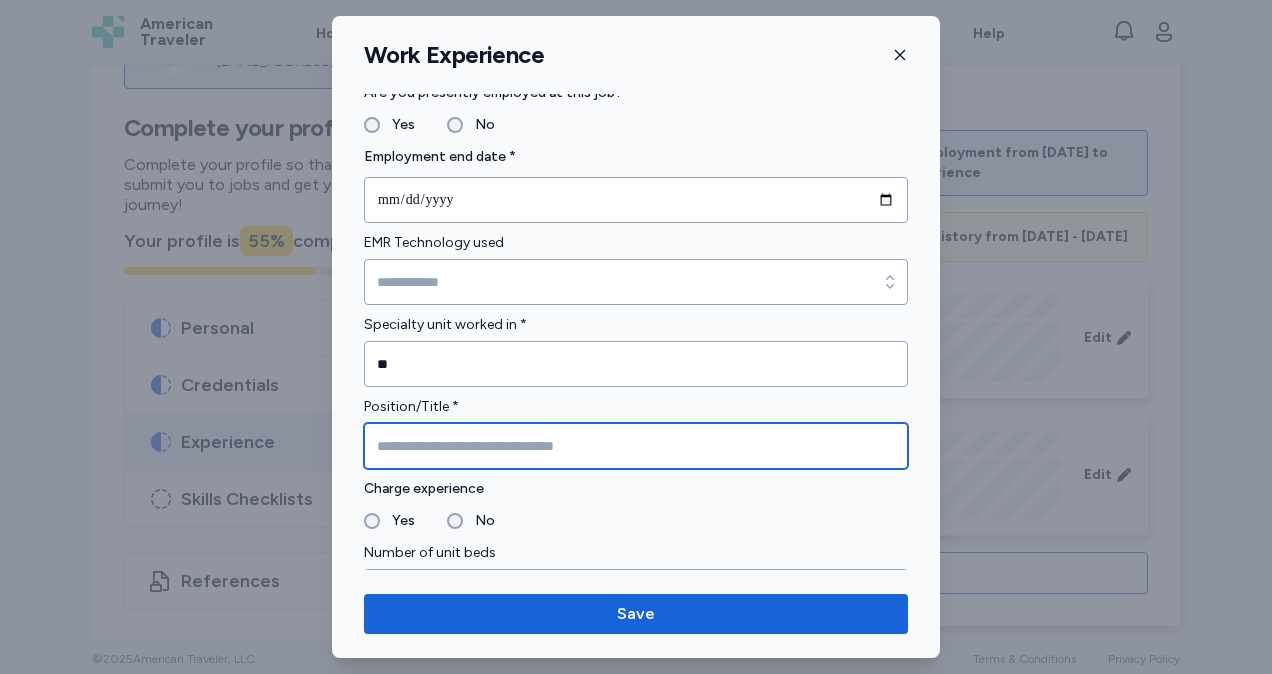 click at bounding box center [636, 446] 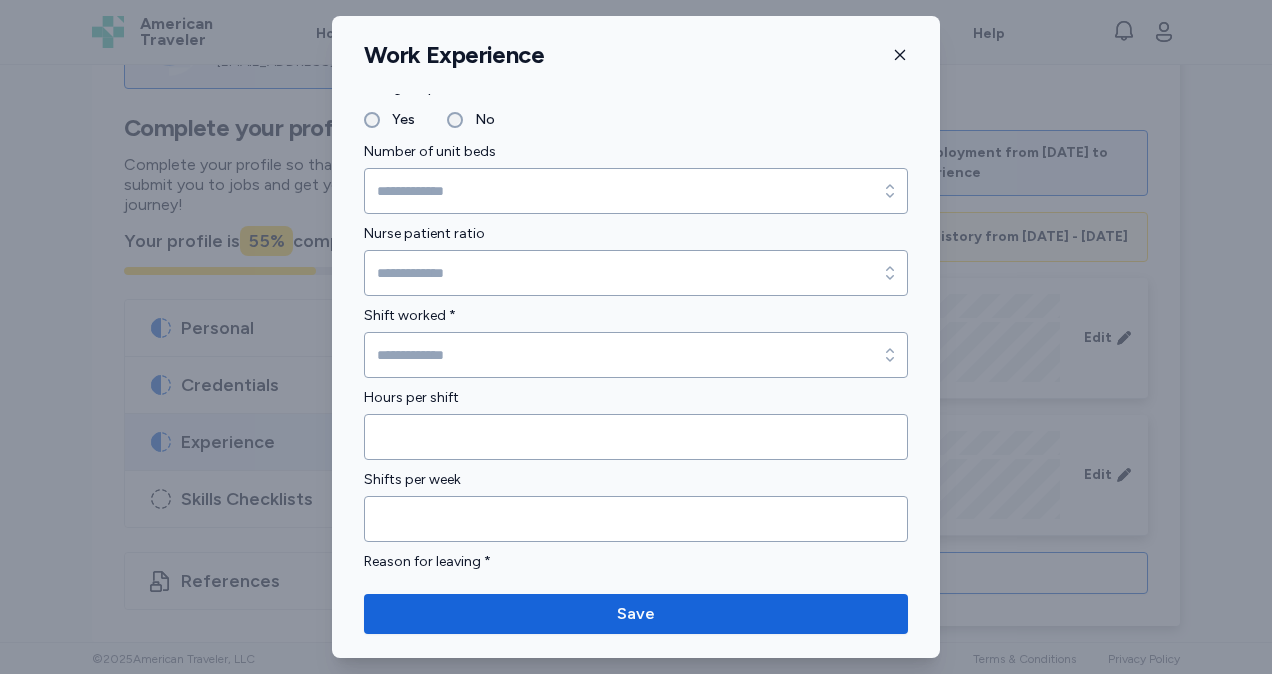 scroll, scrollTop: 1416, scrollLeft: 0, axis: vertical 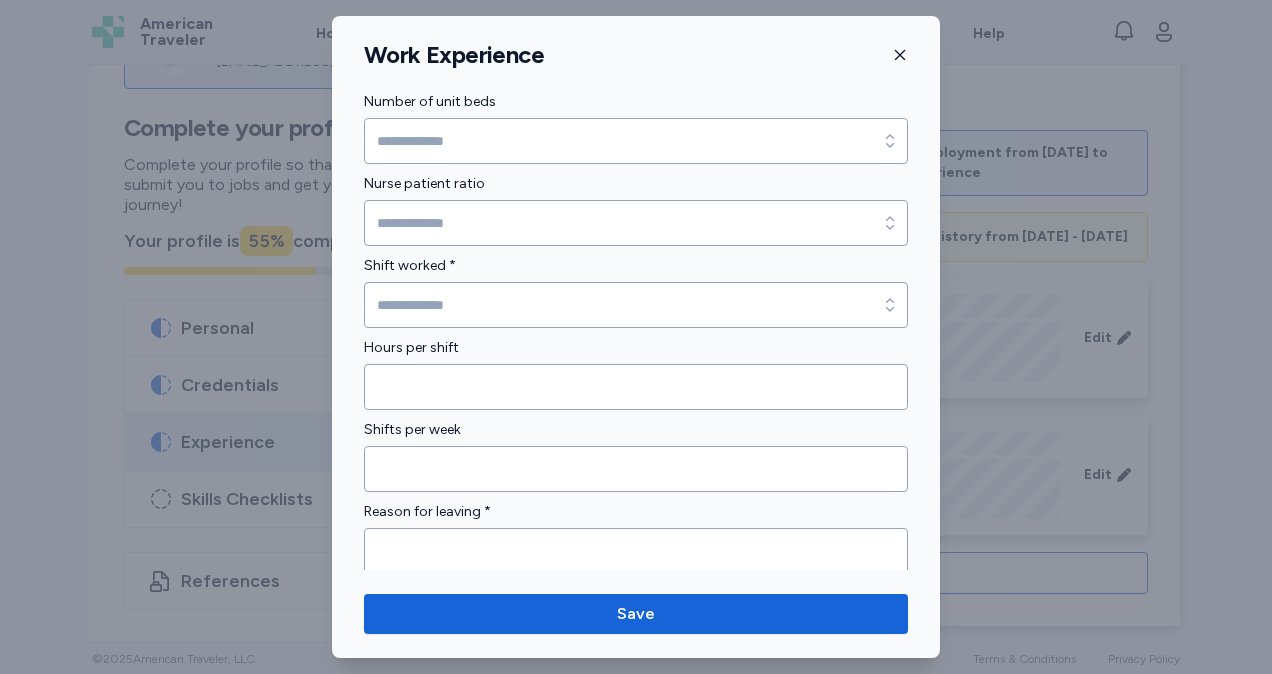 type on "**********" 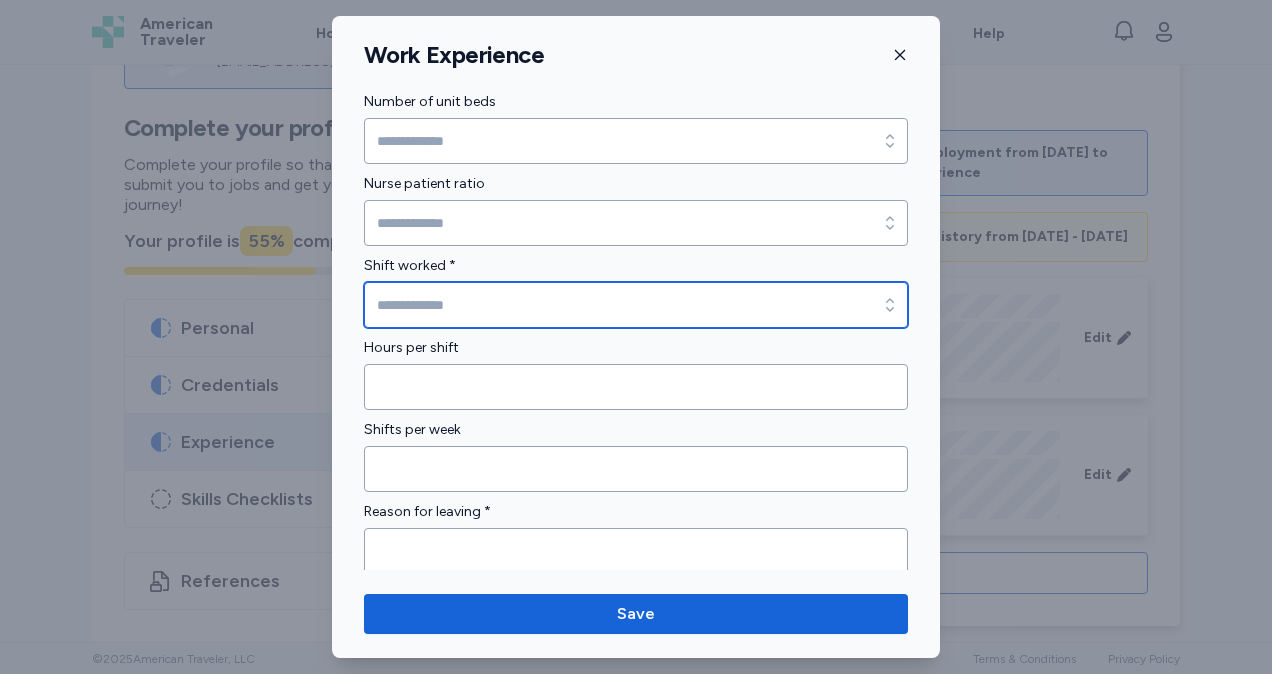 click on "Shift worked *" at bounding box center [636, 305] 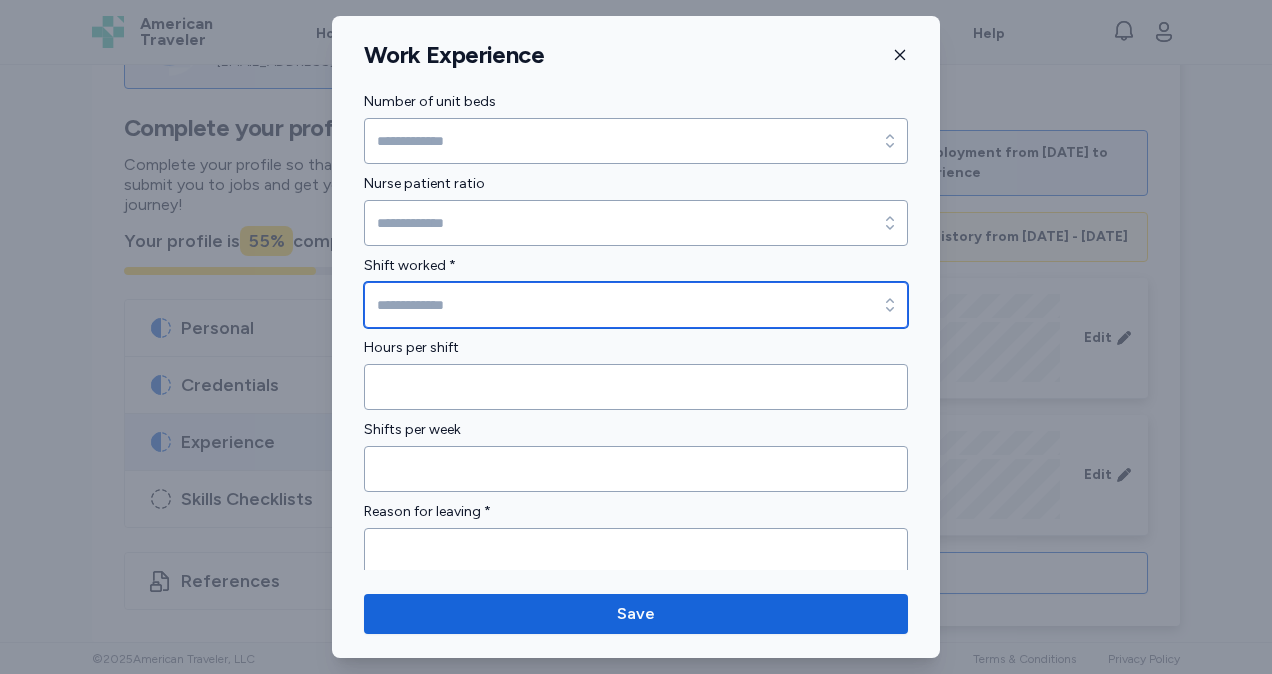 type on "****" 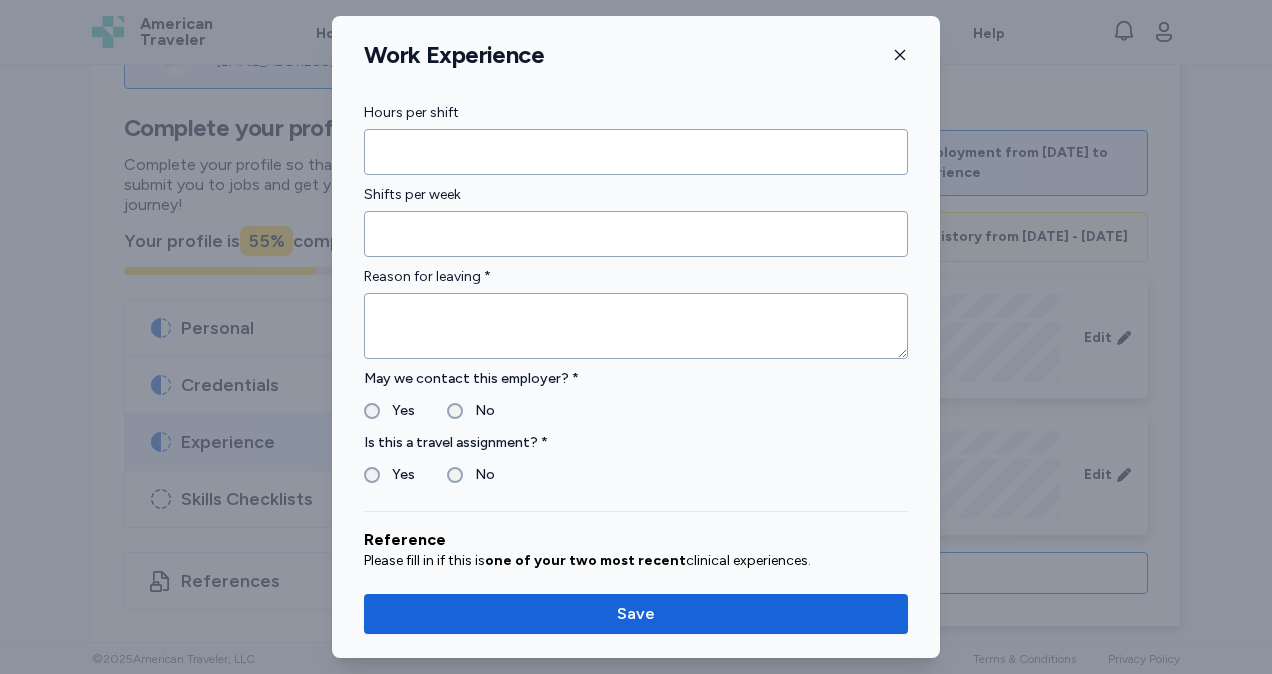 scroll, scrollTop: 1674, scrollLeft: 0, axis: vertical 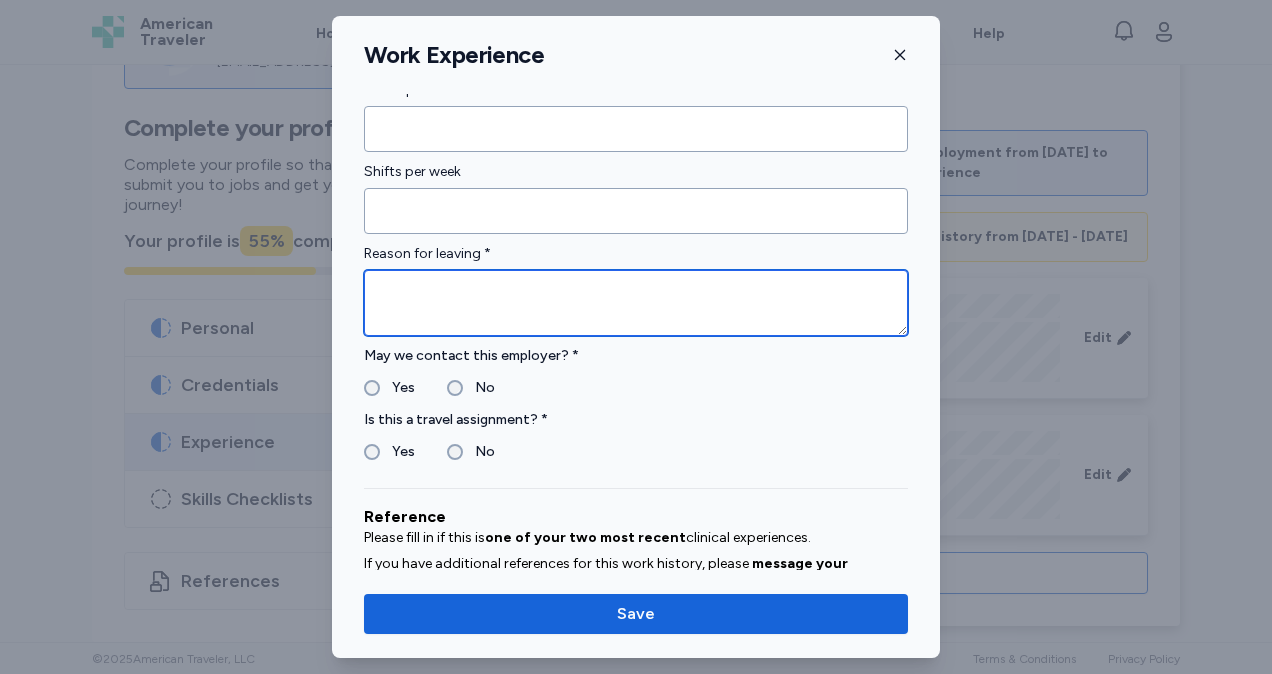 click at bounding box center (636, 303) 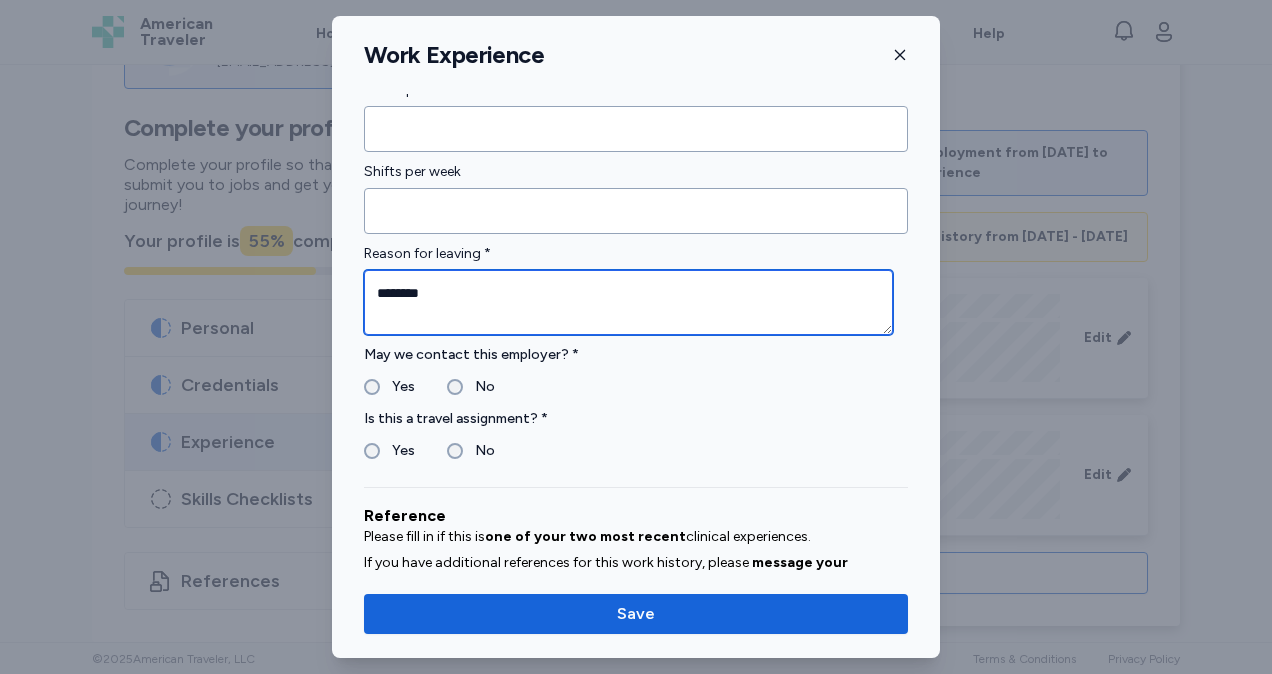 type on "********" 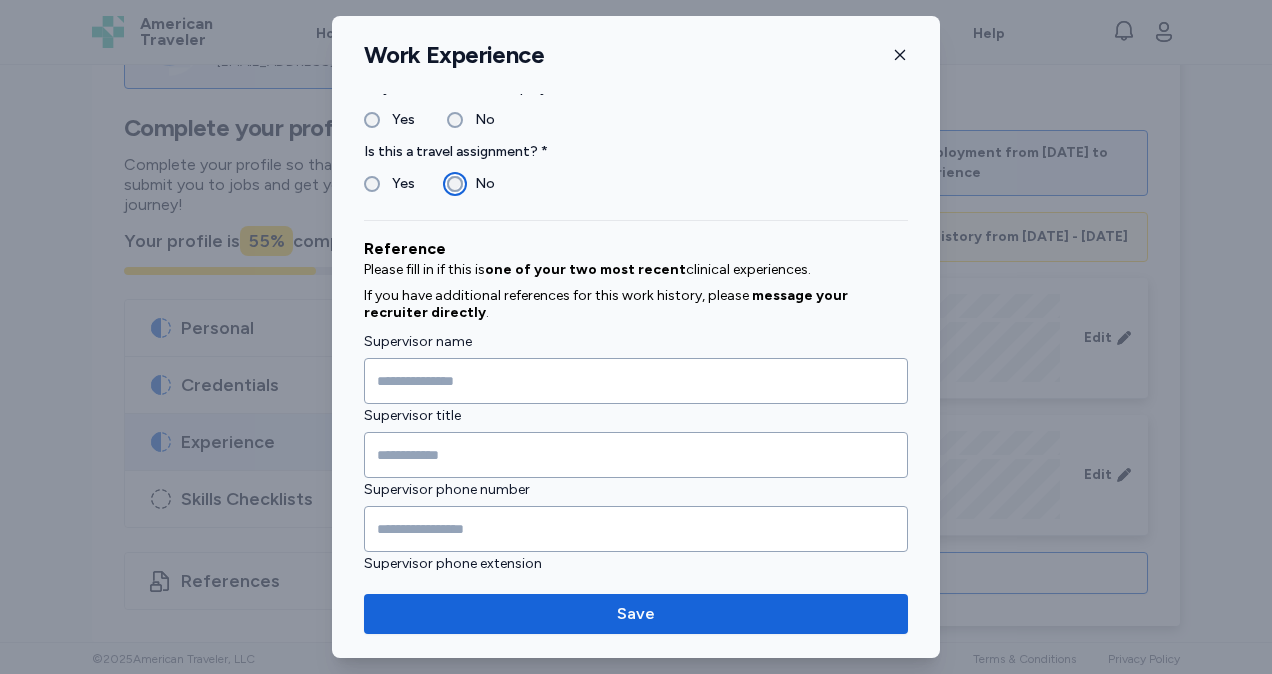 scroll, scrollTop: 1987, scrollLeft: 0, axis: vertical 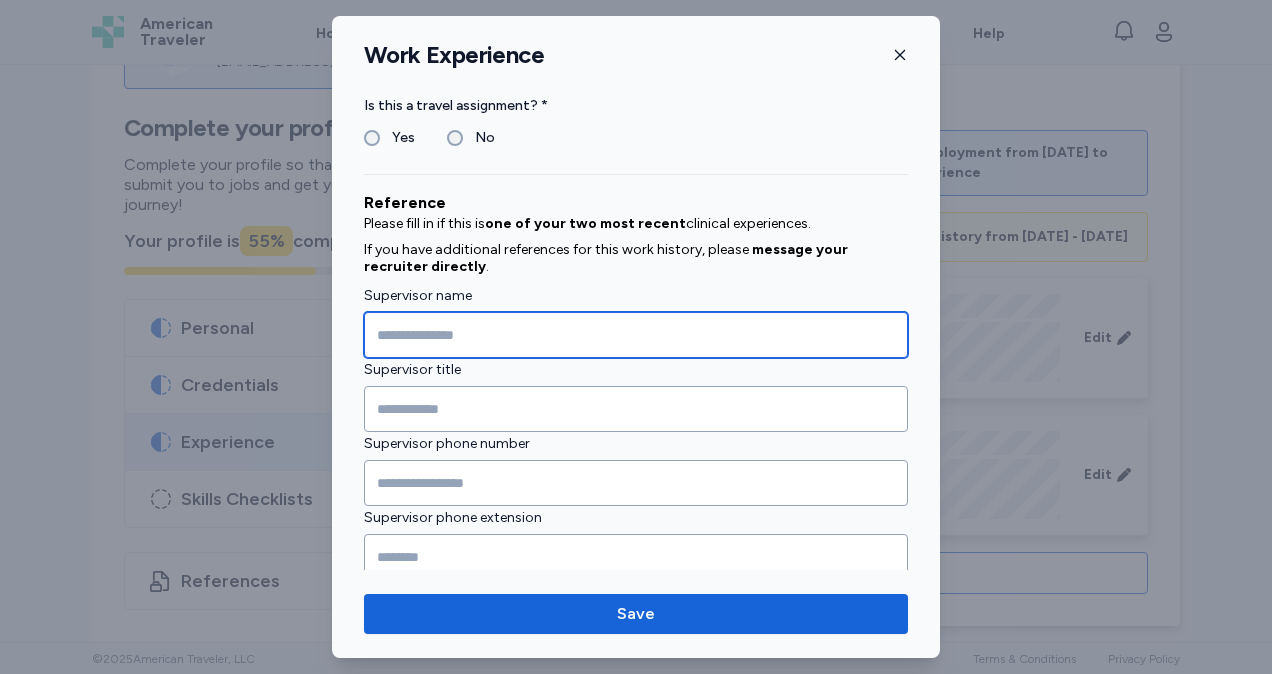 click at bounding box center [636, 335] 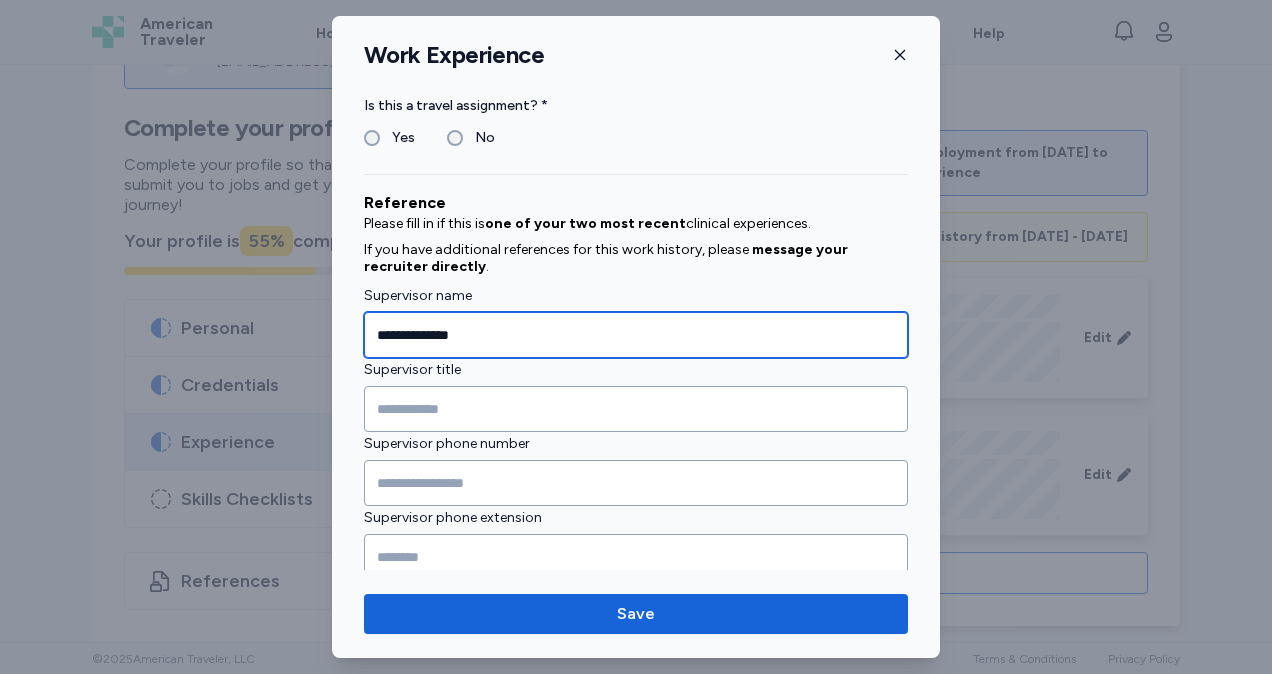 type on "**********" 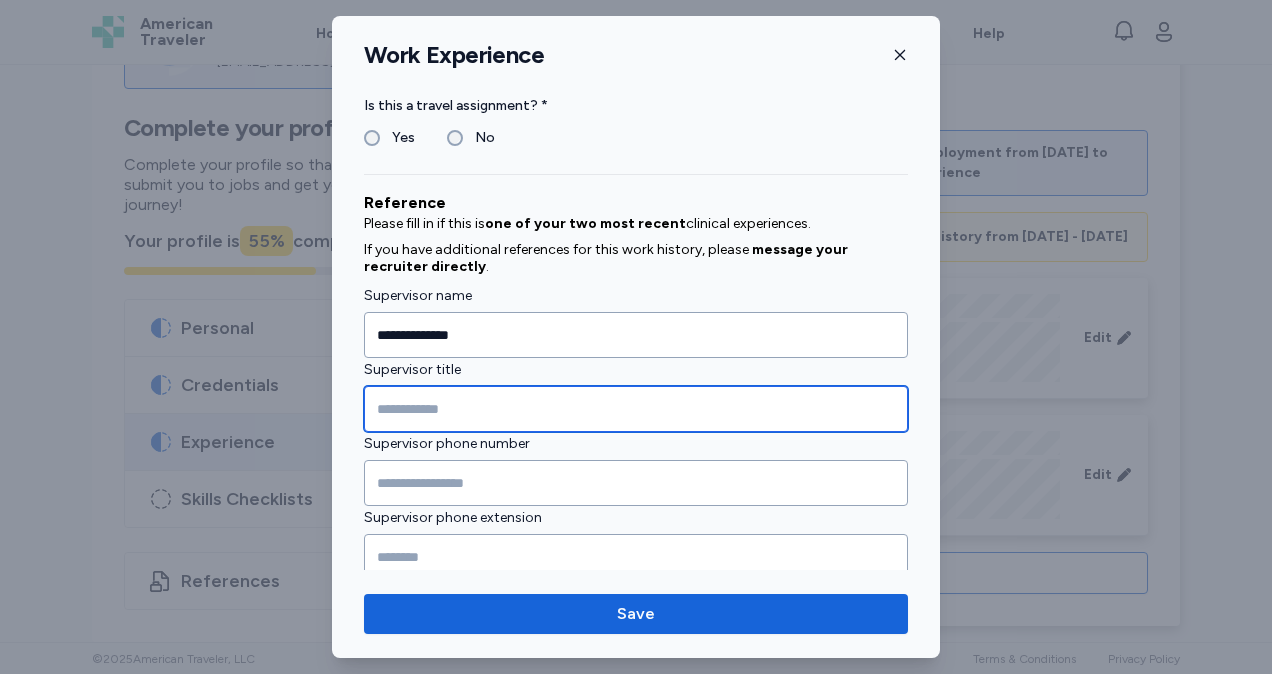 click at bounding box center (636, 409) 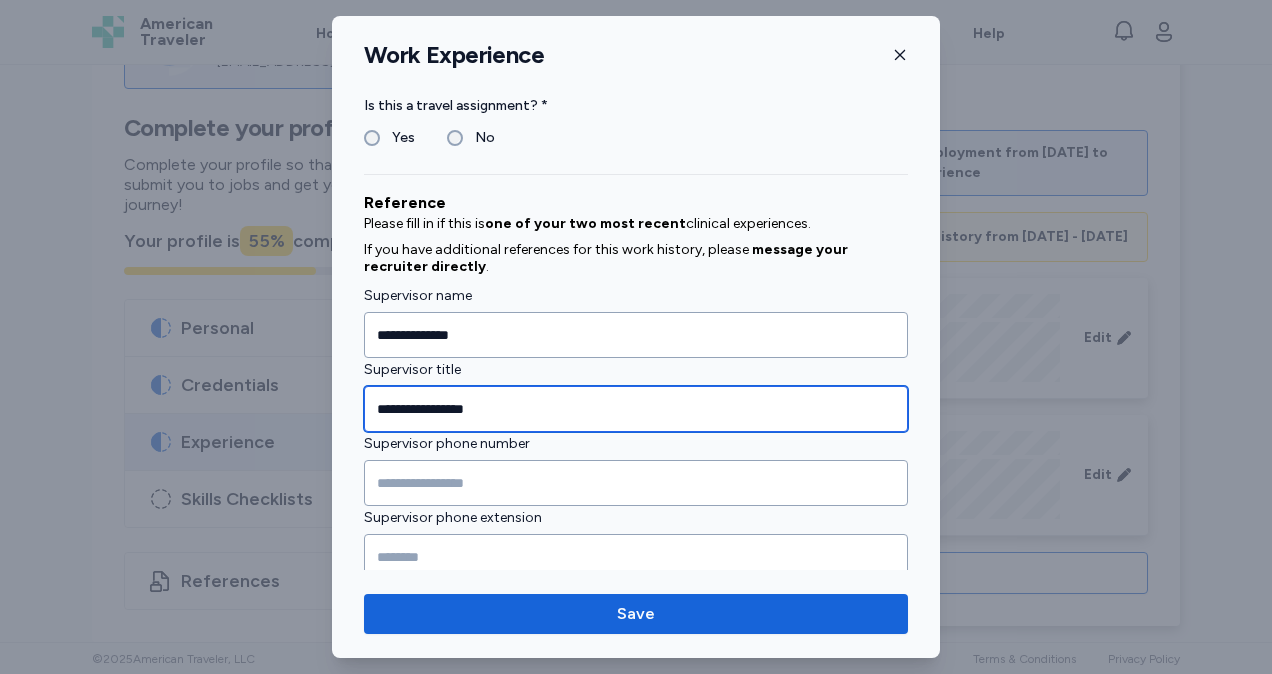 scroll, scrollTop: 2096, scrollLeft: 0, axis: vertical 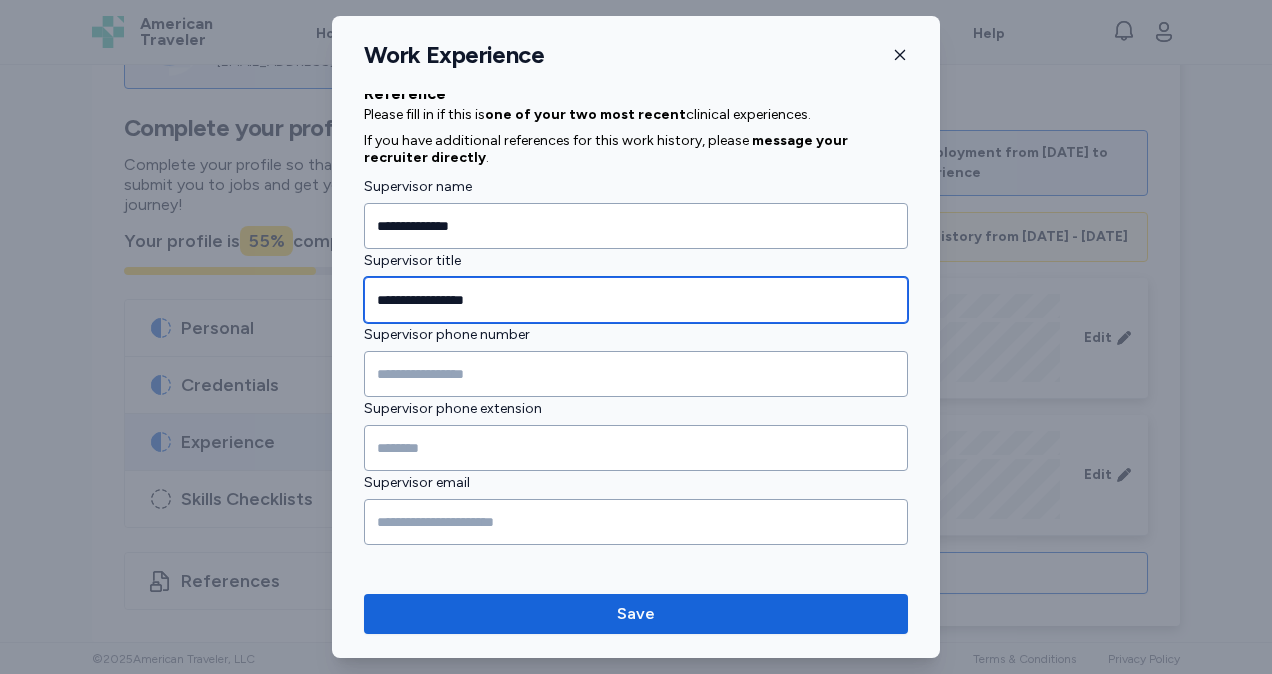 type on "**********" 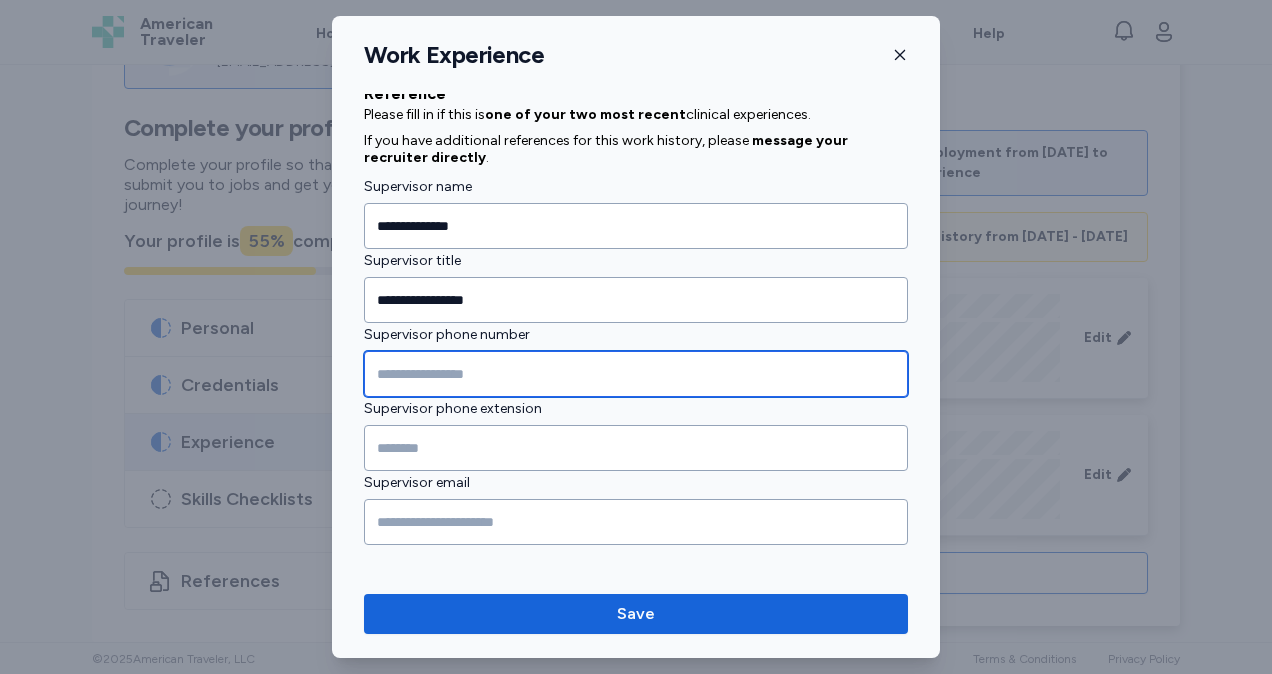 click at bounding box center (636, 374) 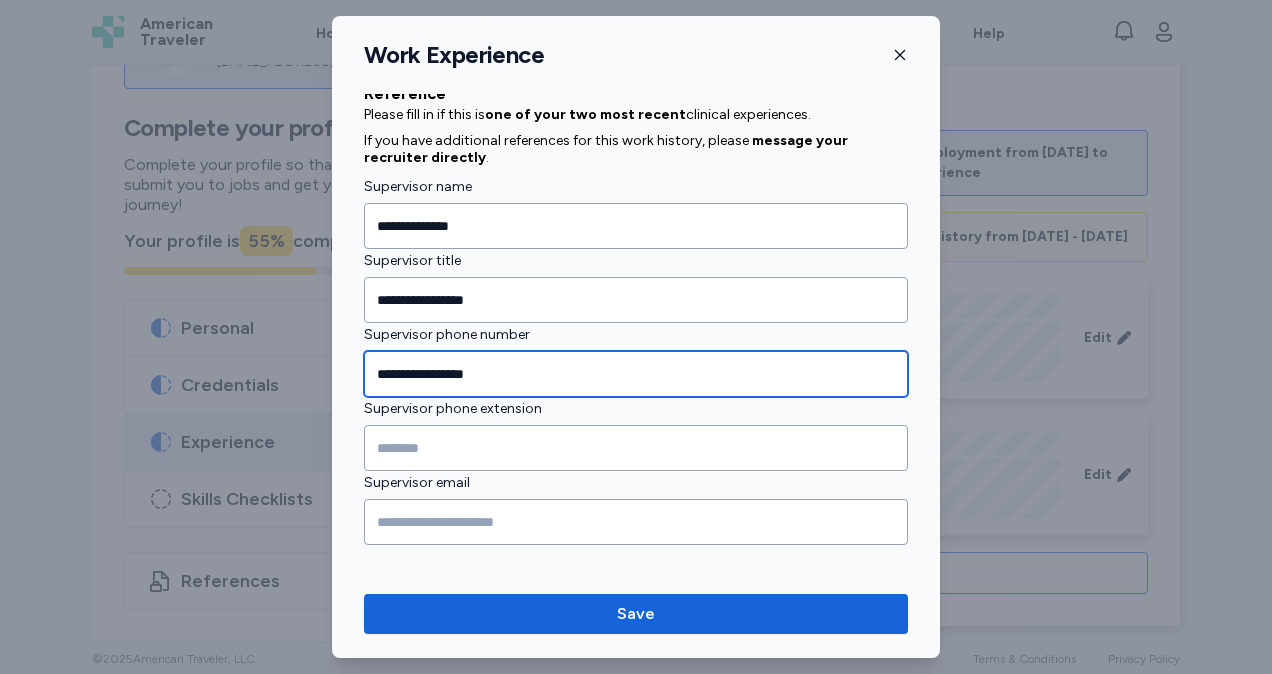 type on "**********" 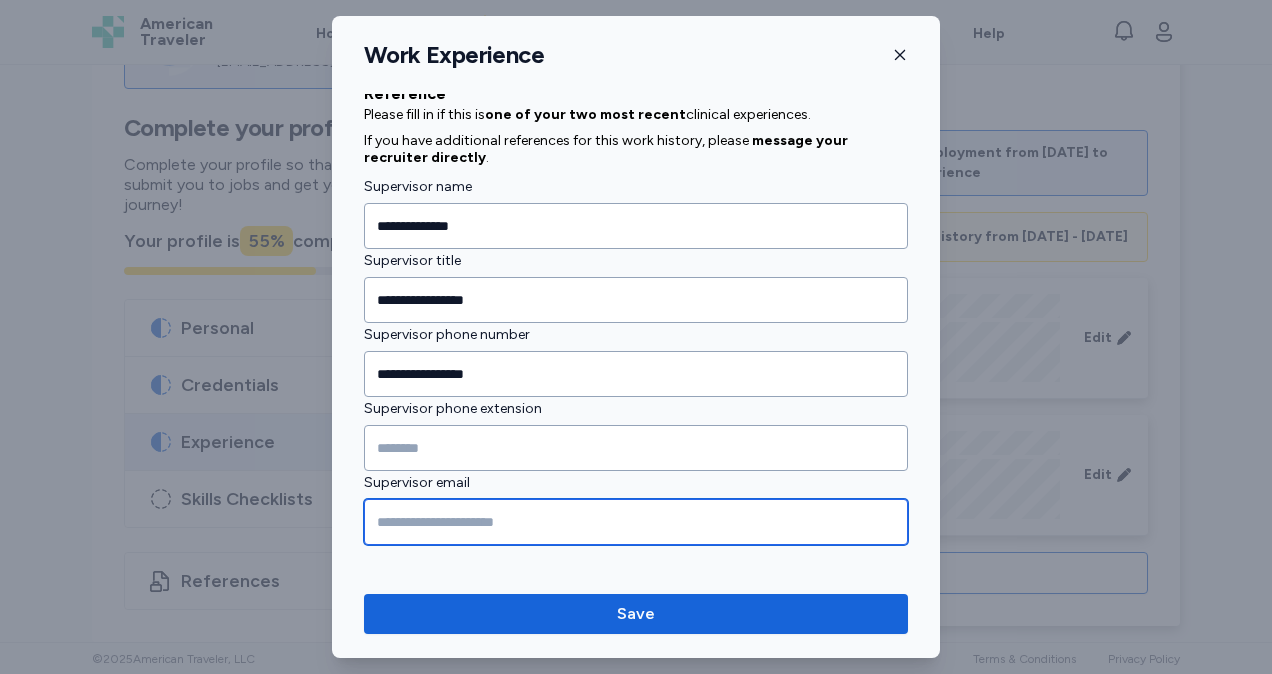 click at bounding box center (636, 522) 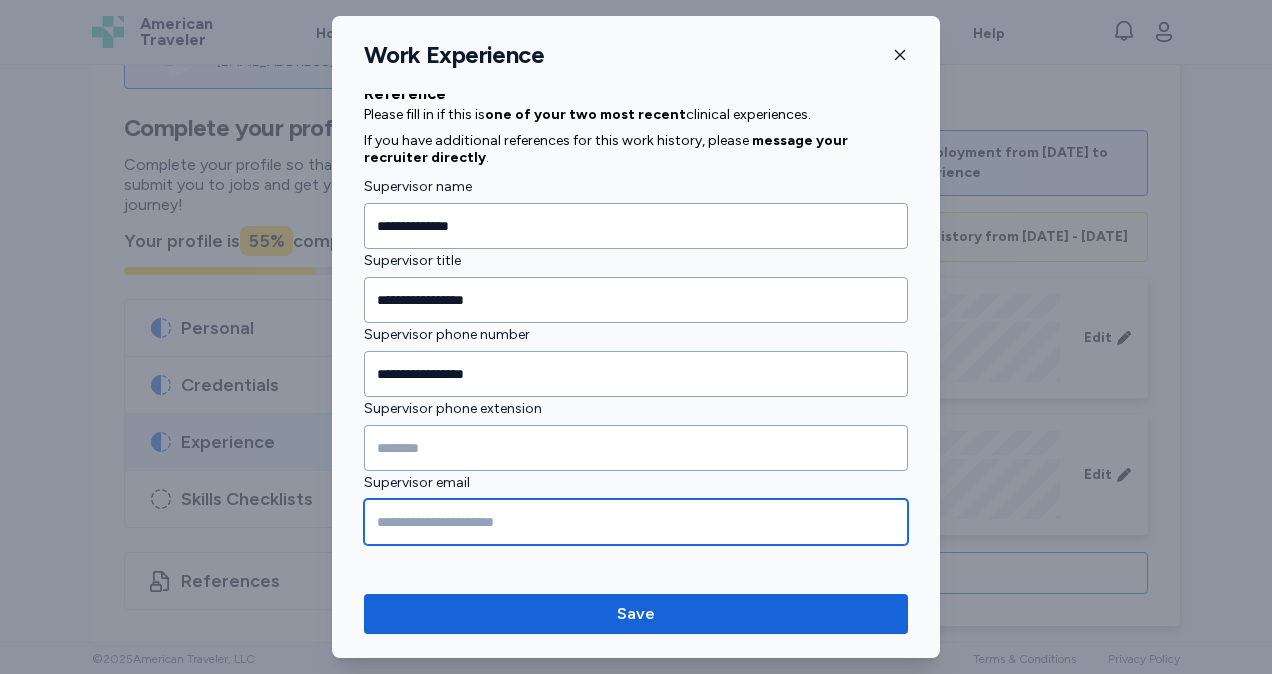 paste on "**********" 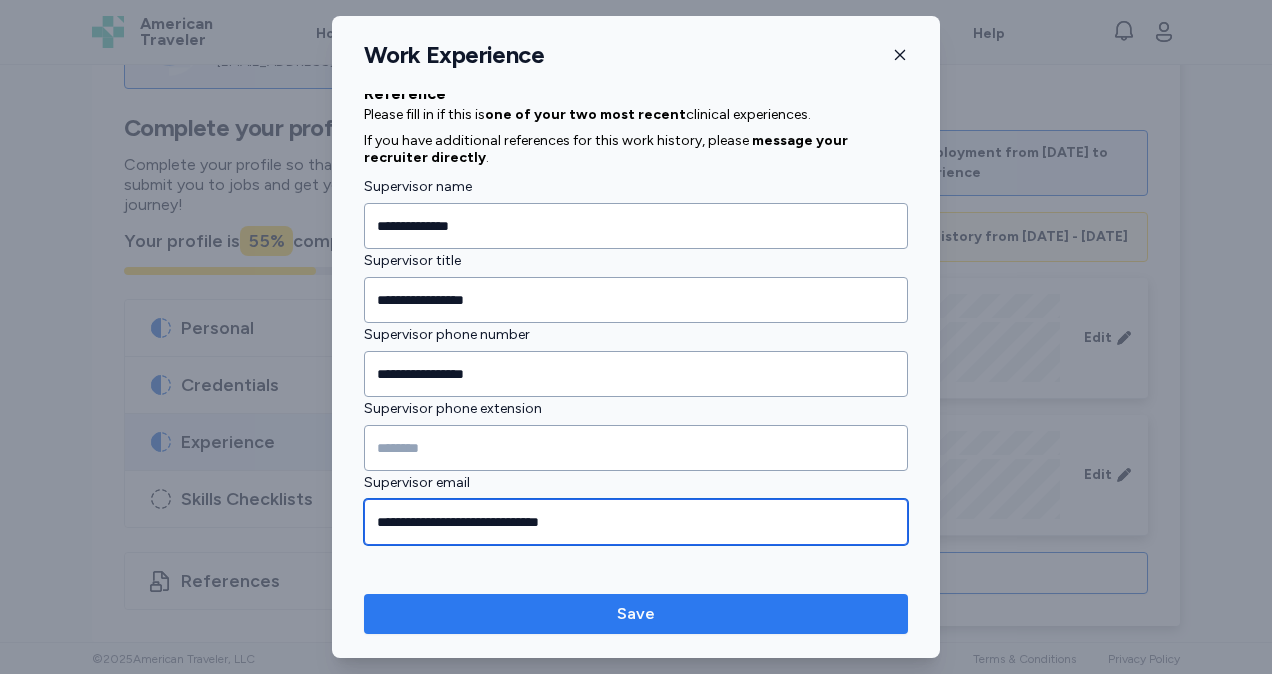 type on "**********" 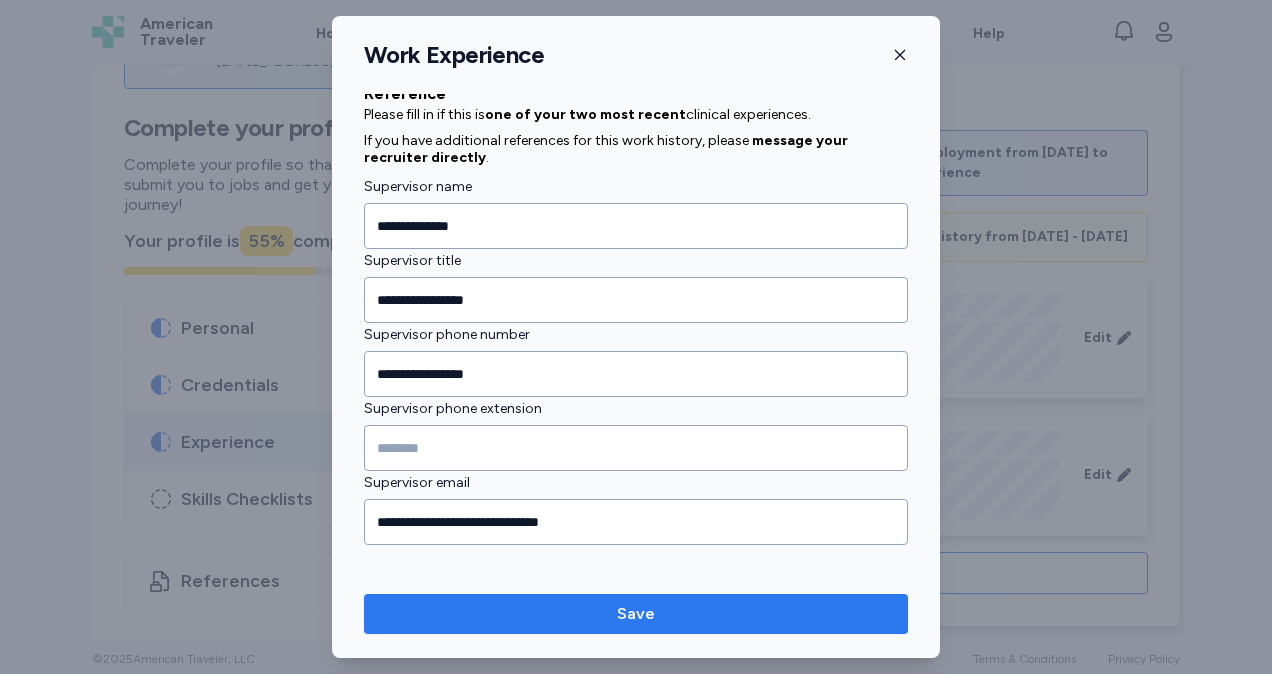 click on "Save" at bounding box center (636, 614) 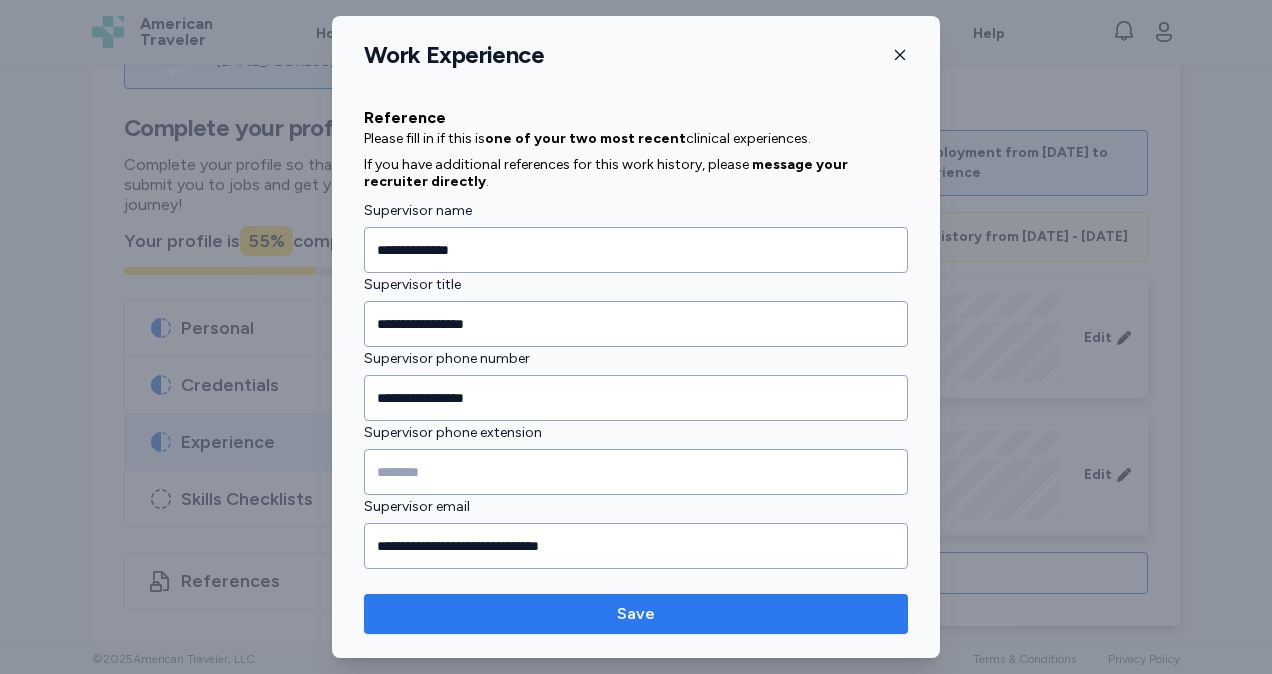 scroll, scrollTop: 594, scrollLeft: 0, axis: vertical 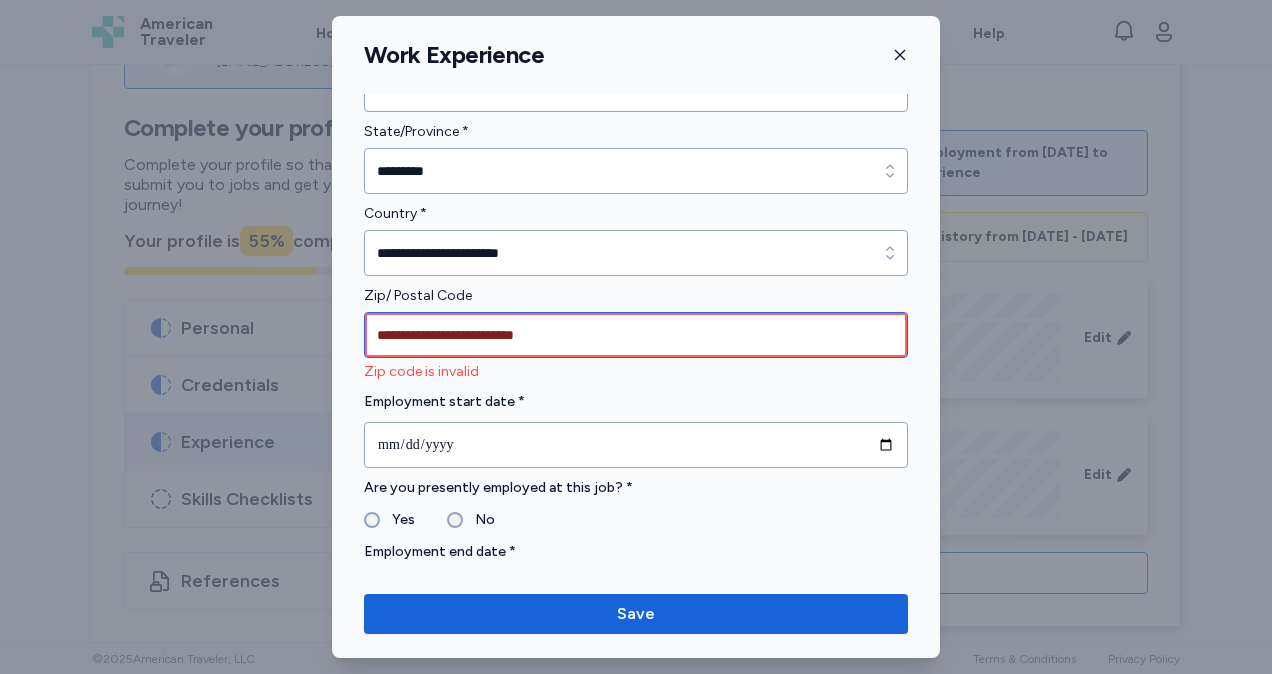 drag, startPoint x: 614, startPoint y: 334, endPoint x: 286, endPoint y: 366, distance: 329.55728 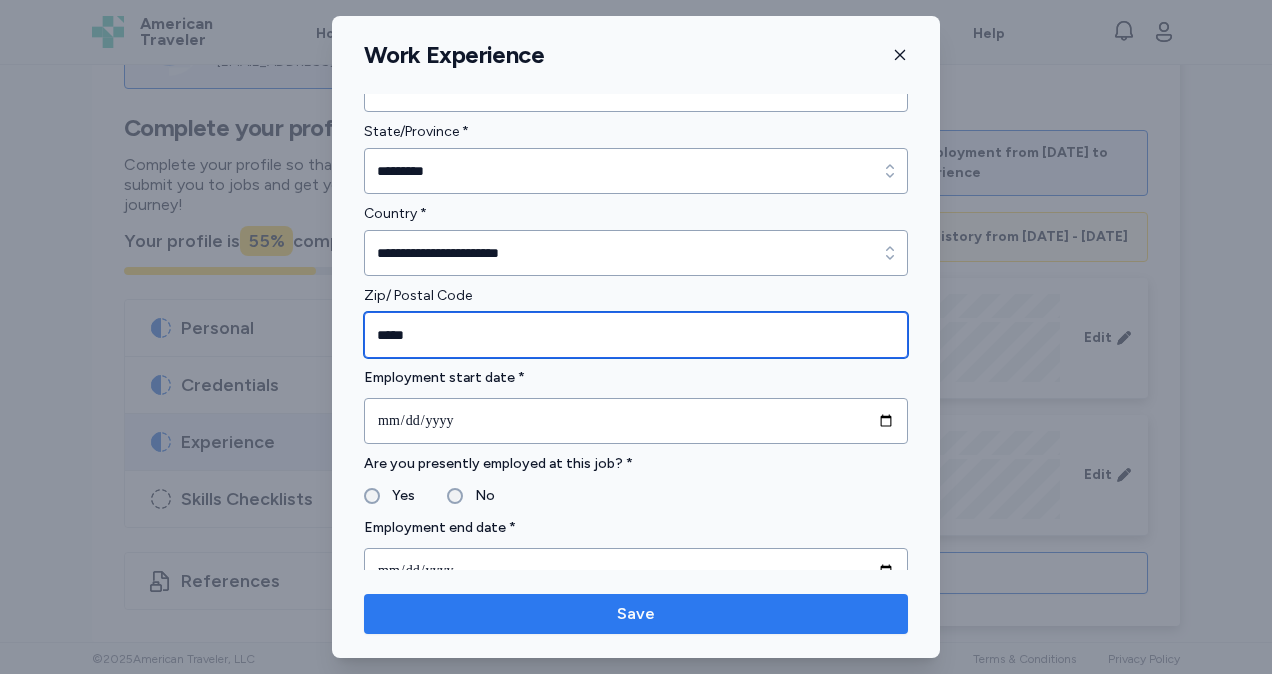 type on "*****" 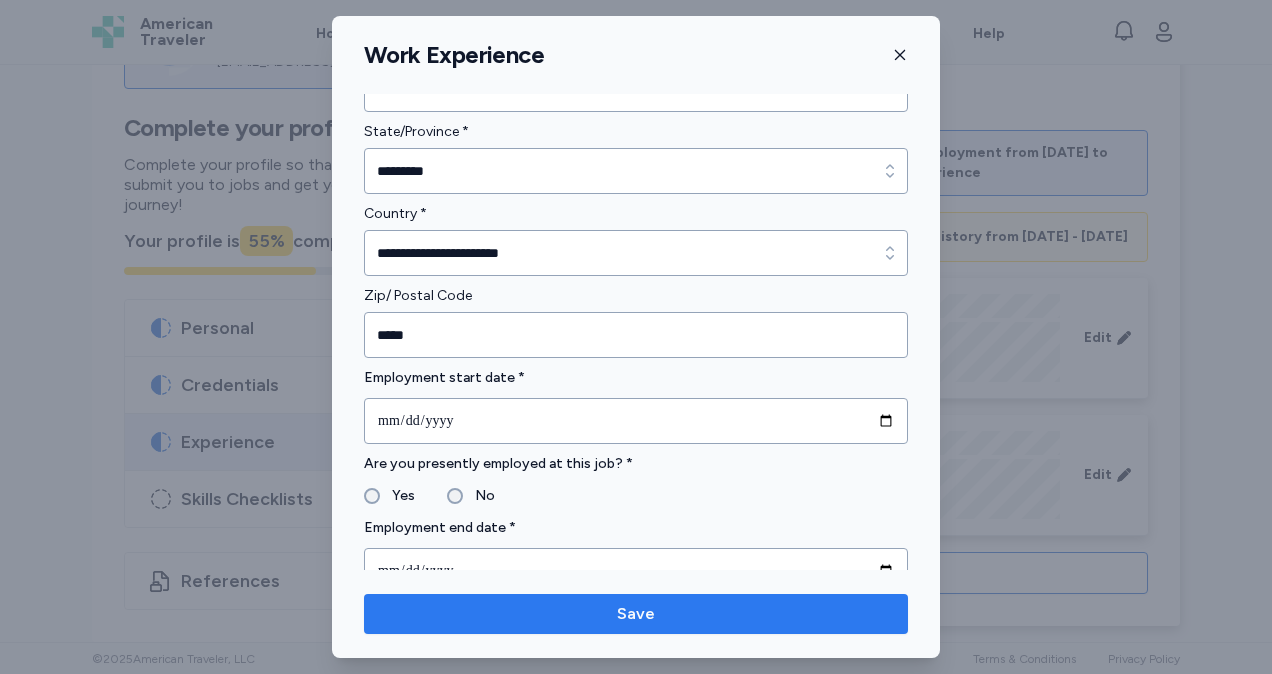 click on "Save" at bounding box center [636, 614] 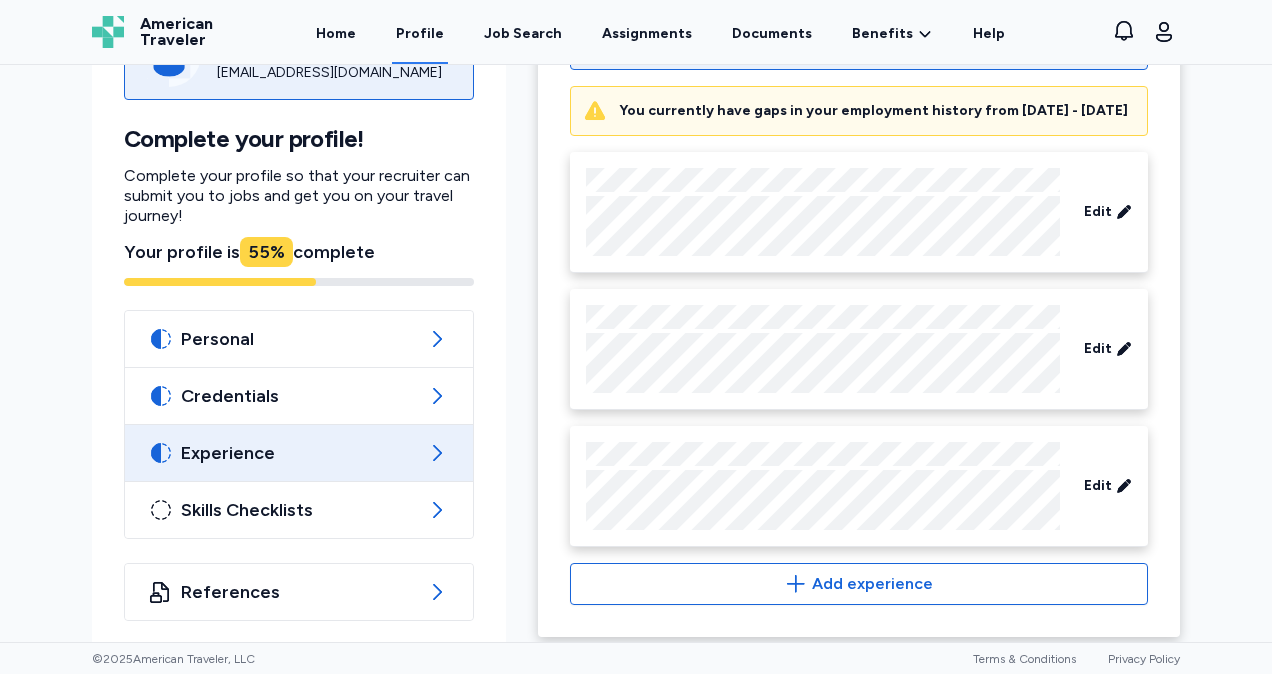 scroll, scrollTop: 455, scrollLeft: 0, axis: vertical 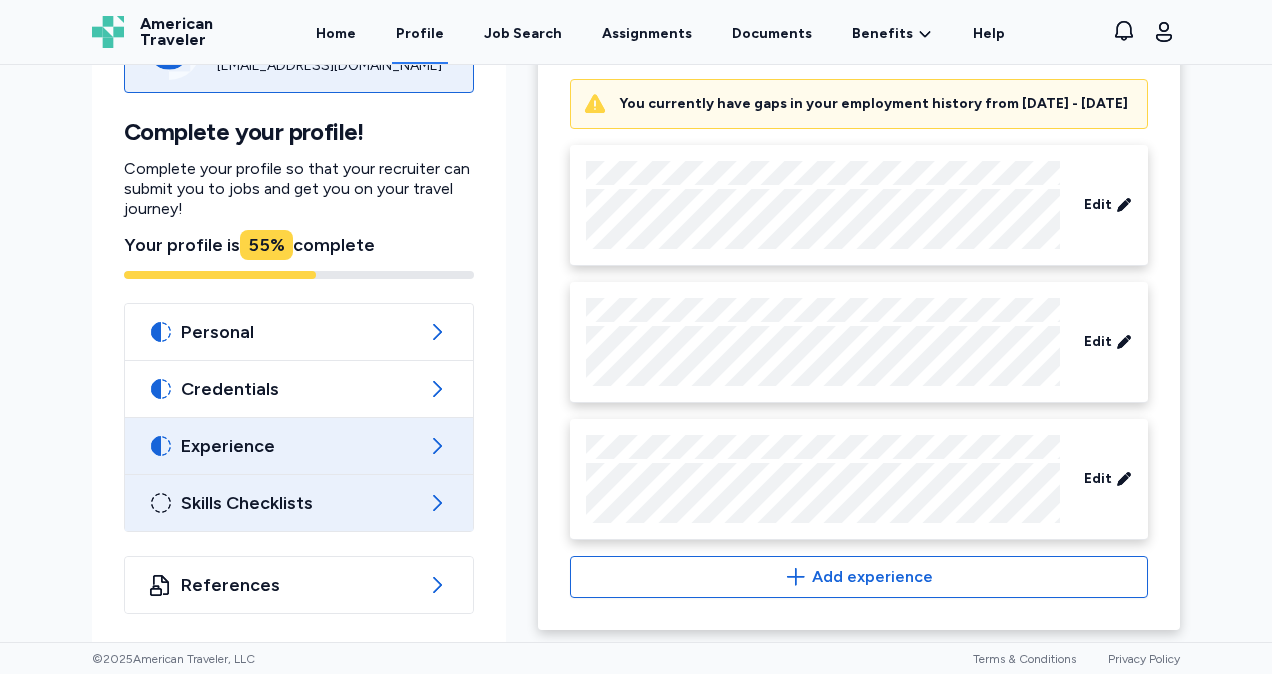 click on "Skills Checklists" at bounding box center [299, 503] 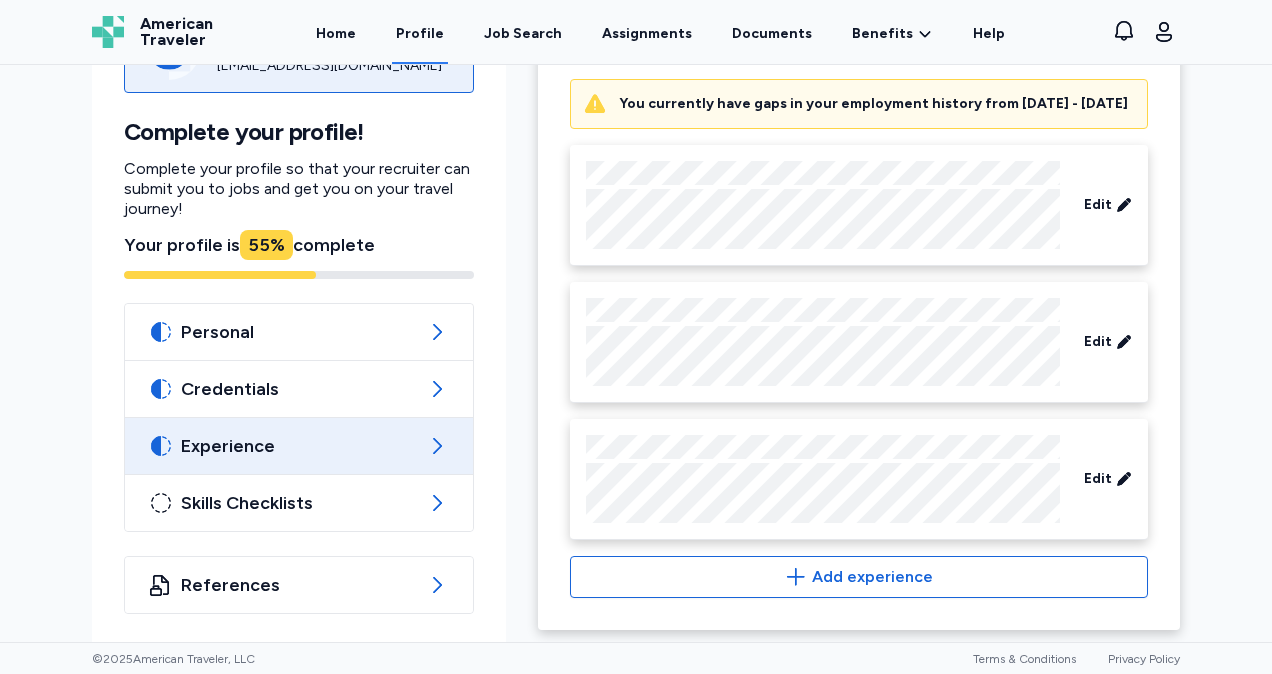 scroll, scrollTop: 0, scrollLeft: 0, axis: both 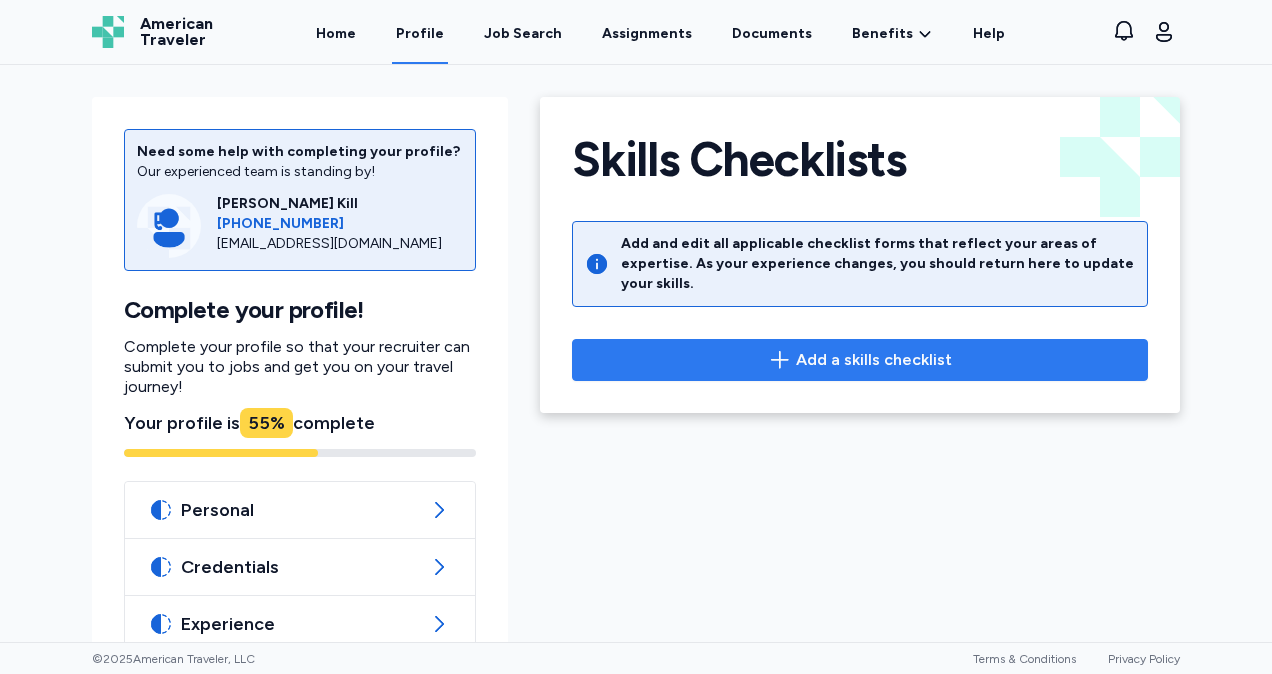click on "Add a skills checklist" at bounding box center (874, 360) 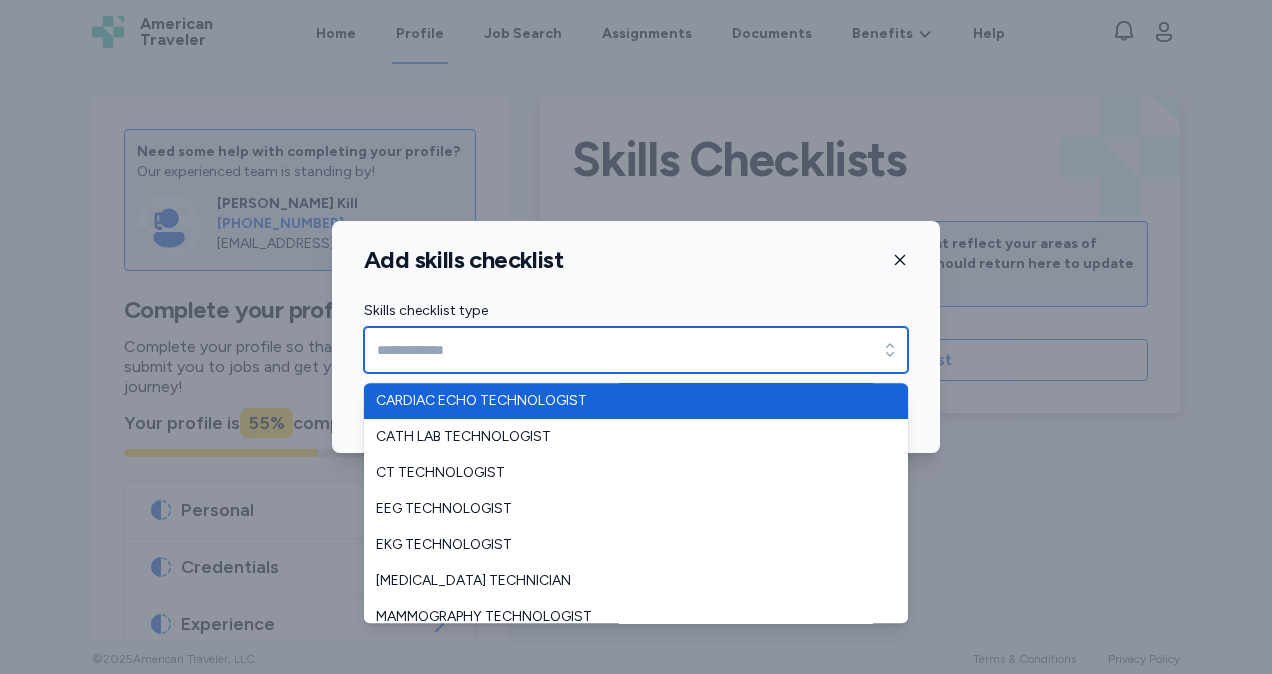 click on "Skills checklist type" at bounding box center (636, 350) 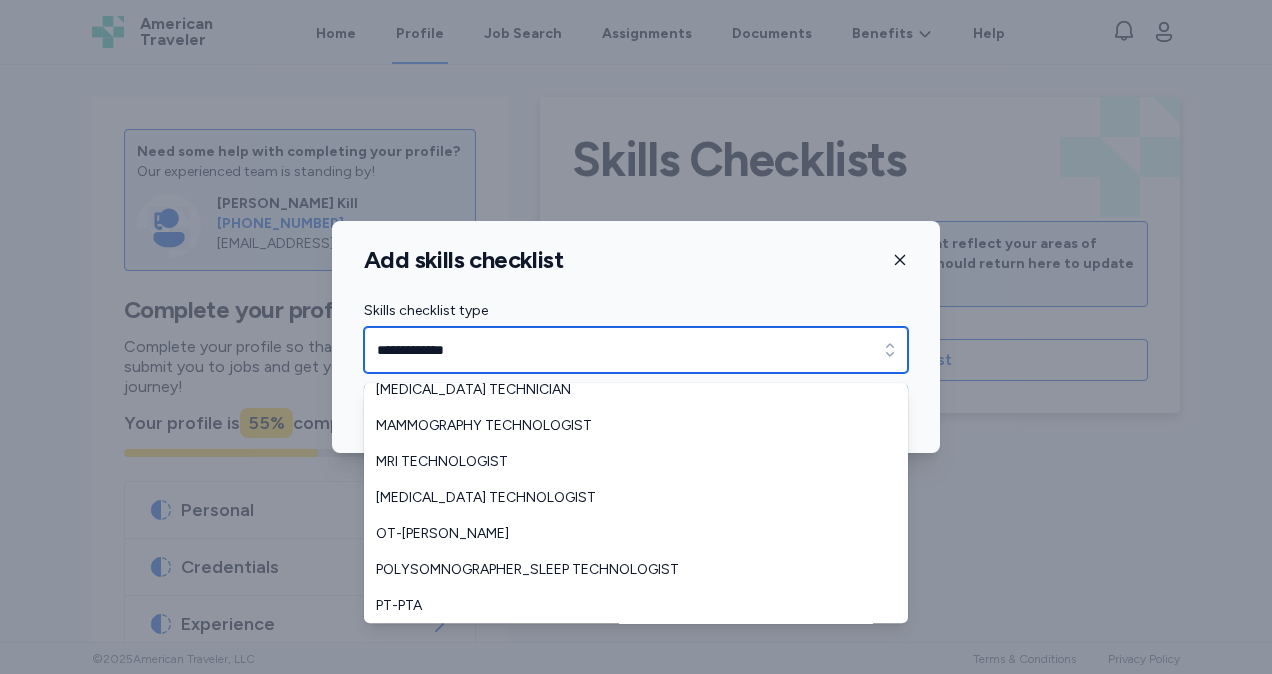 scroll, scrollTop: 0, scrollLeft: 0, axis: both 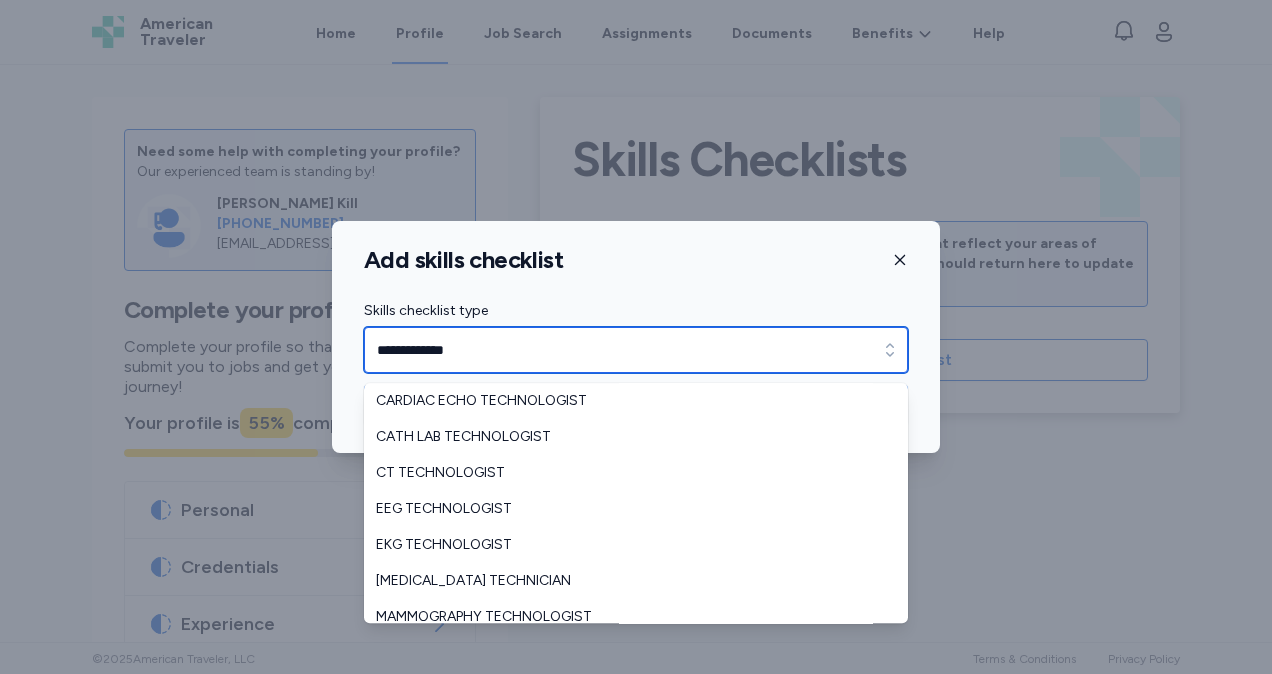 drag, startPoint x: 515, startPoint y: 349, endPoint x: 140, endPoint y: 340, distance: 375.10797 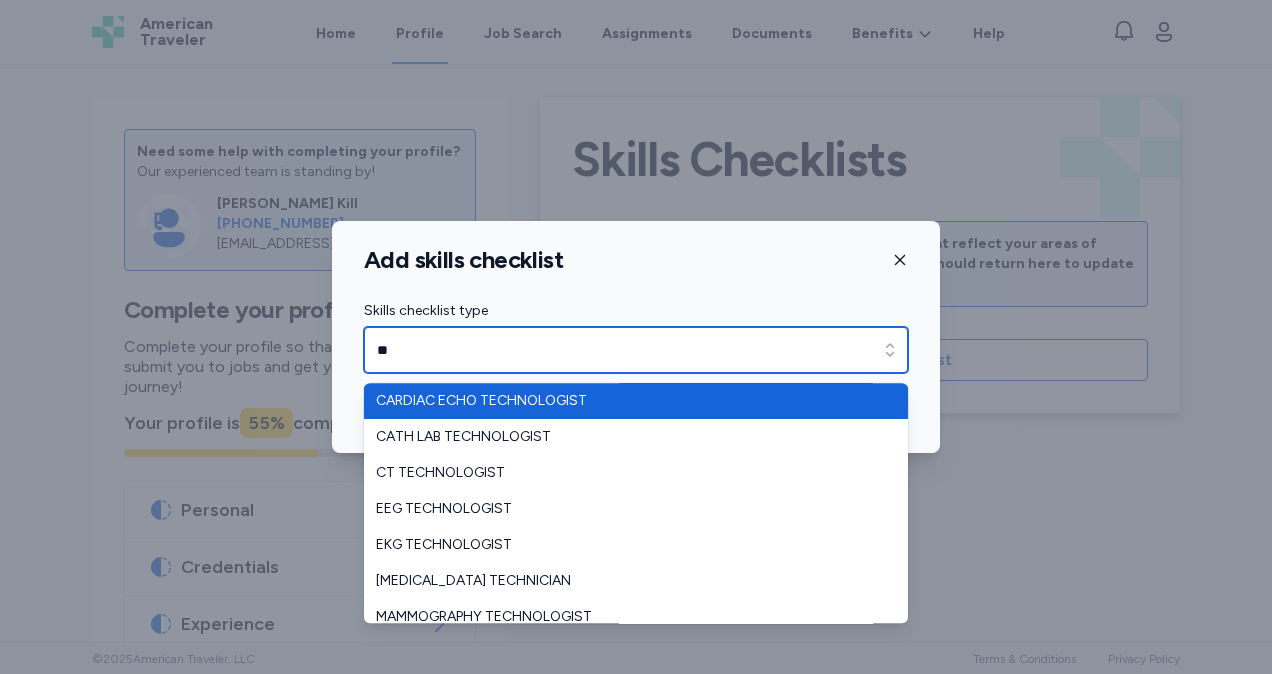 type on "*" 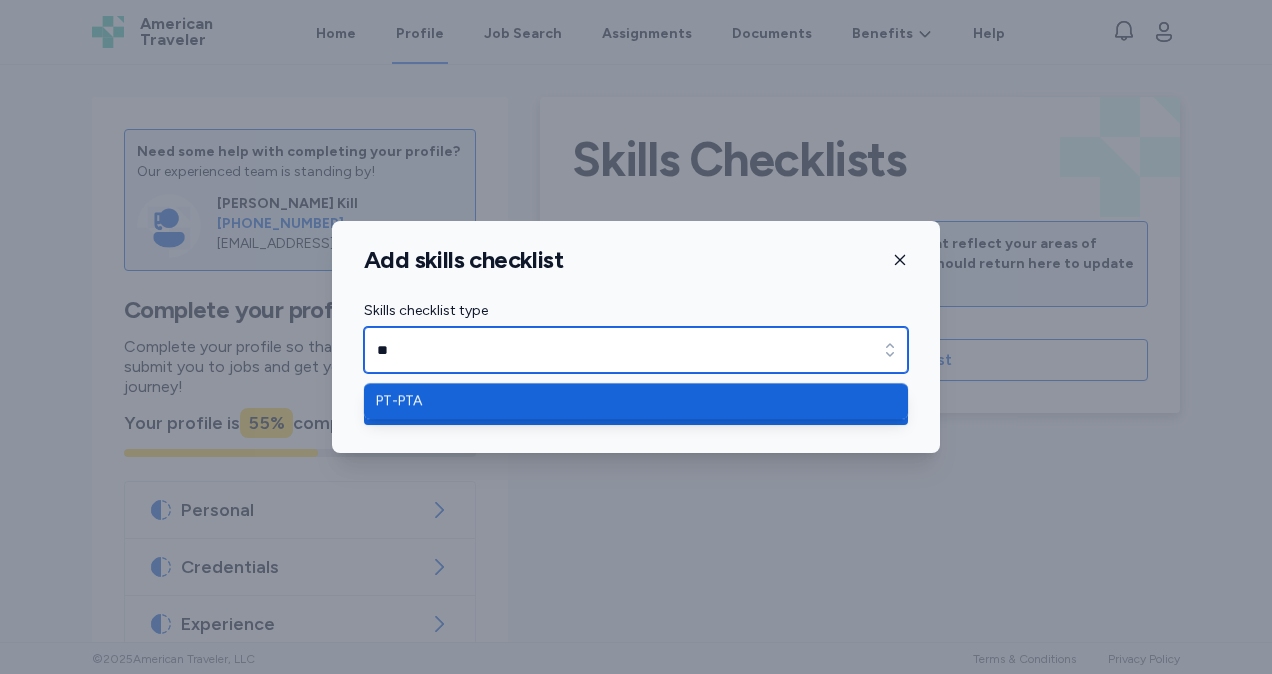 type on "**" 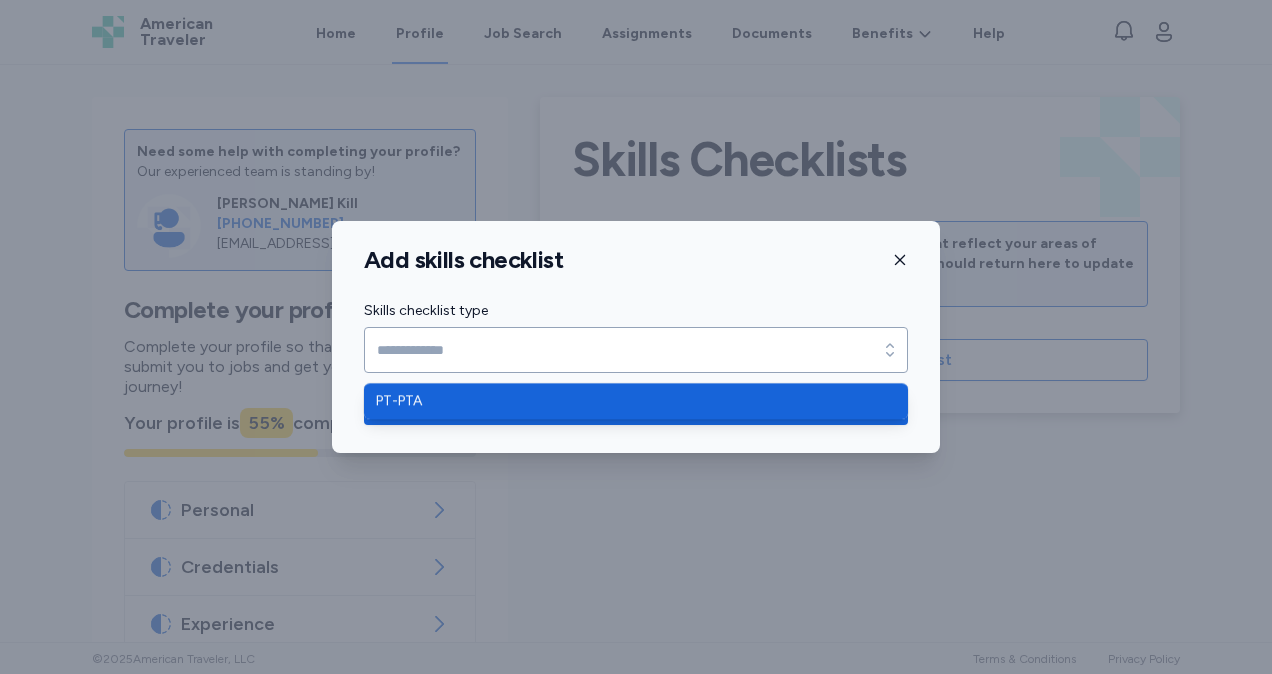click on "Skills checklist type Skills checklist type Complete skills checklist" at bounding box center [636, 364] 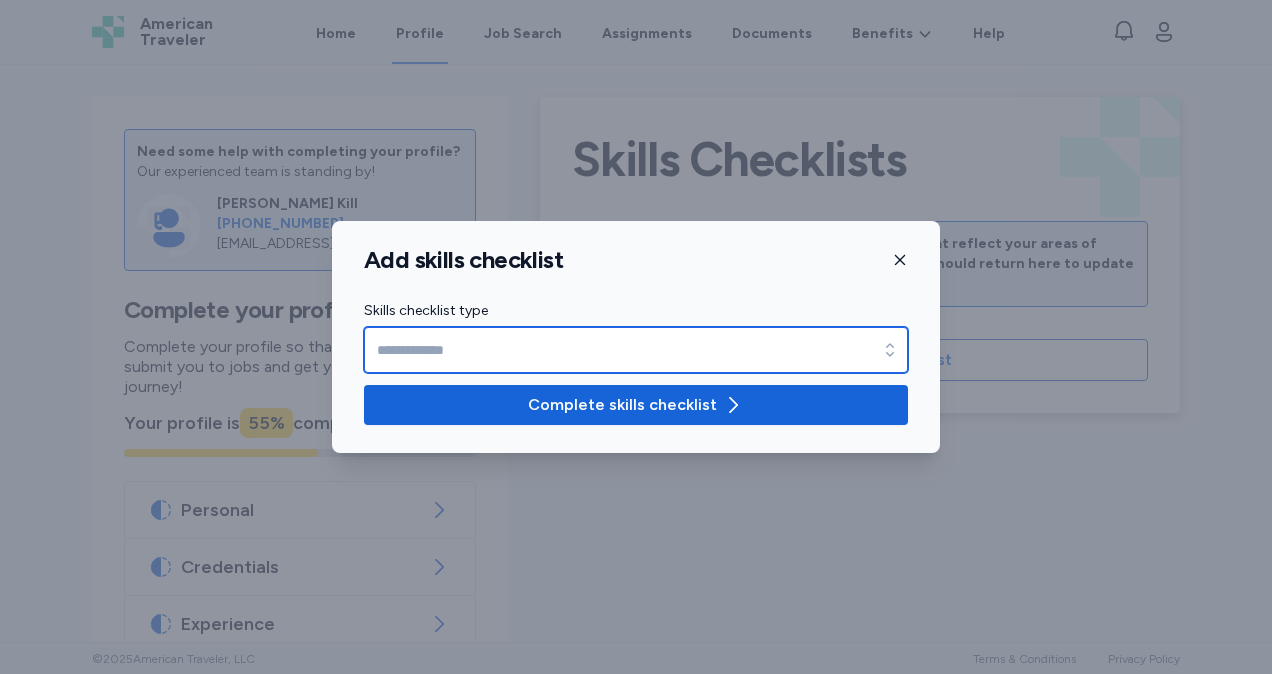 click on "Skills checklist type" at bounding box center (636, 350) 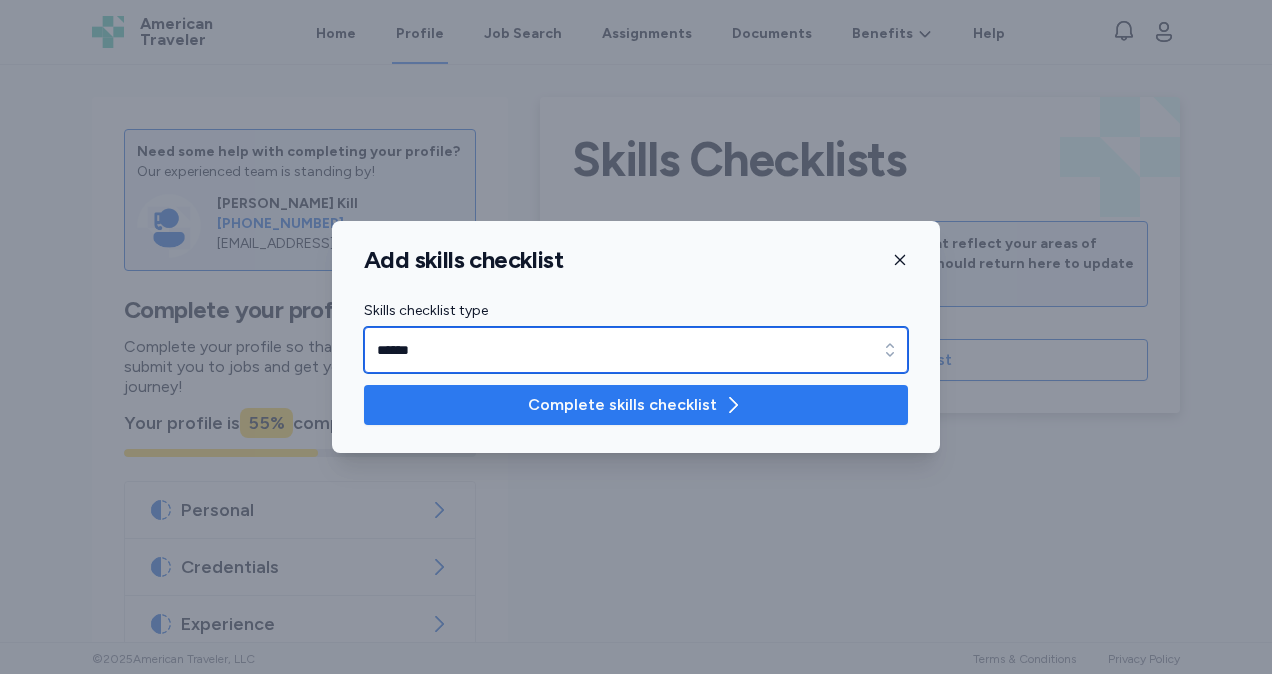 type on "******" 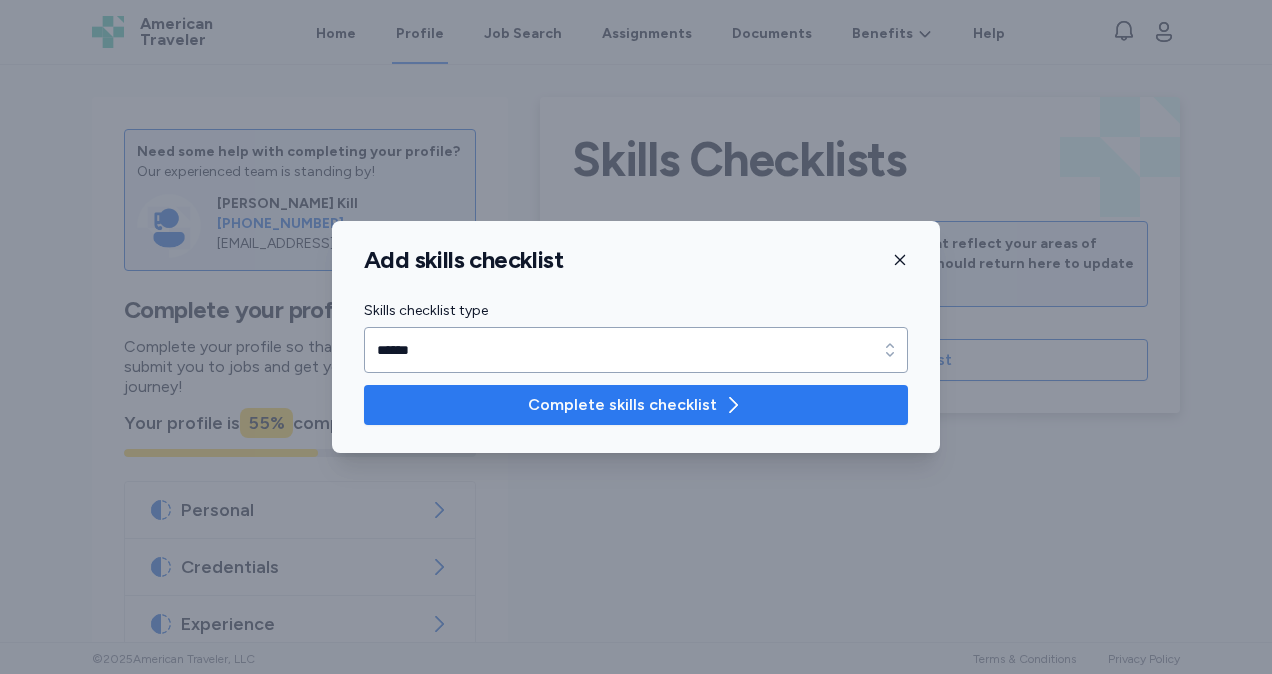 click on "Complete skills checklist" at bounding box center [622, 405] 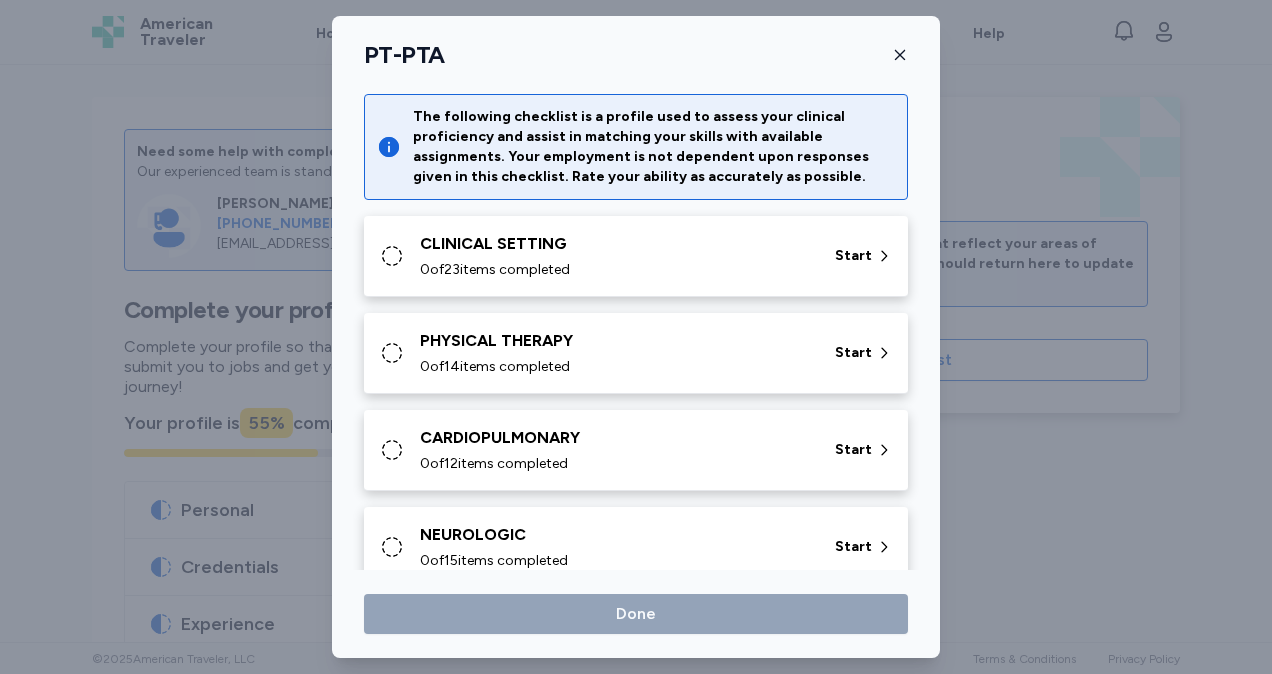 click on "PHYSICAL THERAPY" at bounding box center [615, 341] 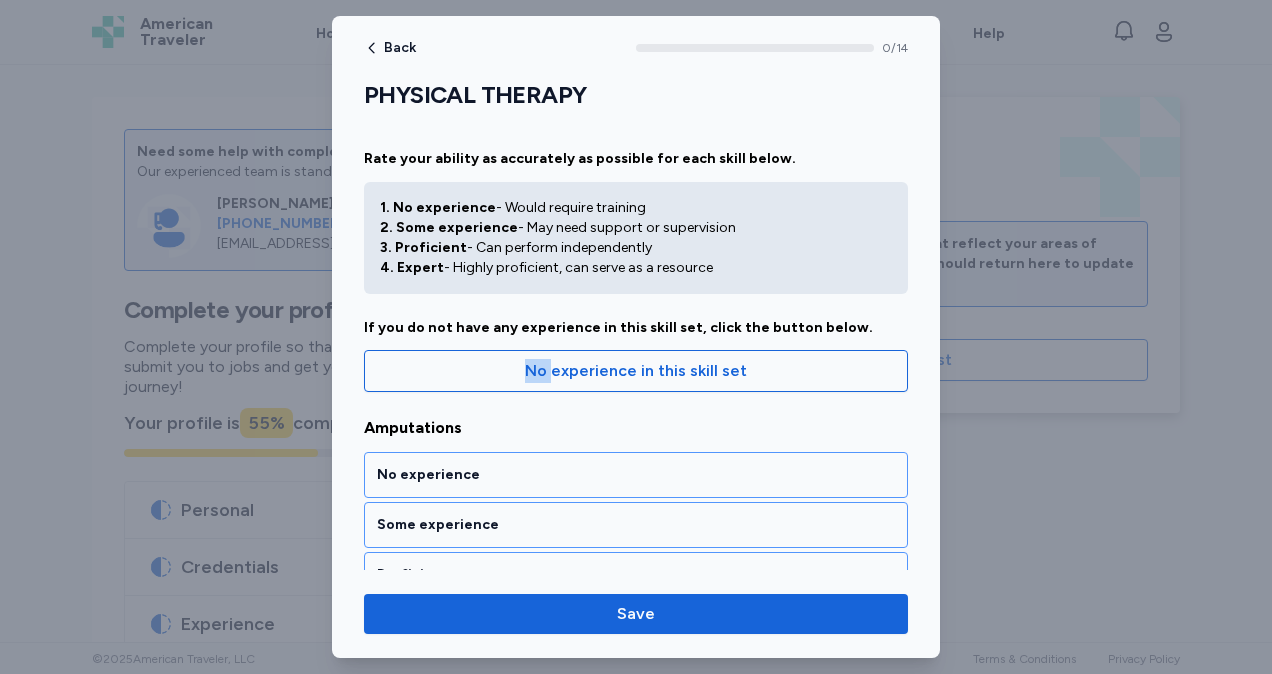 click on "If you do not have any experience in this skill set, click the button below. No experience in this skill set" at bounding box center [636, 355] 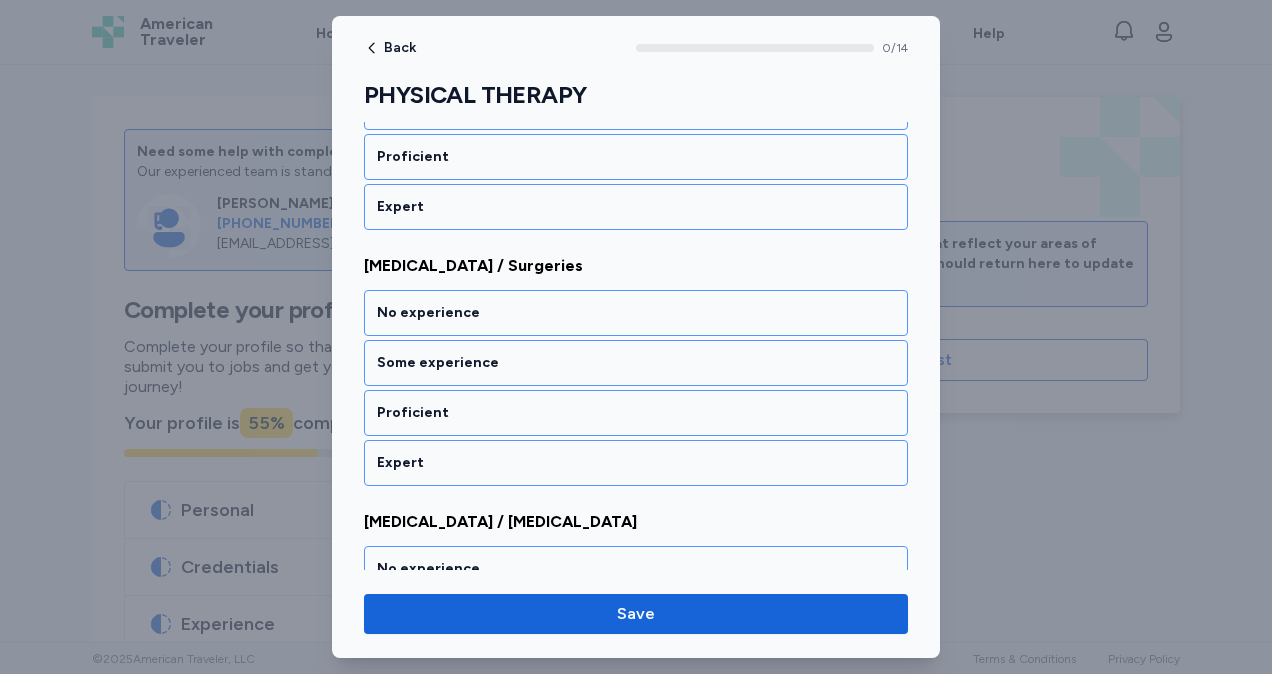 scroll, scrollTop: 424, scrollLeft: 0, axis: vertical 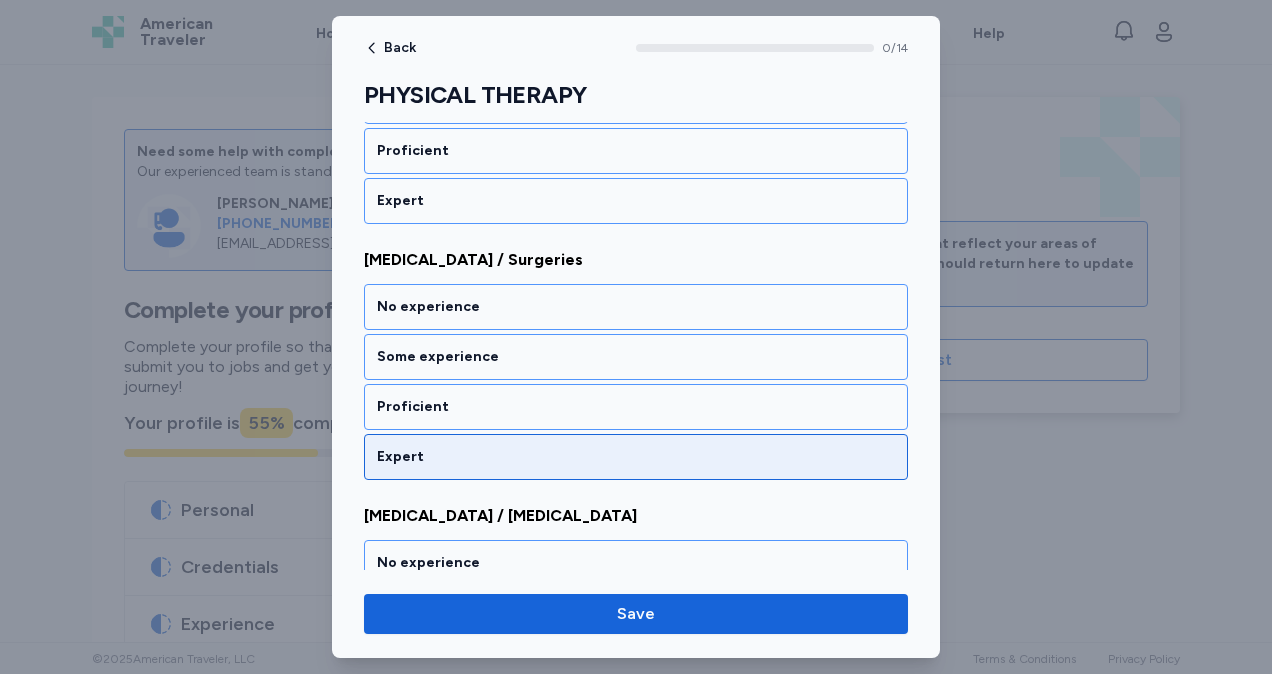 click on "Expert" at bounding box center (636, 457) 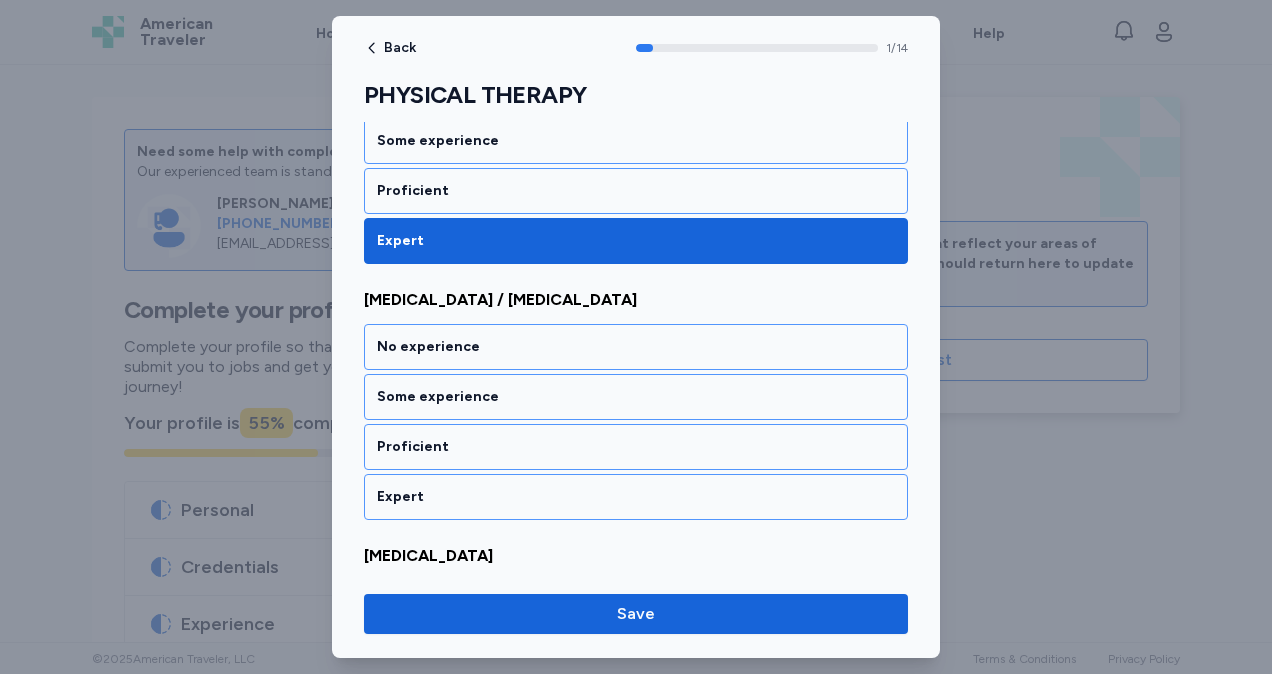 scroll, scrollTop: 690, scrollLeft: 0, axis: vertical 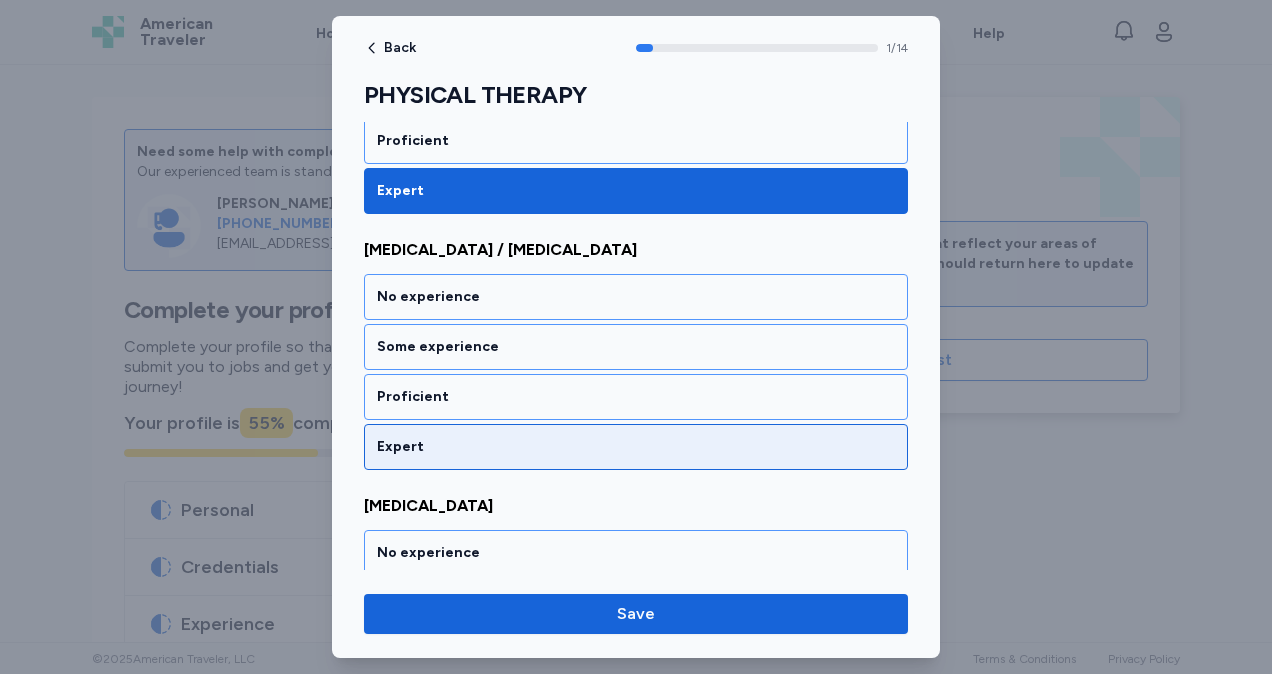 click on "Expert" at bounding box center [636, 447] 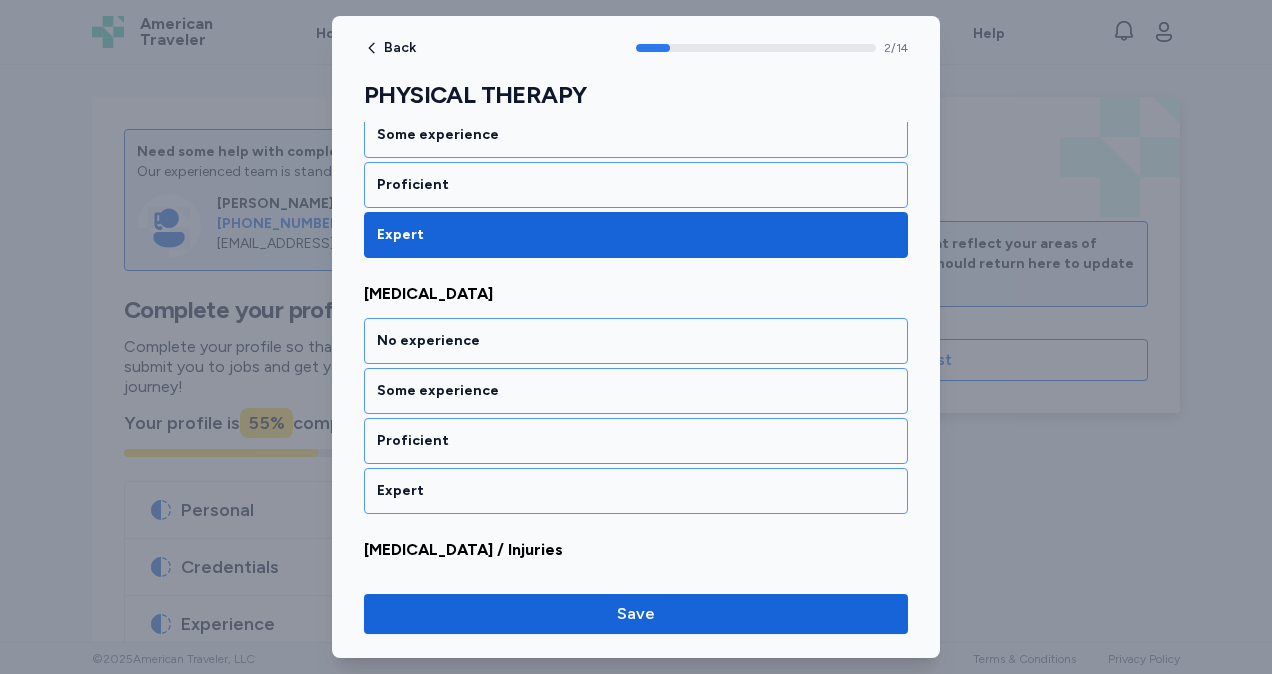 scroll, scrollTop: 944, scrollLeft: 0, axis: vertical 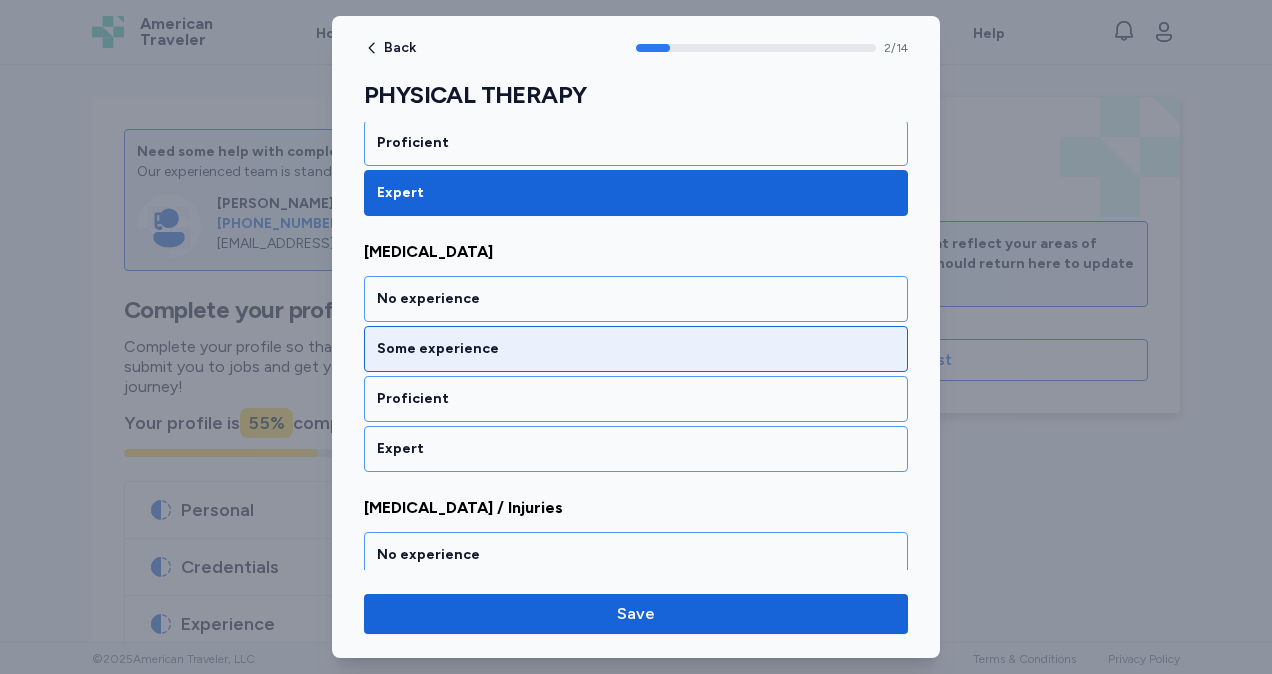 click on "Some experience" at bounding box center [636, 349] 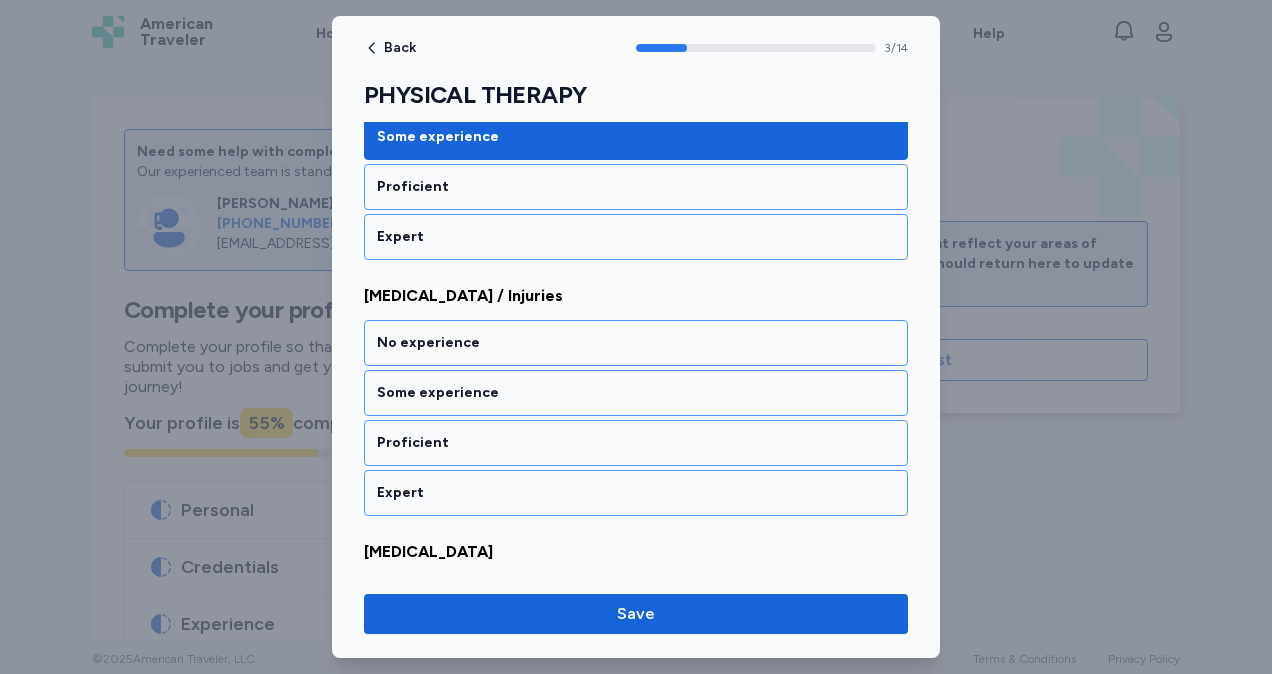 scroll, scrollTop: 1197, scrollLeft: 0, axis: vertical 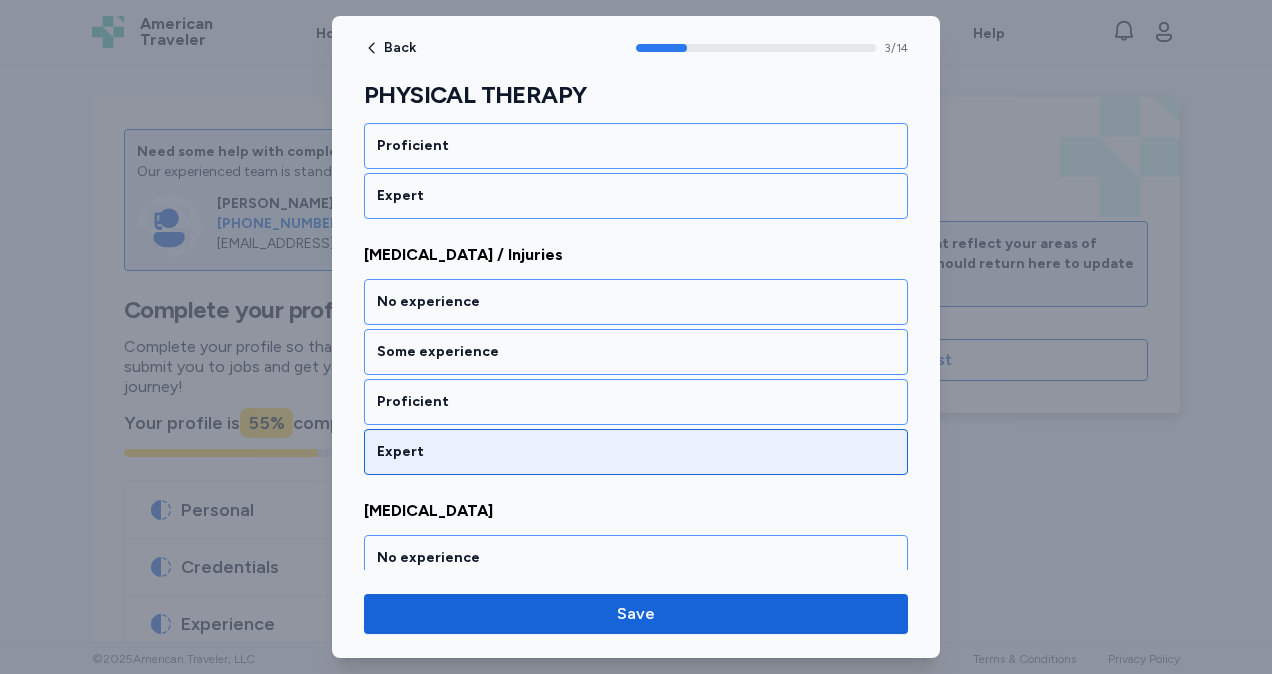 click on "Expert" at bounding box center [636, 452] 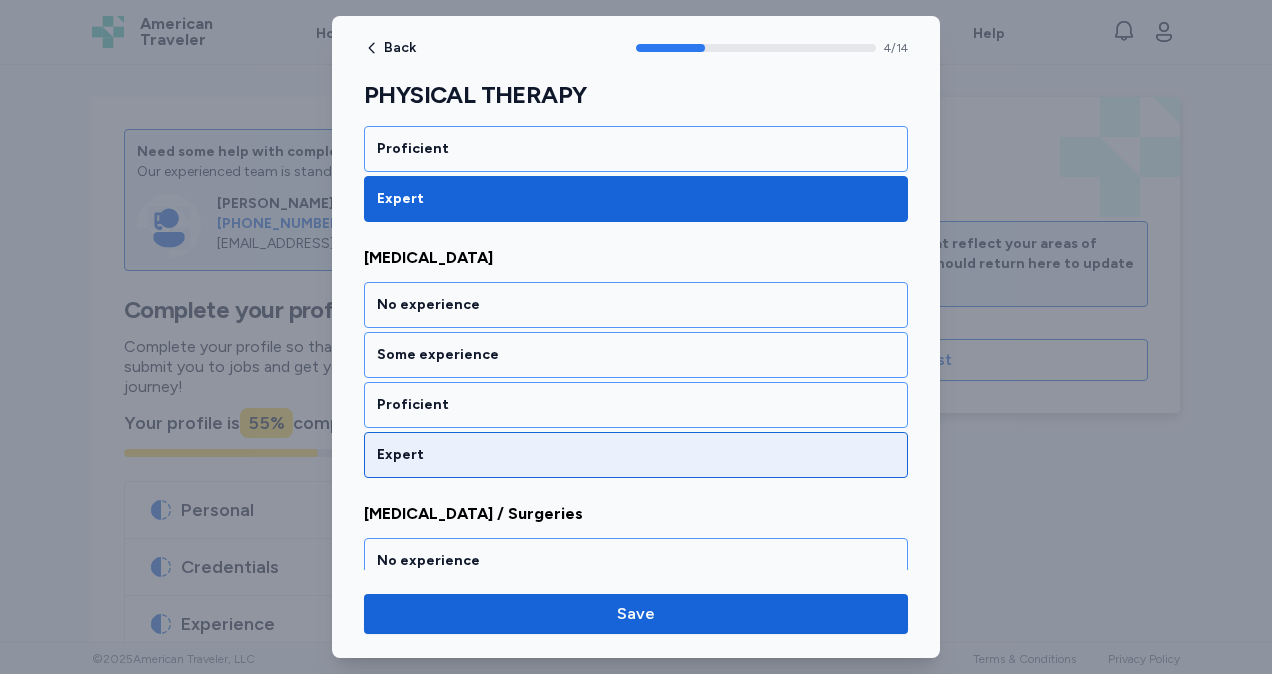 click on "Expert" at bounding box center (636, 455) 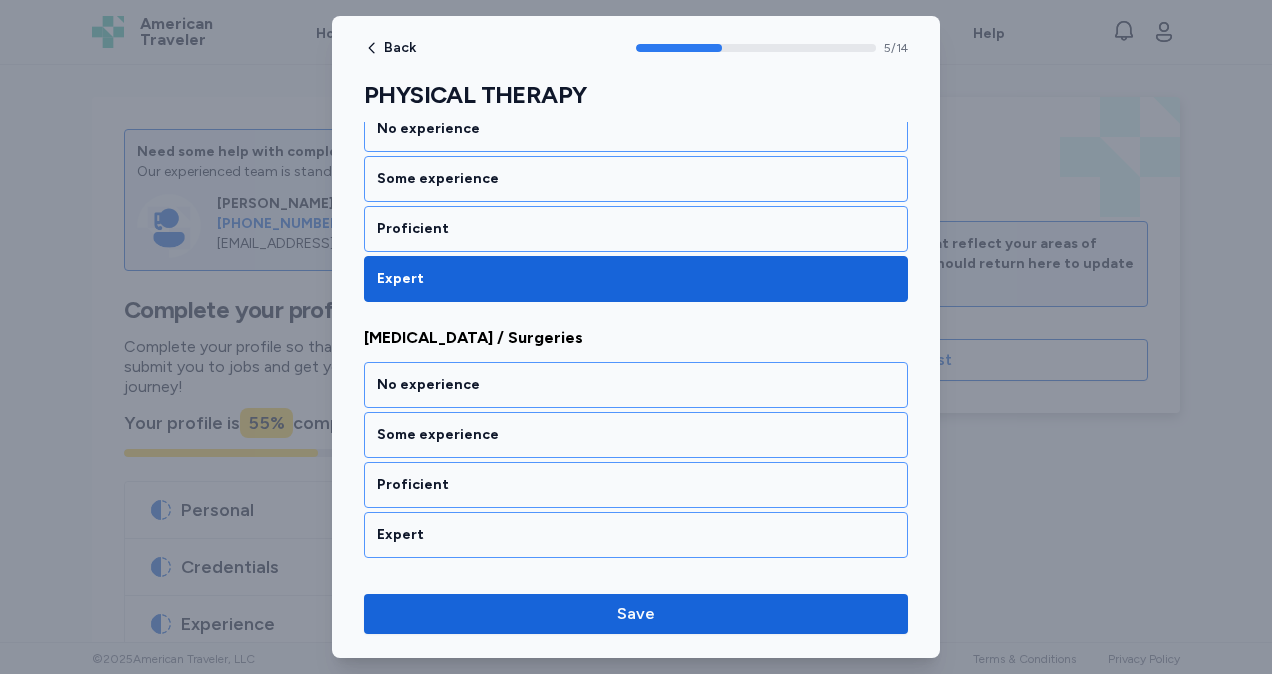scroll, scrollTop: 1704, scrollLeft: 0, axis: vertical 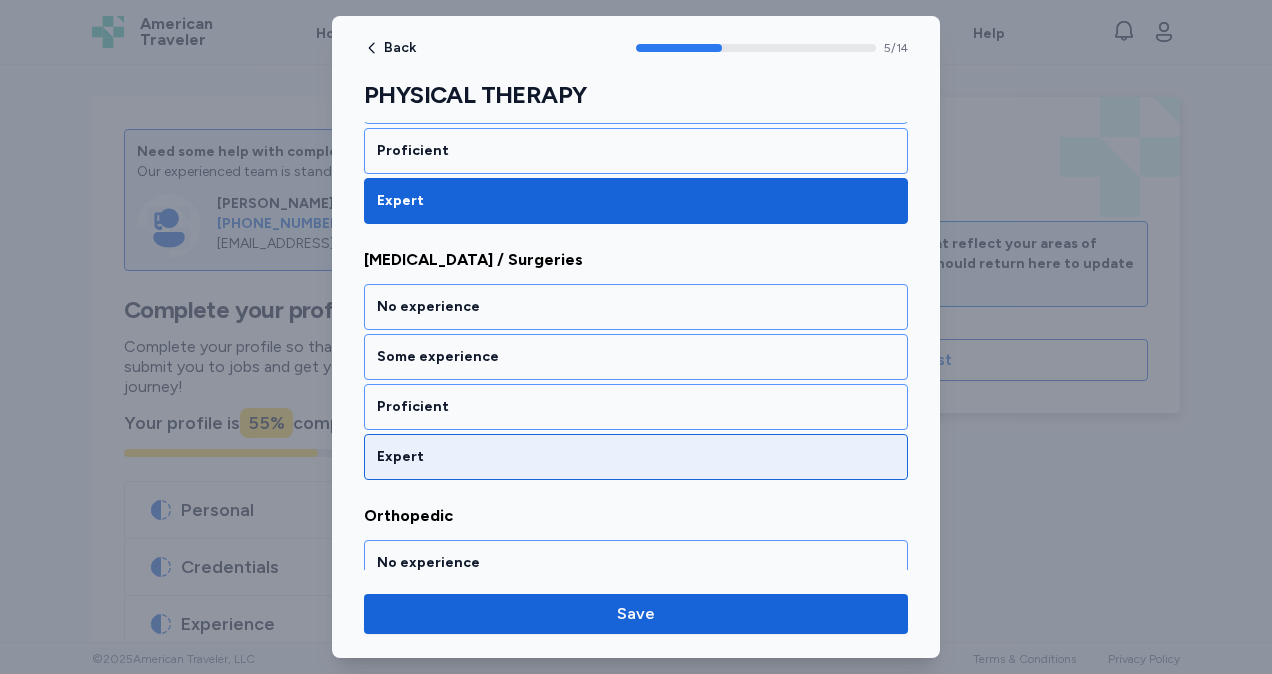 click on "Expert" at bounding box center (636, 457) 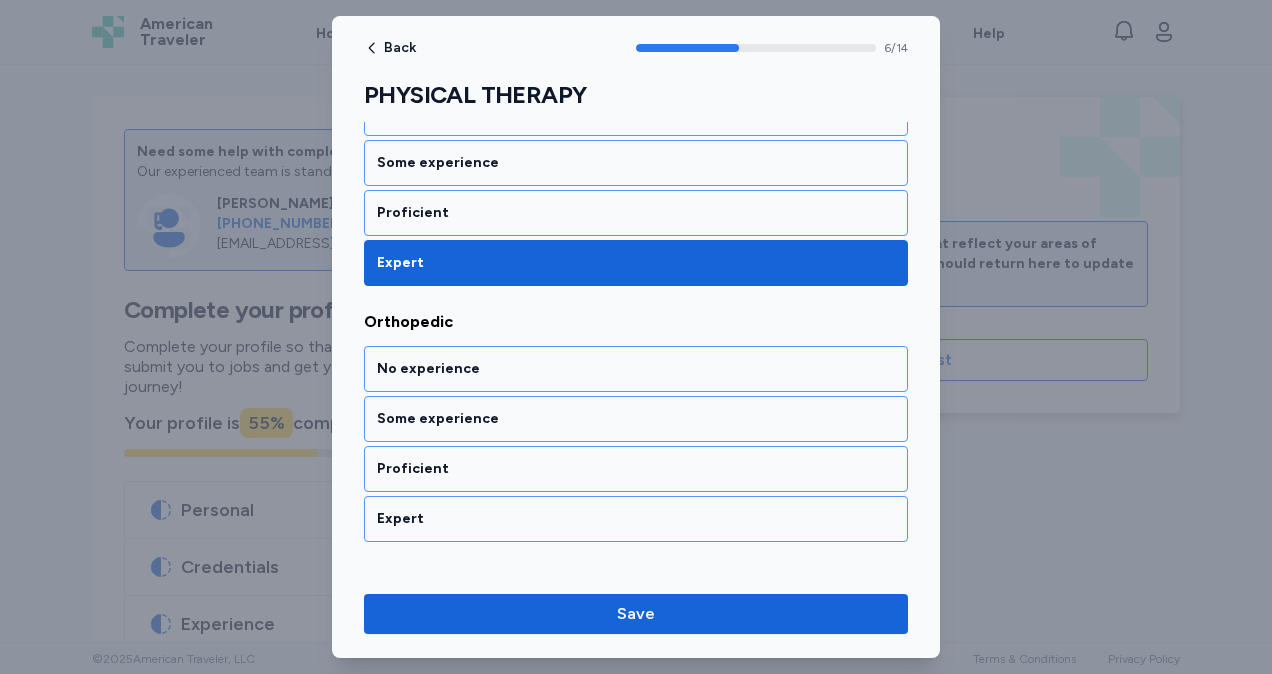 click on "PHYSICAL THERAPY Rate your ability as accurately as possible for each skill below. 1. No experience  - Would require training 2. Some experience  - May need support or supervision 3. Proficient  - Can perform independently 4. Expert  - Highly proficient, can serve as a resource If you do not have any experience in this skill set, click the button below. No experience in this skill set Amputations No experience Some experience Proficient Expert [MEDICAL_DATA] / Surgeries No experience Some experience Proficient Expert [MEDICAL_DATA] / [MEDICAL_DATA] No experience Some experience Proficient Expert [MEDICAL_DATA] No experience Some experience Proficient Expert [MEDICAL_DATA] / Injuries No experience Some experience Proficient Expert [MEDICAL_DATA] No experience Some experience Proficient Expert [MEDICAL_DATA] / Surgeries No experience Some experience Proficient Expert Orthopedic No experience Some experience Proficient Expert Post Operative Care No experience Some experience Proficient Expert Shoulder Injuries" at bounding box center (636, 130) 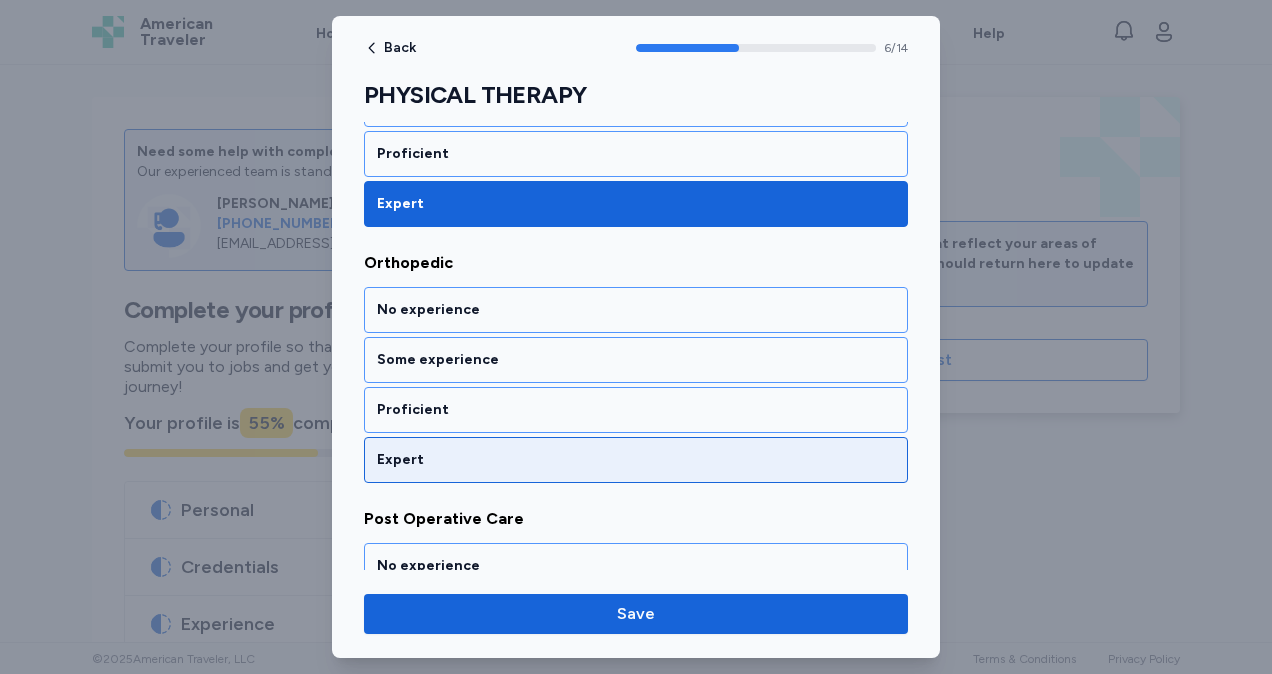 click on "Expert" at bounding box center (636, 460) 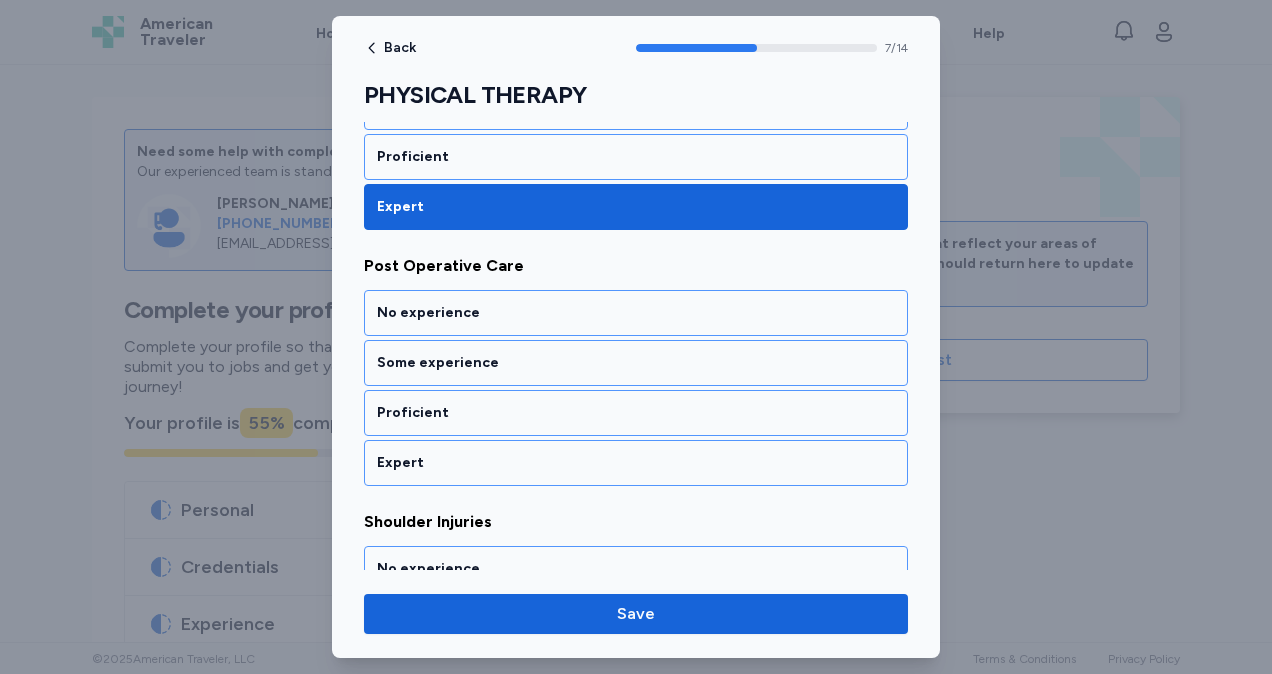 click on "Expert" at bounding box center [636, 463] 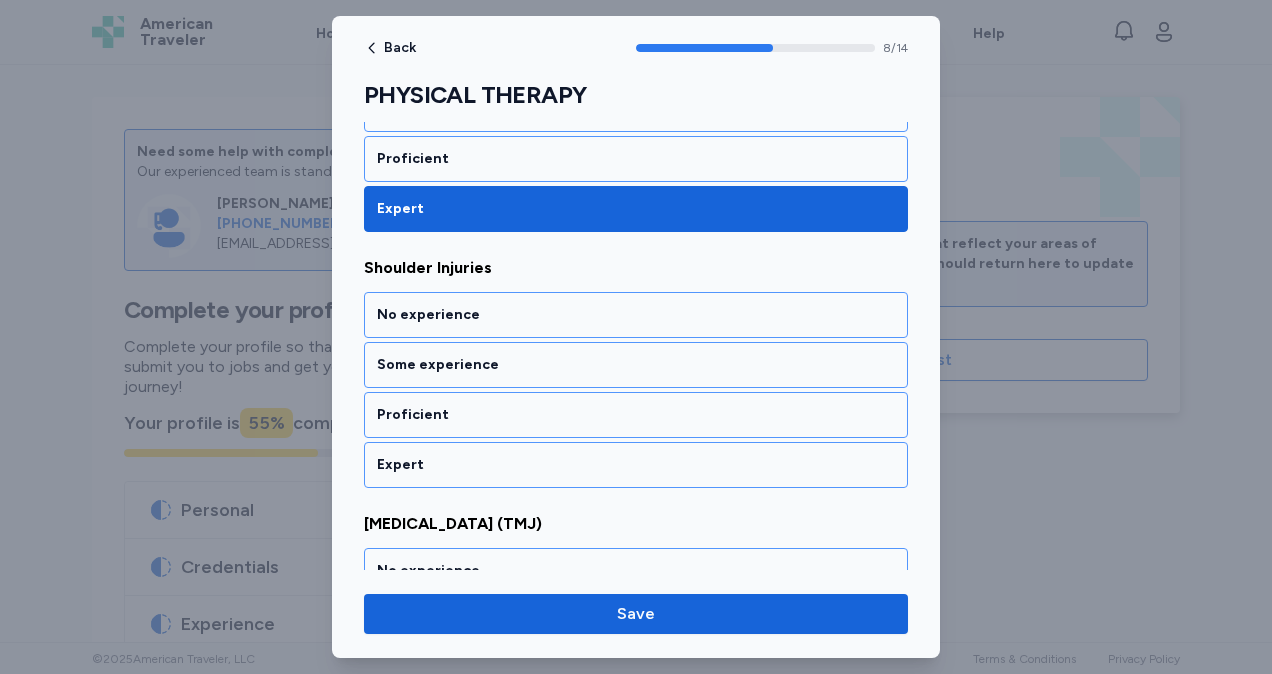 click on "Expert" at bounding box center (636, 465) 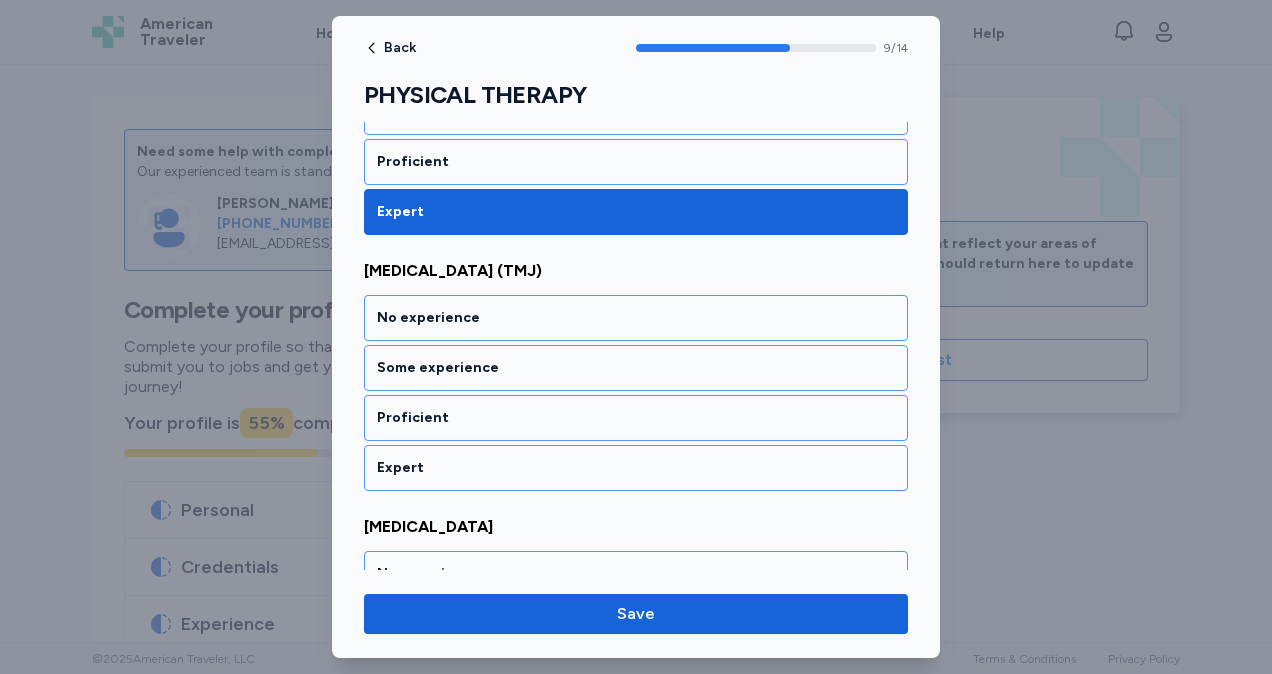 click on "Expert" at bounding box center [636, 468] 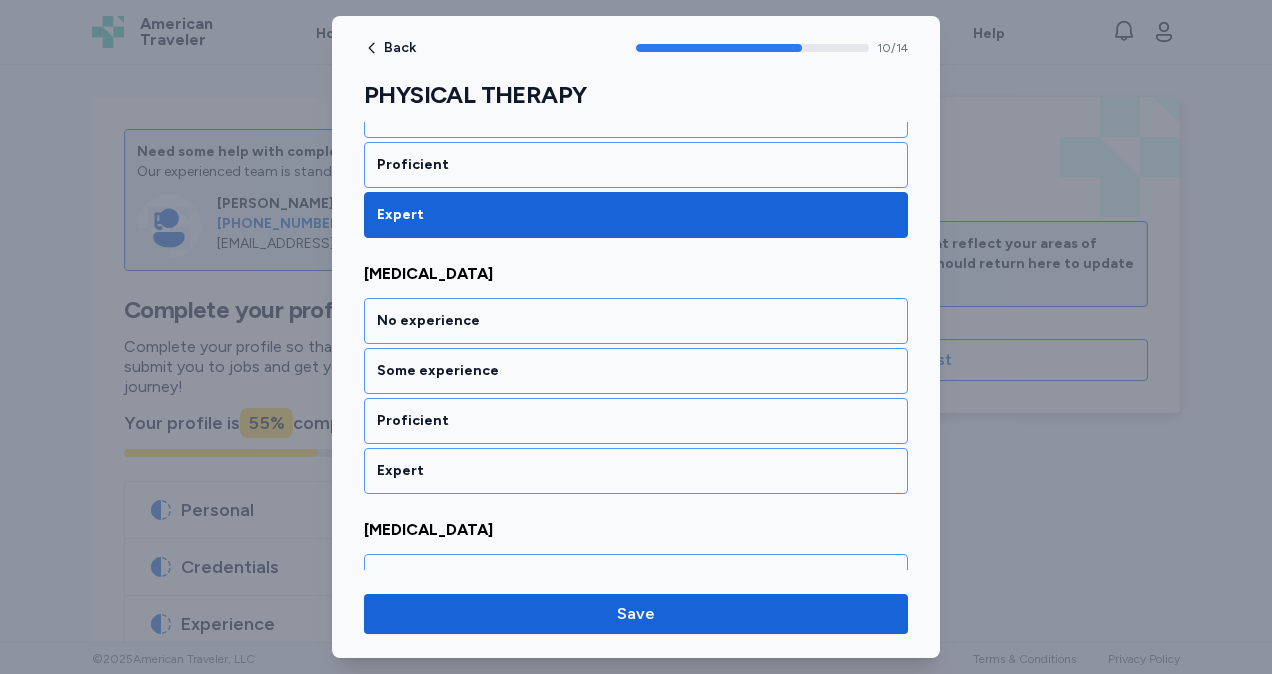 click on "Expert" at bounding box center [636, 471] 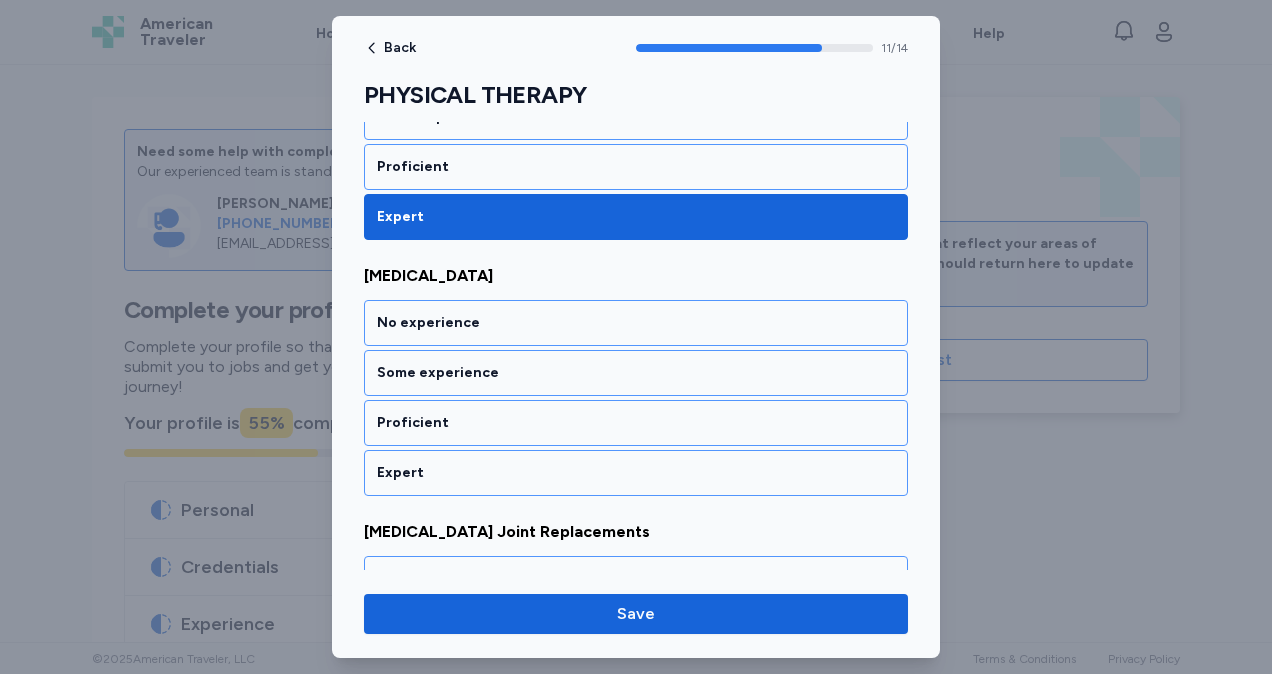 click on "Expert" at bounding box center [636, 473] 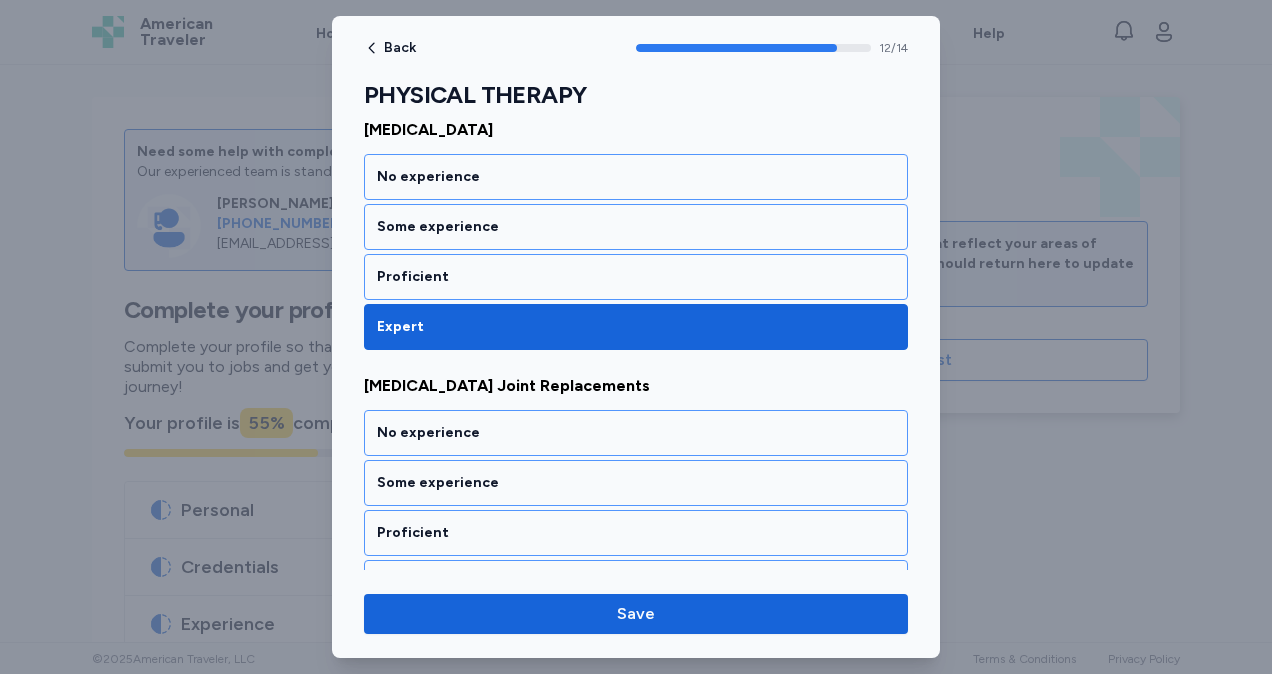 scroll, scrollTop: 3372, scrollLeft: 0, axis: vertical 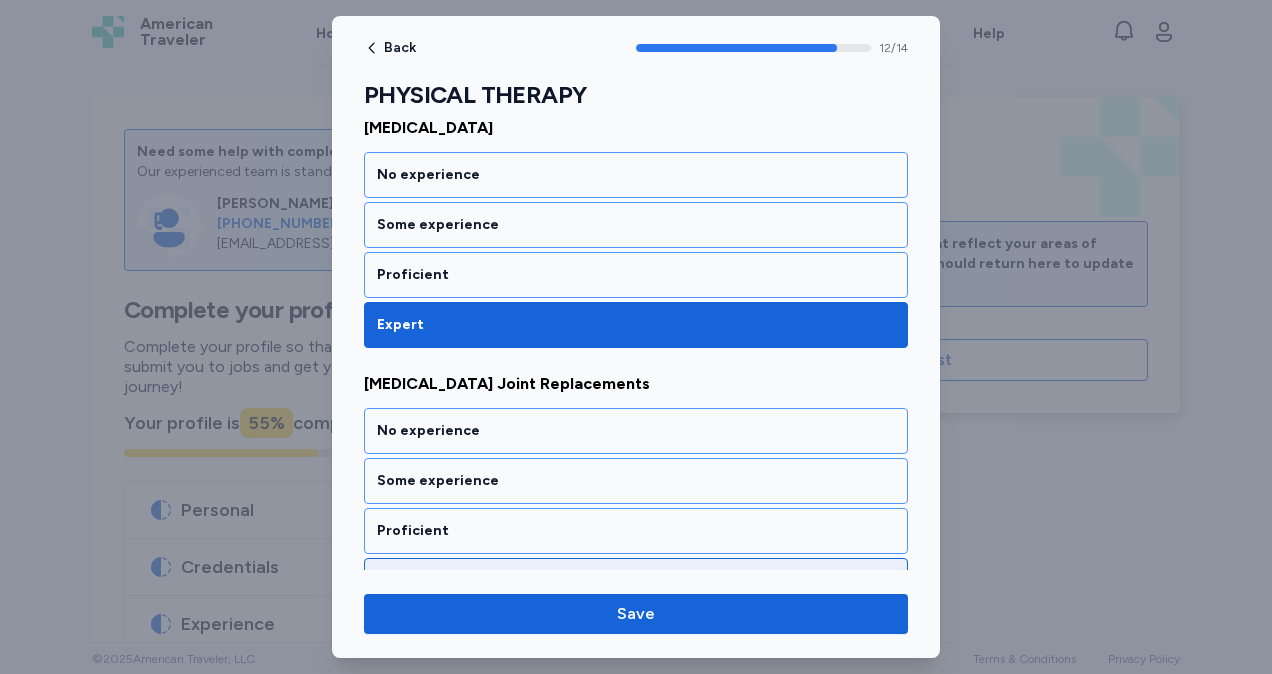 click on "Expert" at bounding box center (636, 581) 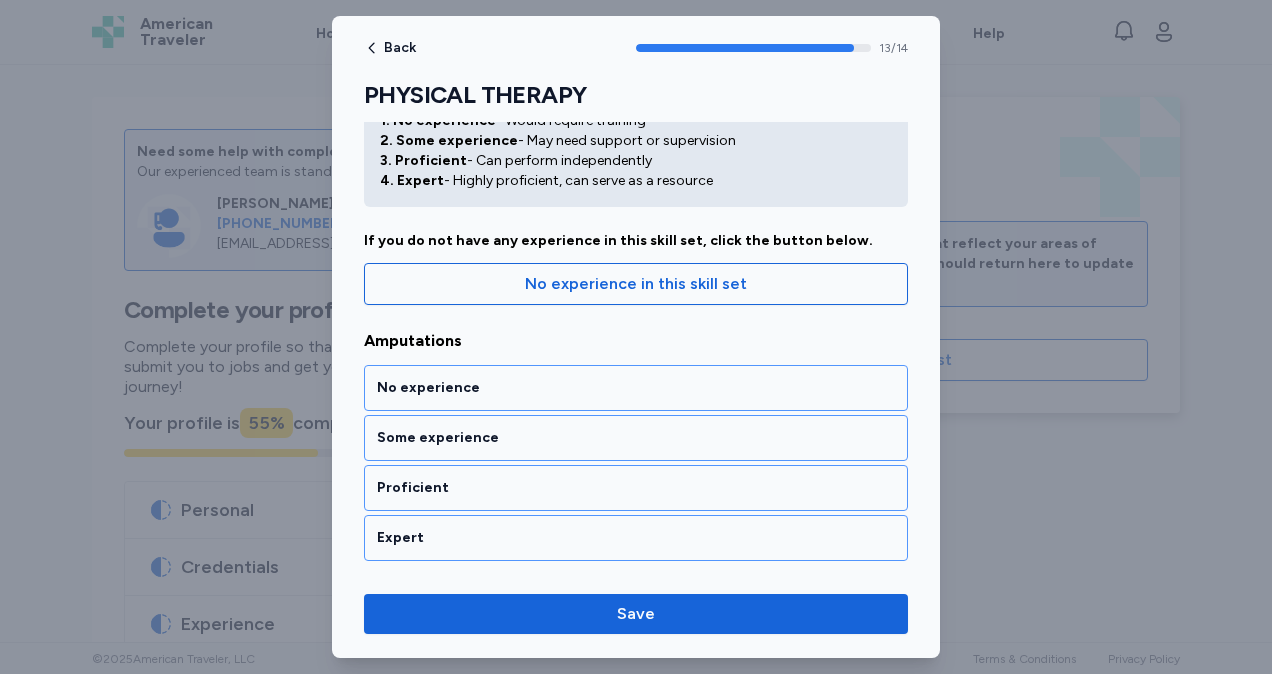 scroll, scrollTop: 249, scrollLeft: 0, axis: vertical 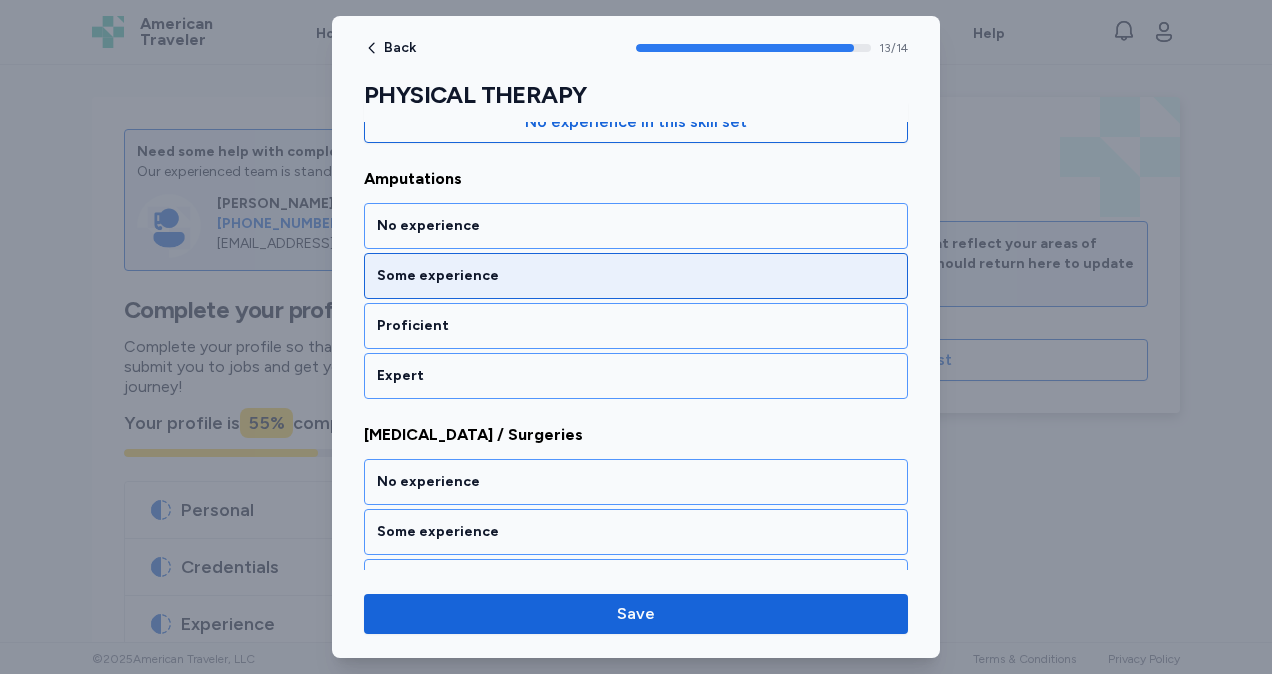 click on "Some experience" at bounding box center [636, 276] 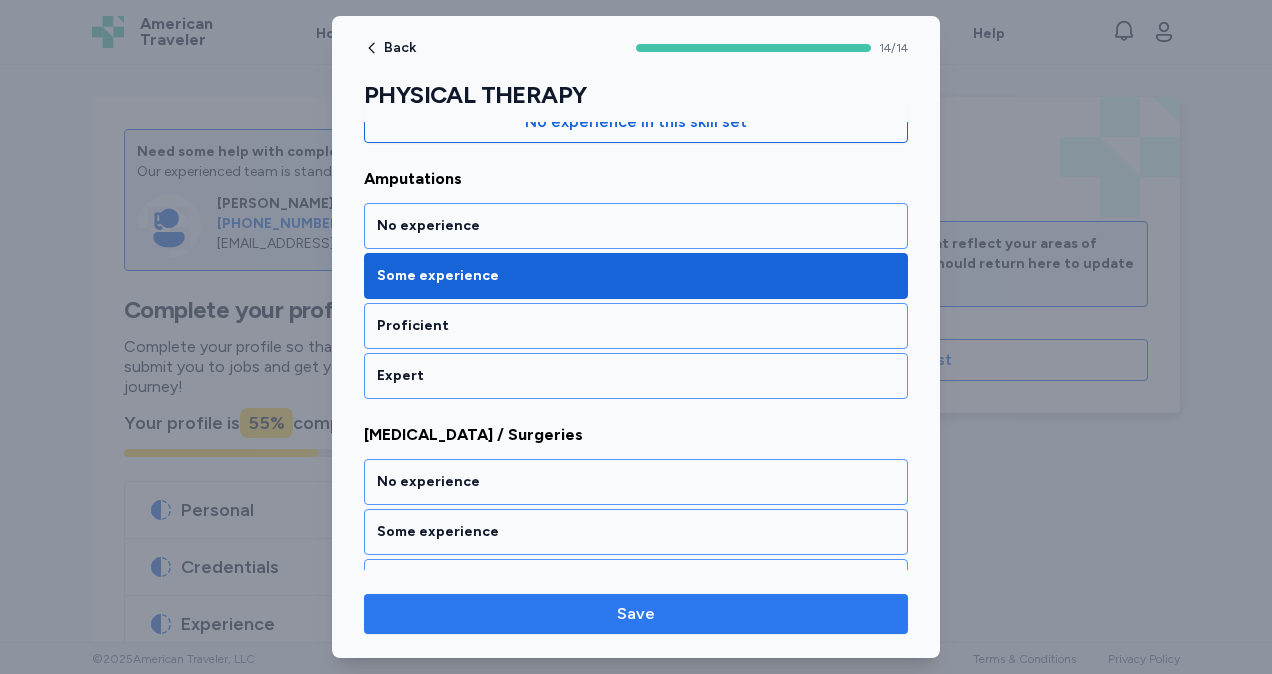 click on "Save" at bounding box center [636, 614] 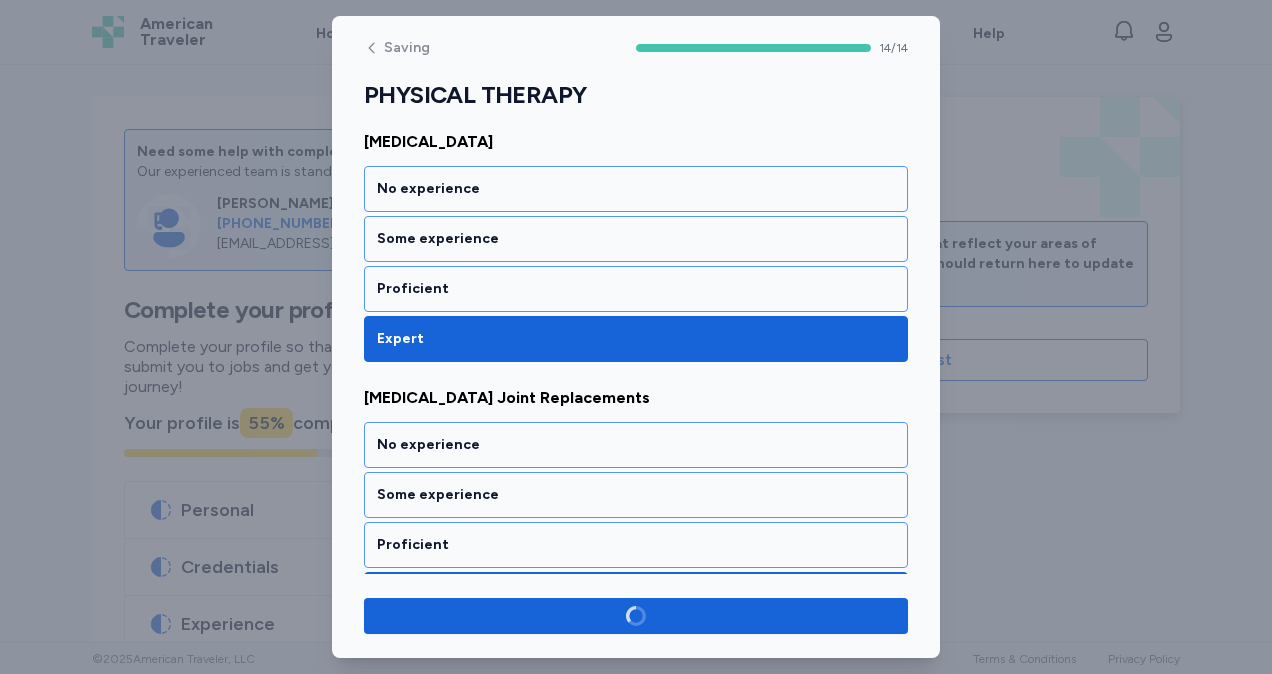 scroll, scrollTop: 3368, scrollLeft: 0, axis: vertical 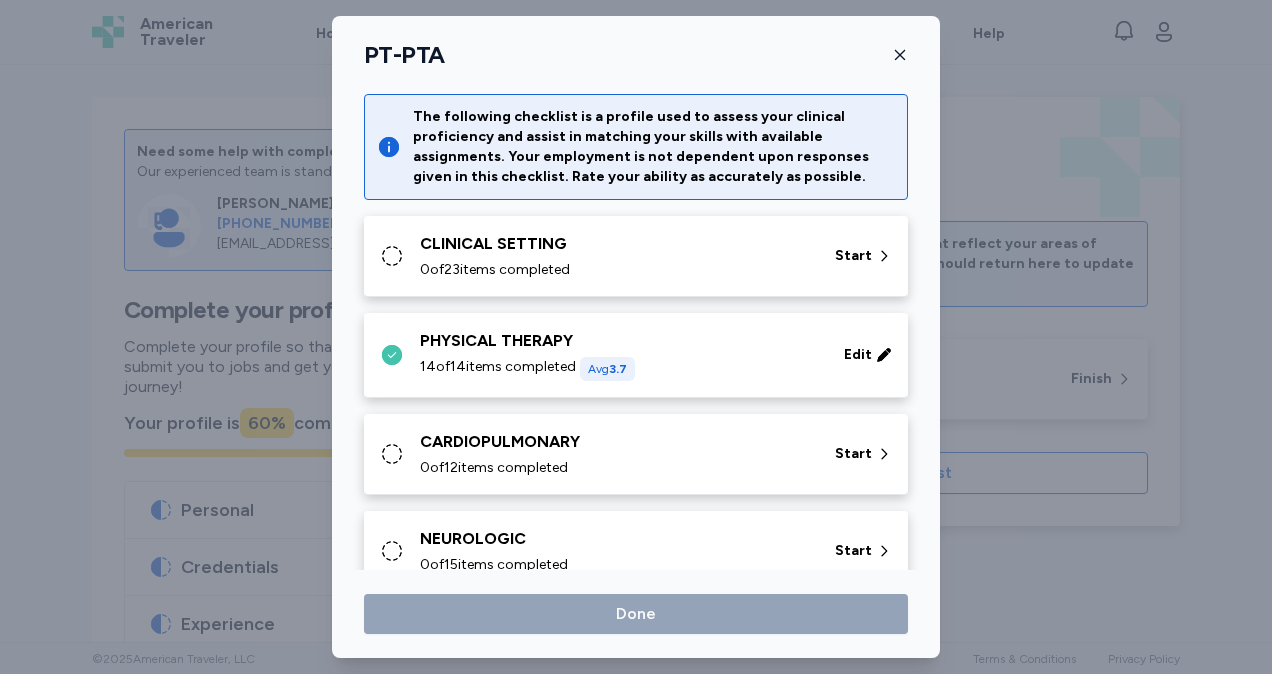 click 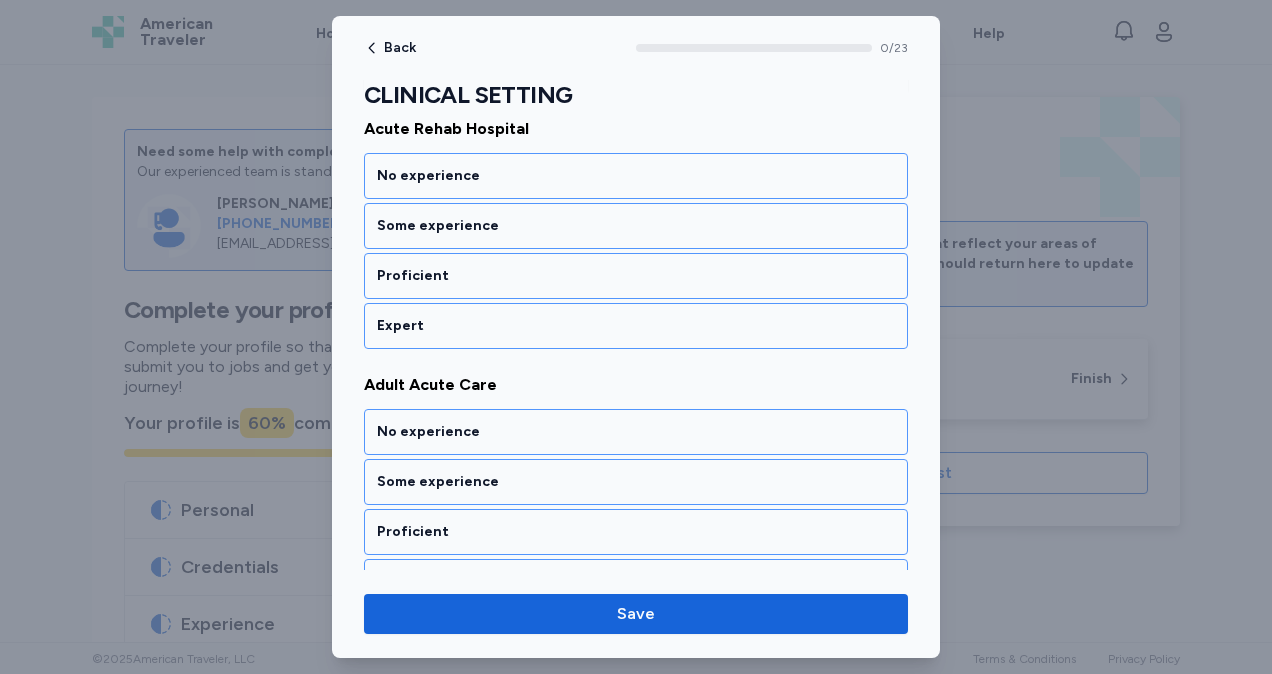 scroll, scrollTop: 290, scrollLeft: 0, axis: vertical 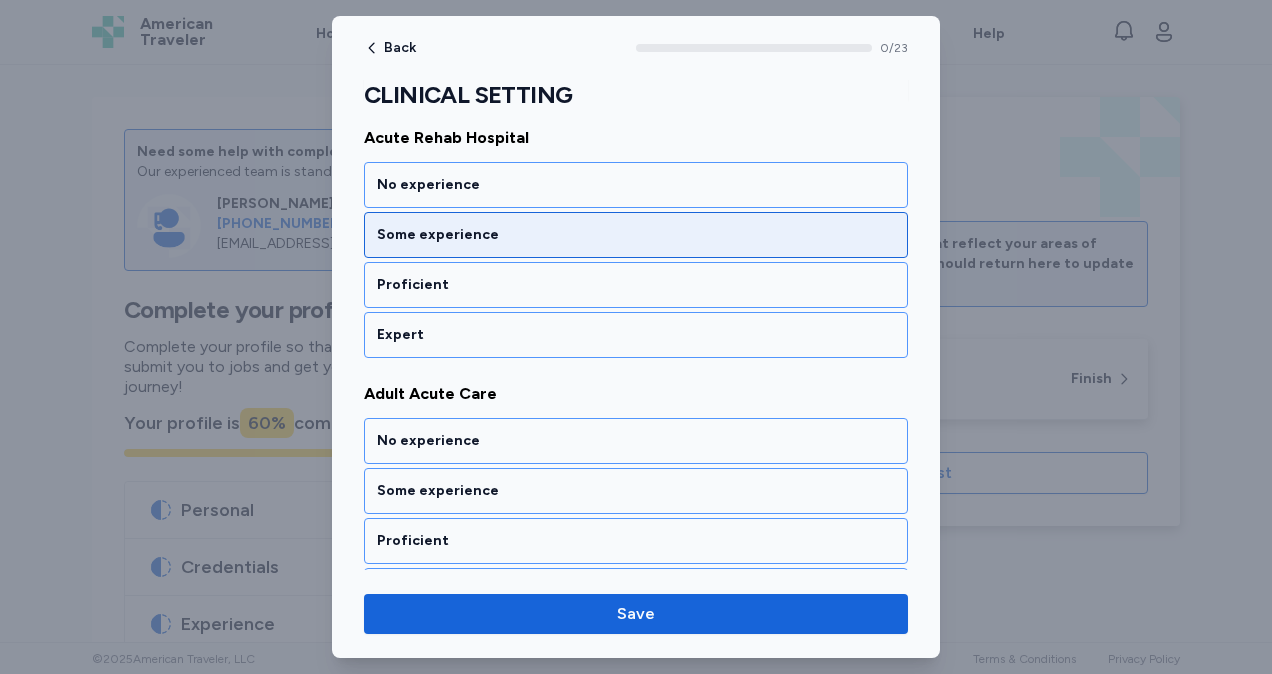 click on "Some experience" at bounding box center (636, 235) 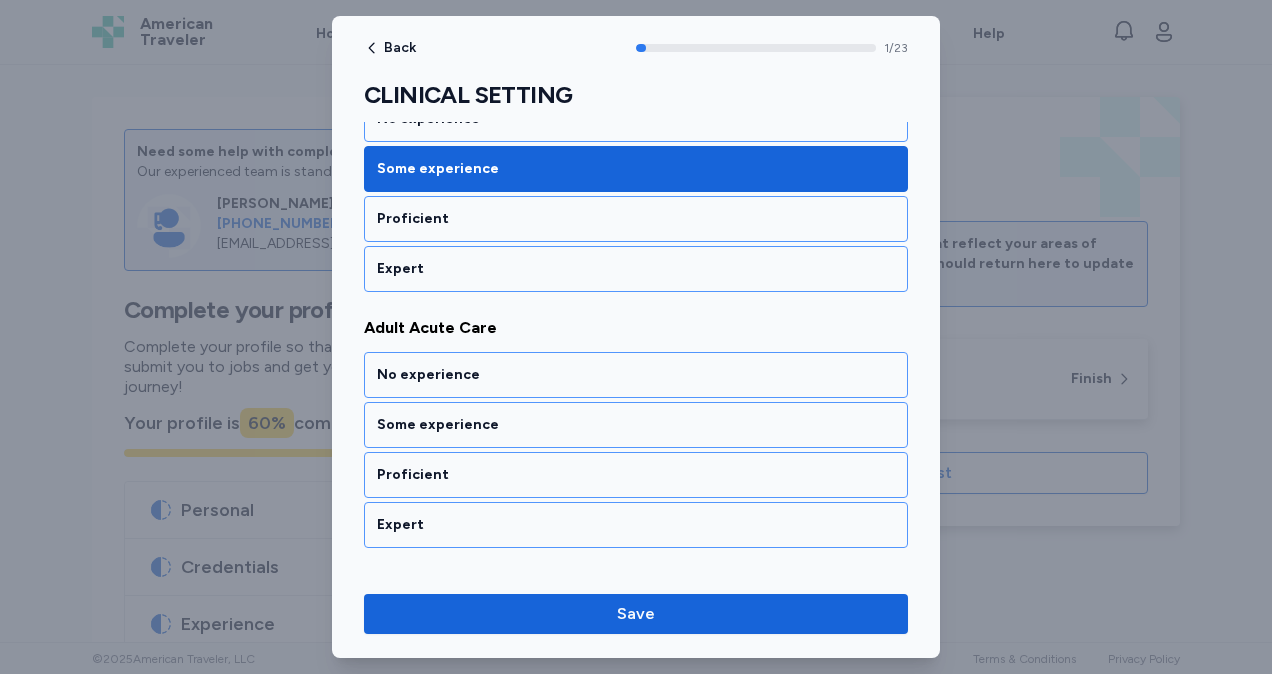 scroll, scrollTop: 437, scrollLeft: 0, axis: vertical 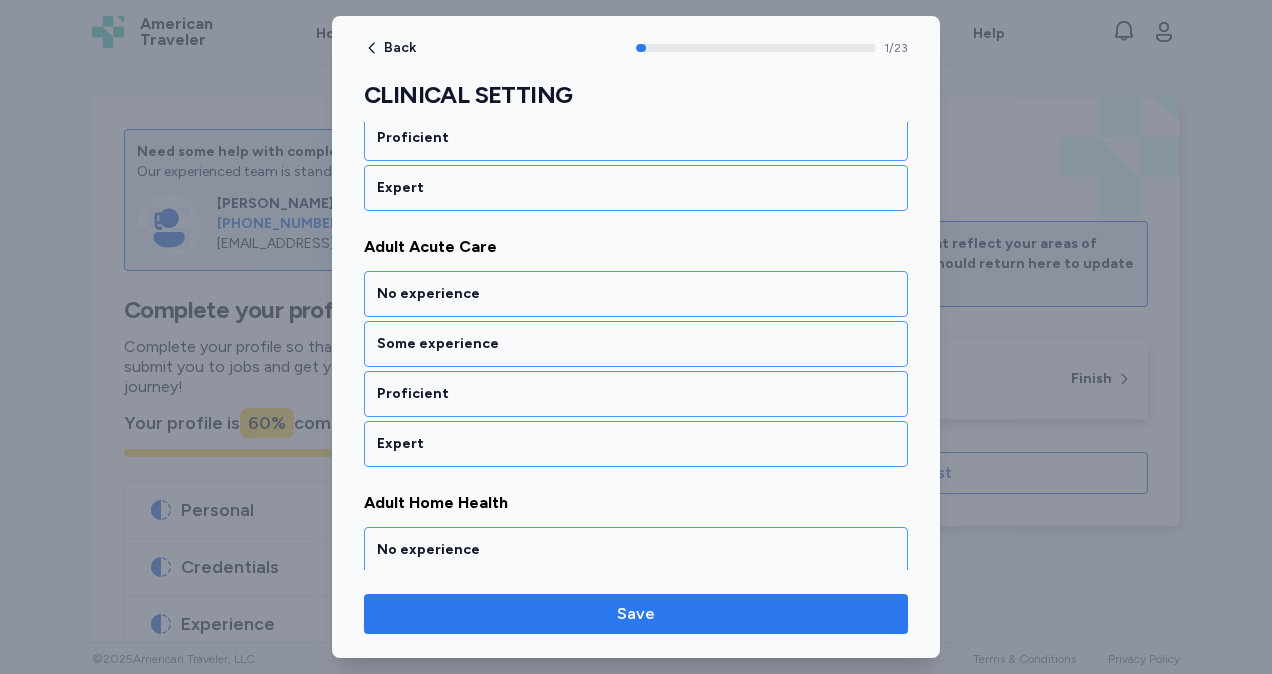 click on "Save" at bounding box center (636, 614) 